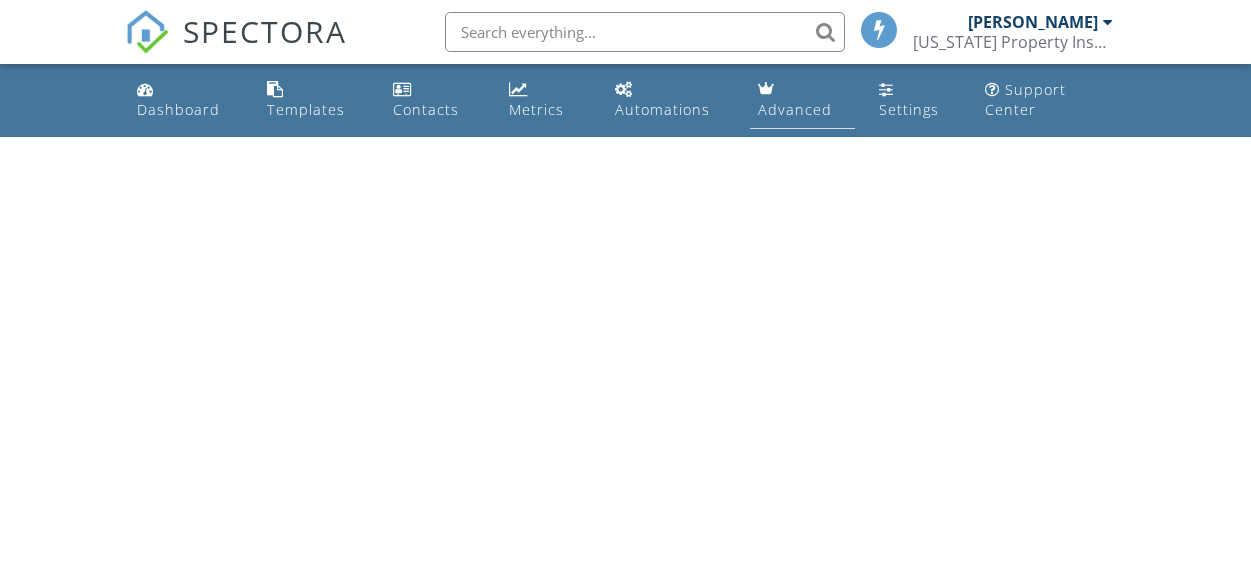 scroll, scrollTop: 0, scrollLeft: 0, axis: both 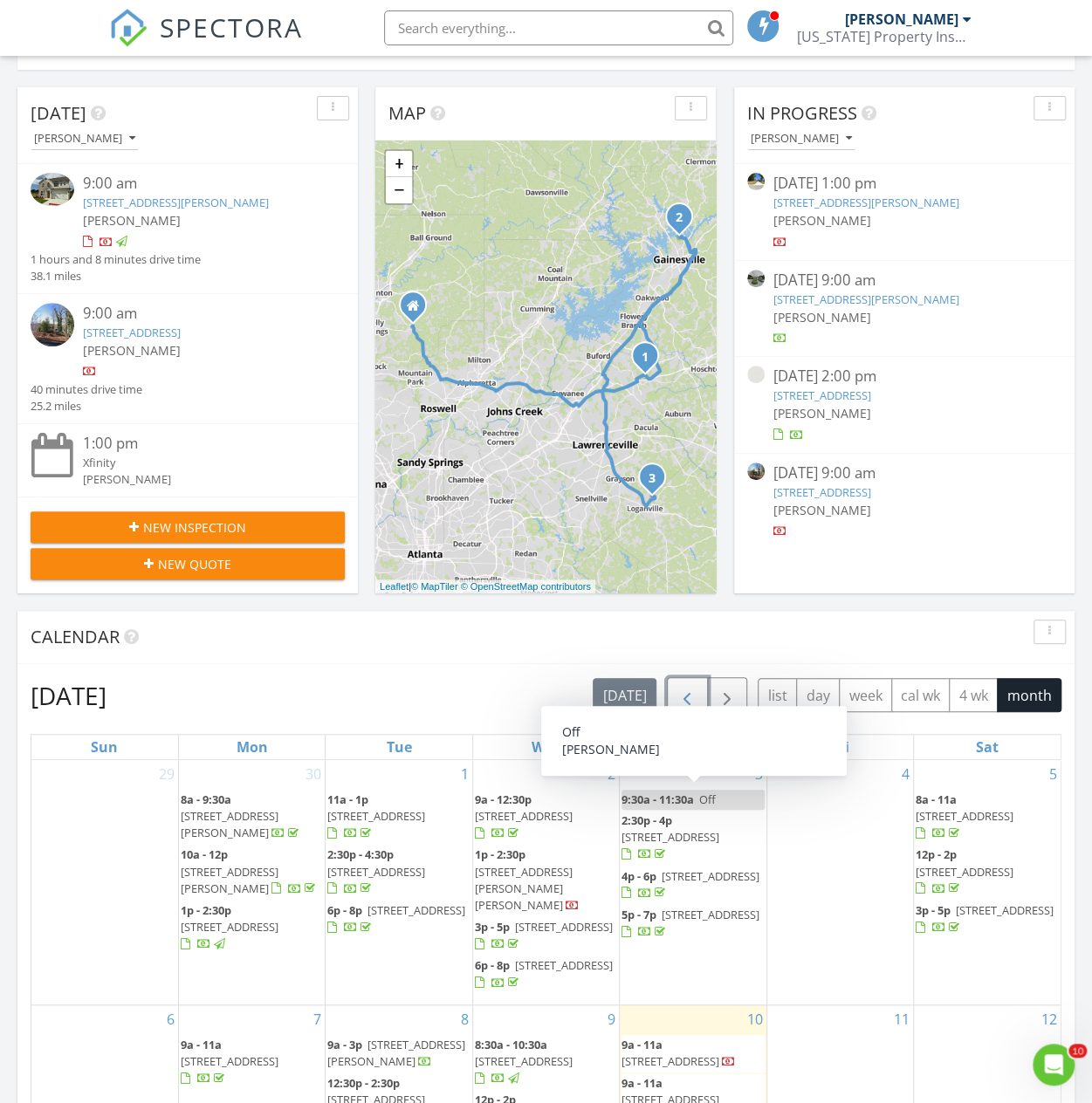 click at bounding box center [687, 695] 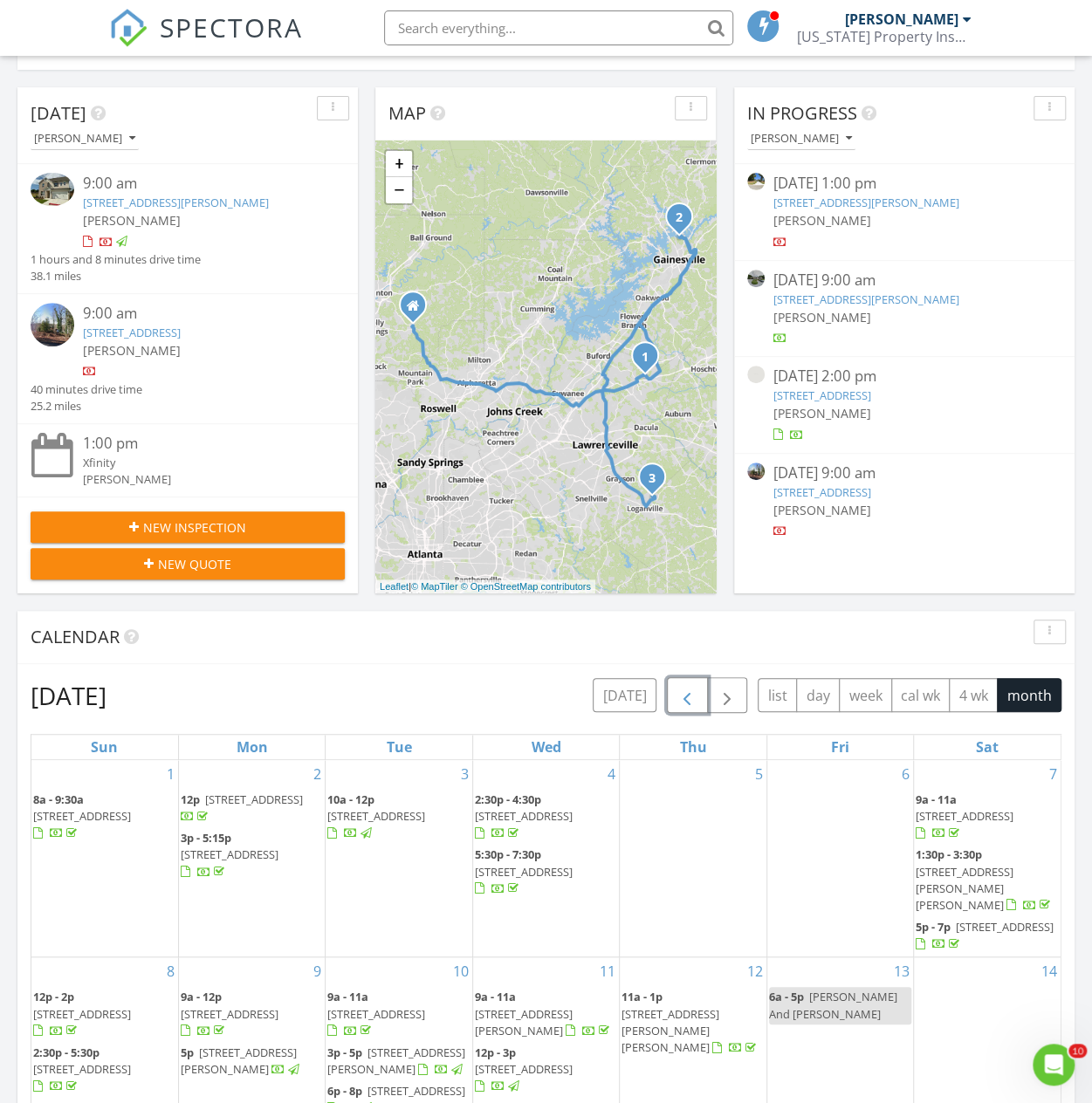 scroll, scrollTop: 262, scrollLeft: 0, axis: vertical 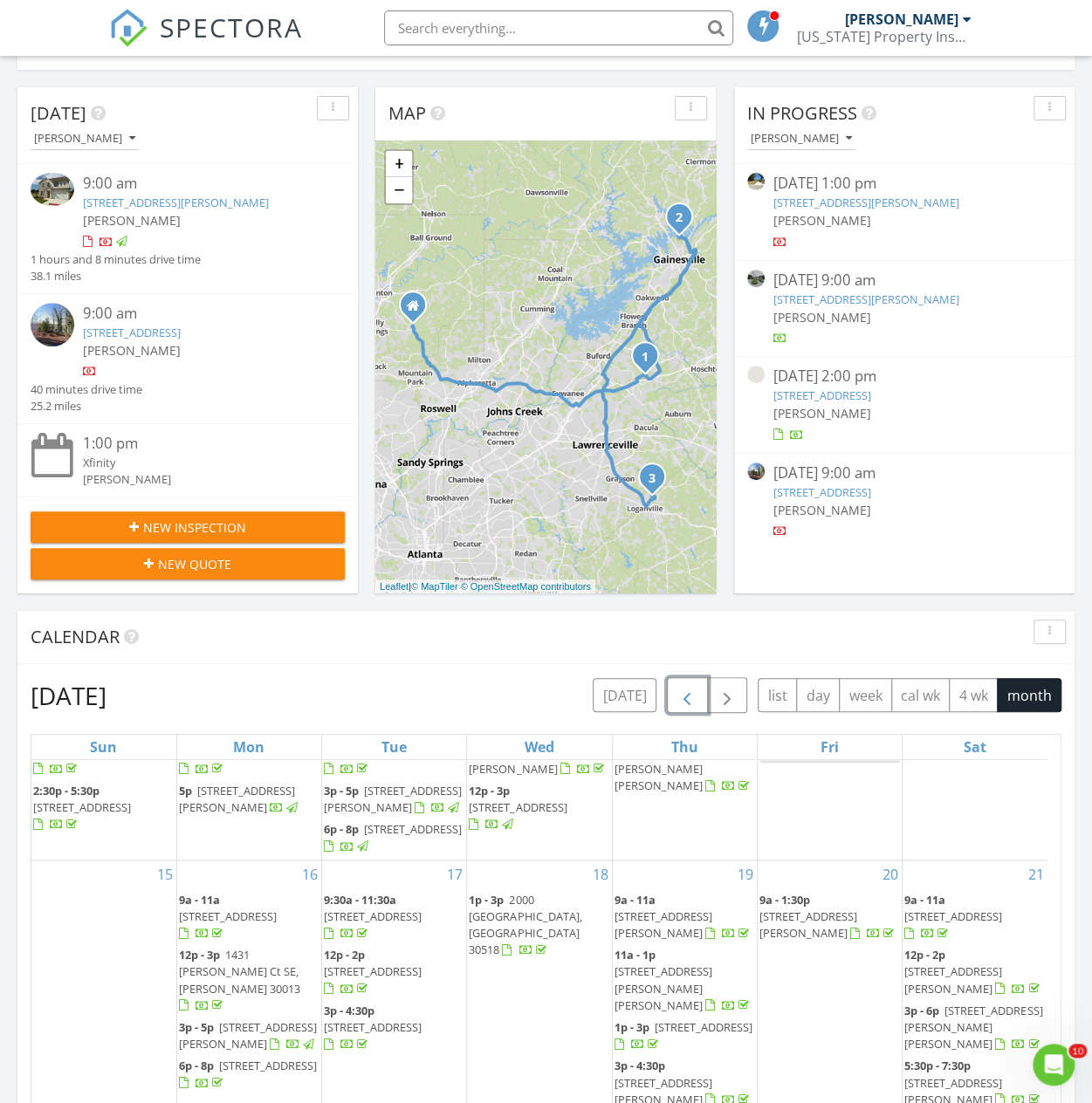 click at bounding box center (687, 695) 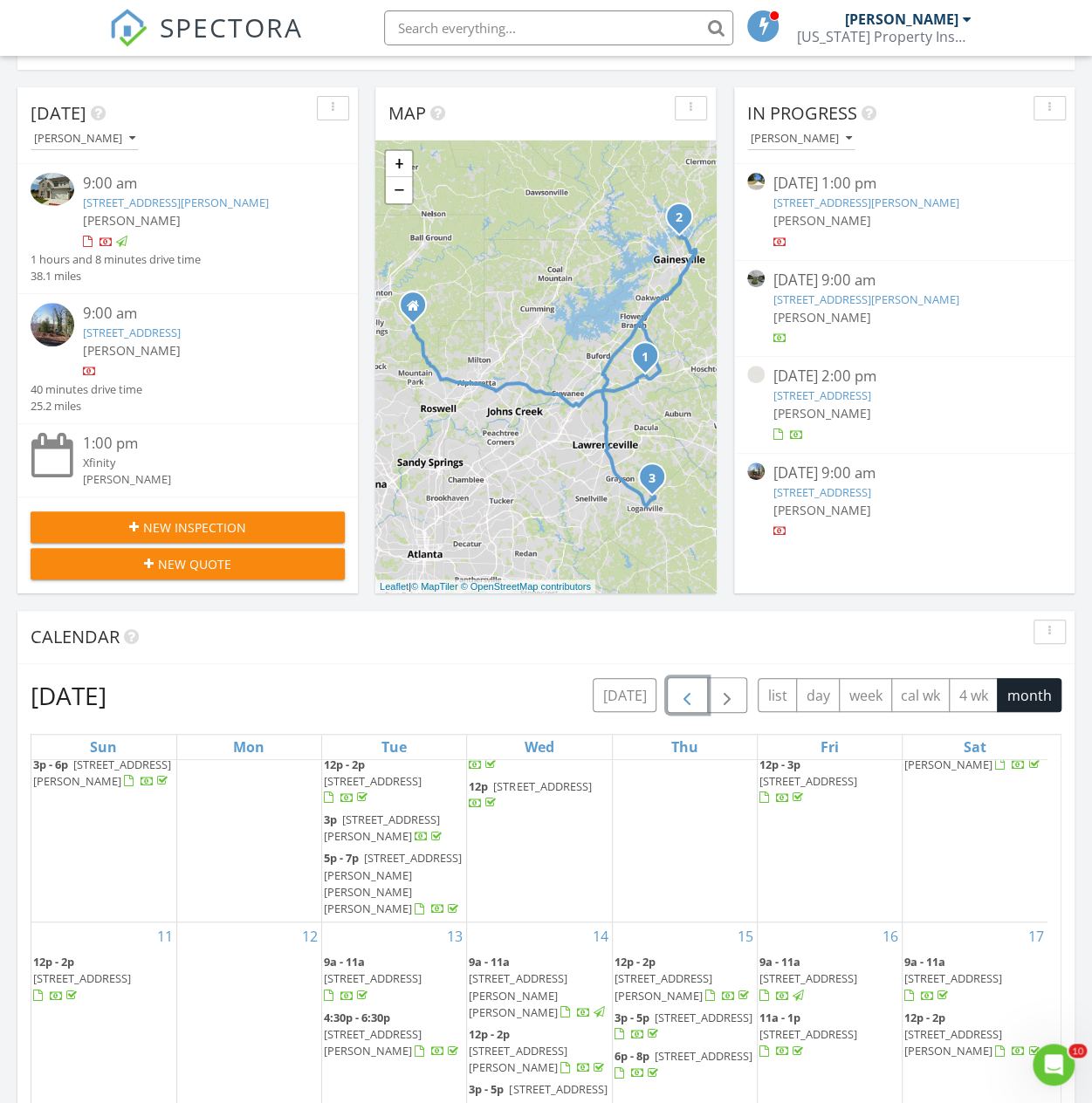 scroll, scrollTop: 436, scrollLeft: 0, axis: vertical 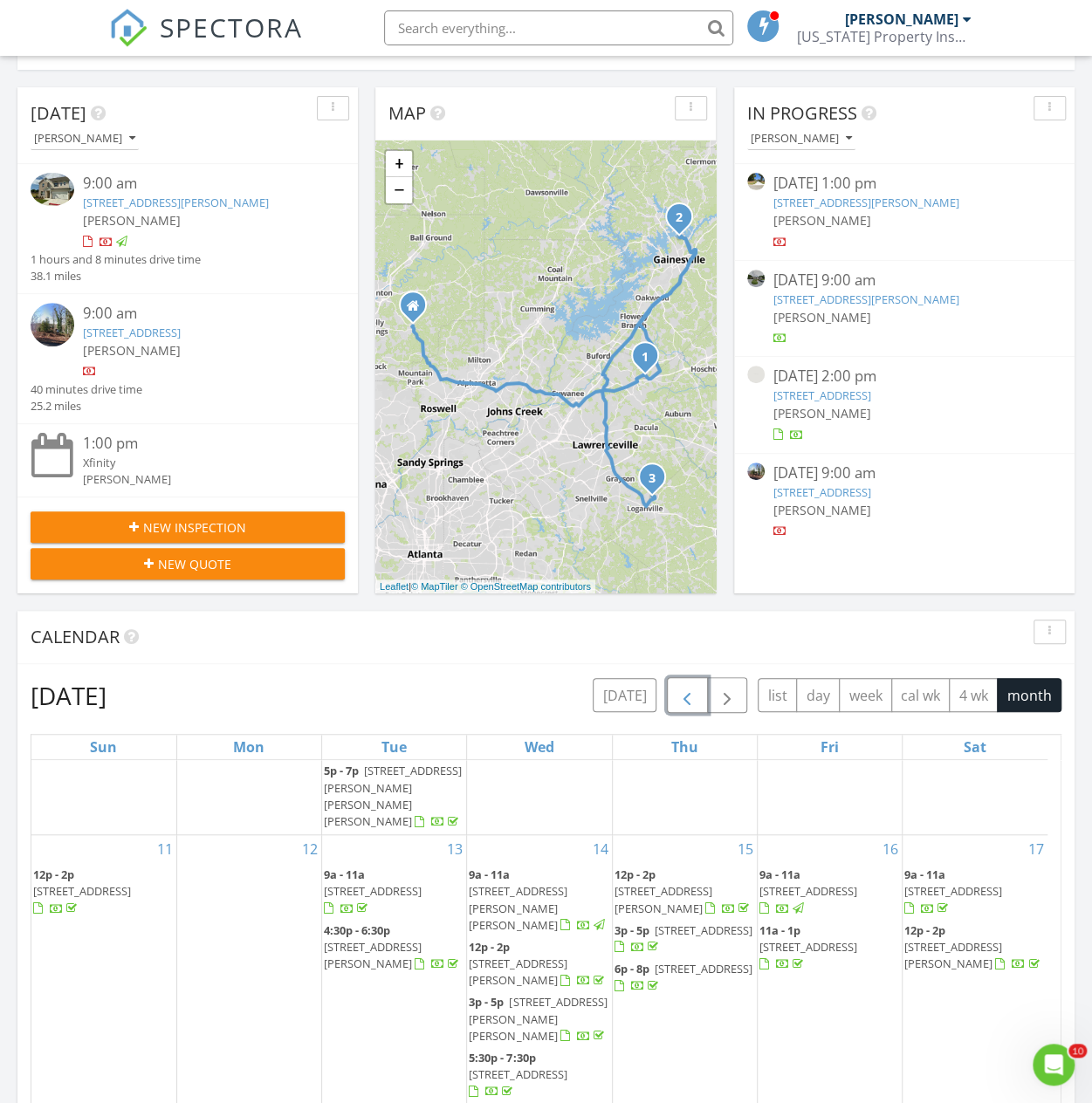 click on "883 Greenhedge Dr, Stone Mountain 30088" at bounding box center (808, 891) 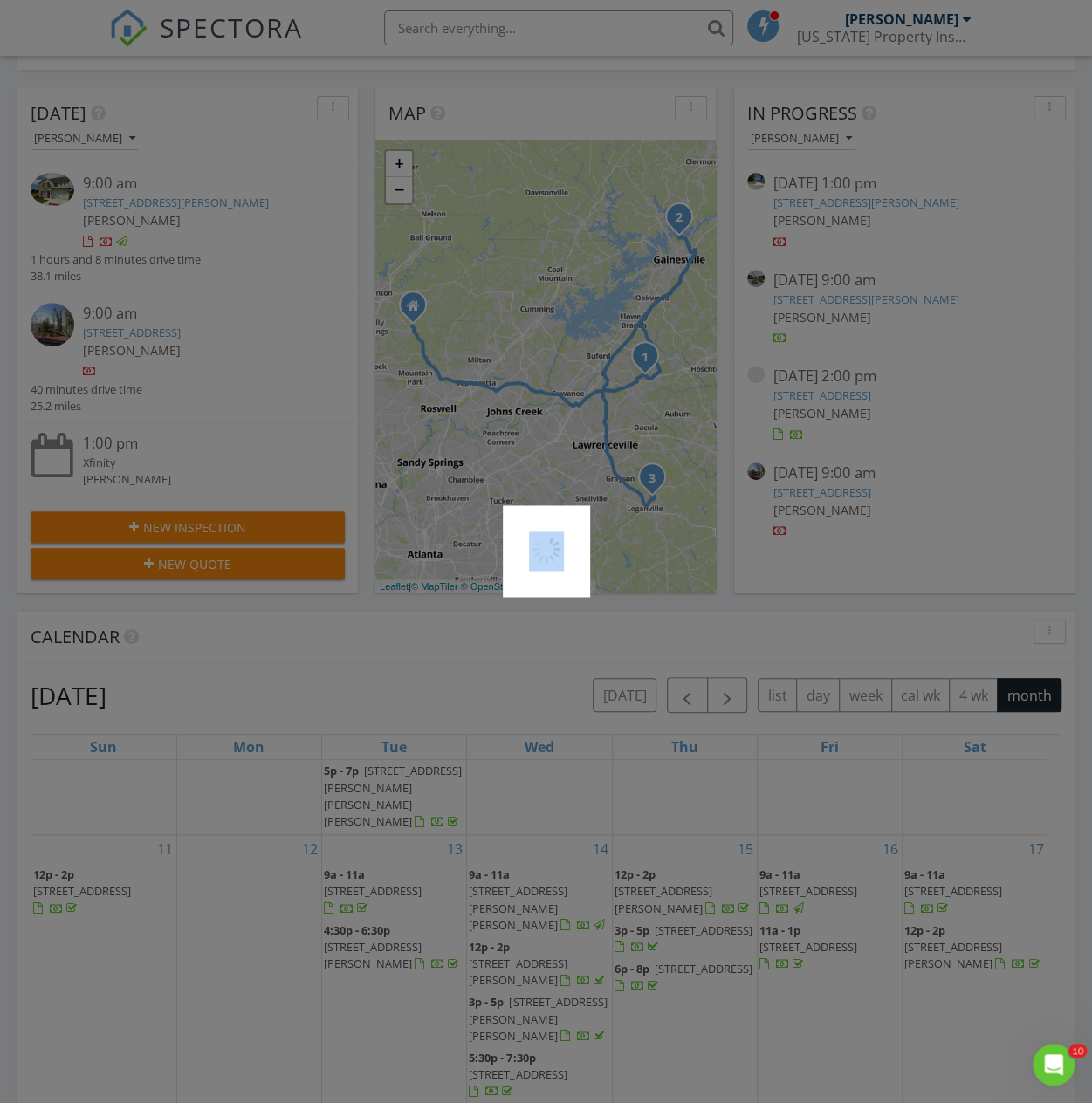 click at bounding box center [546, 552] 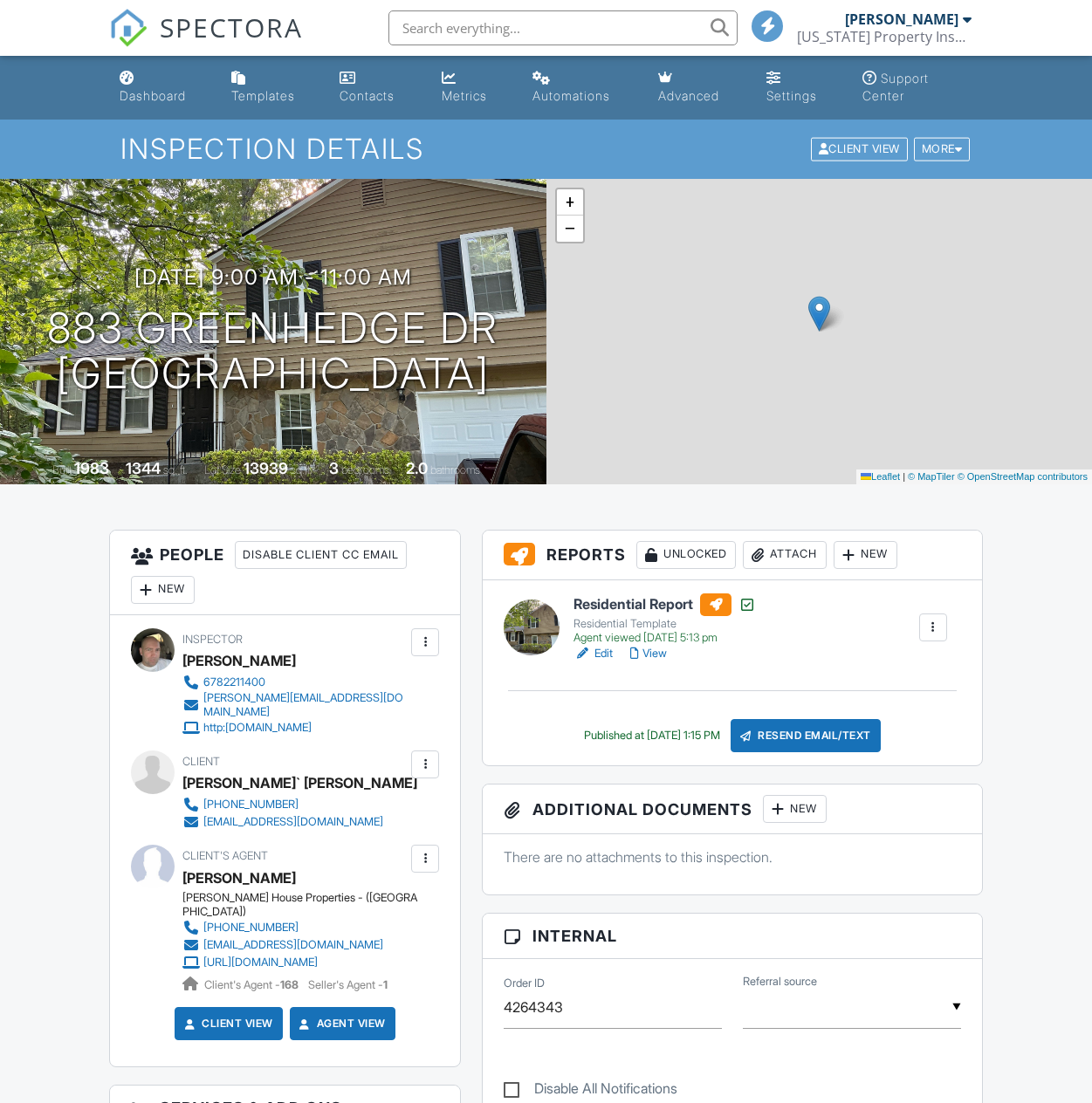 scroll, scrollTop: 0, scrollLeft: 0, axis: both 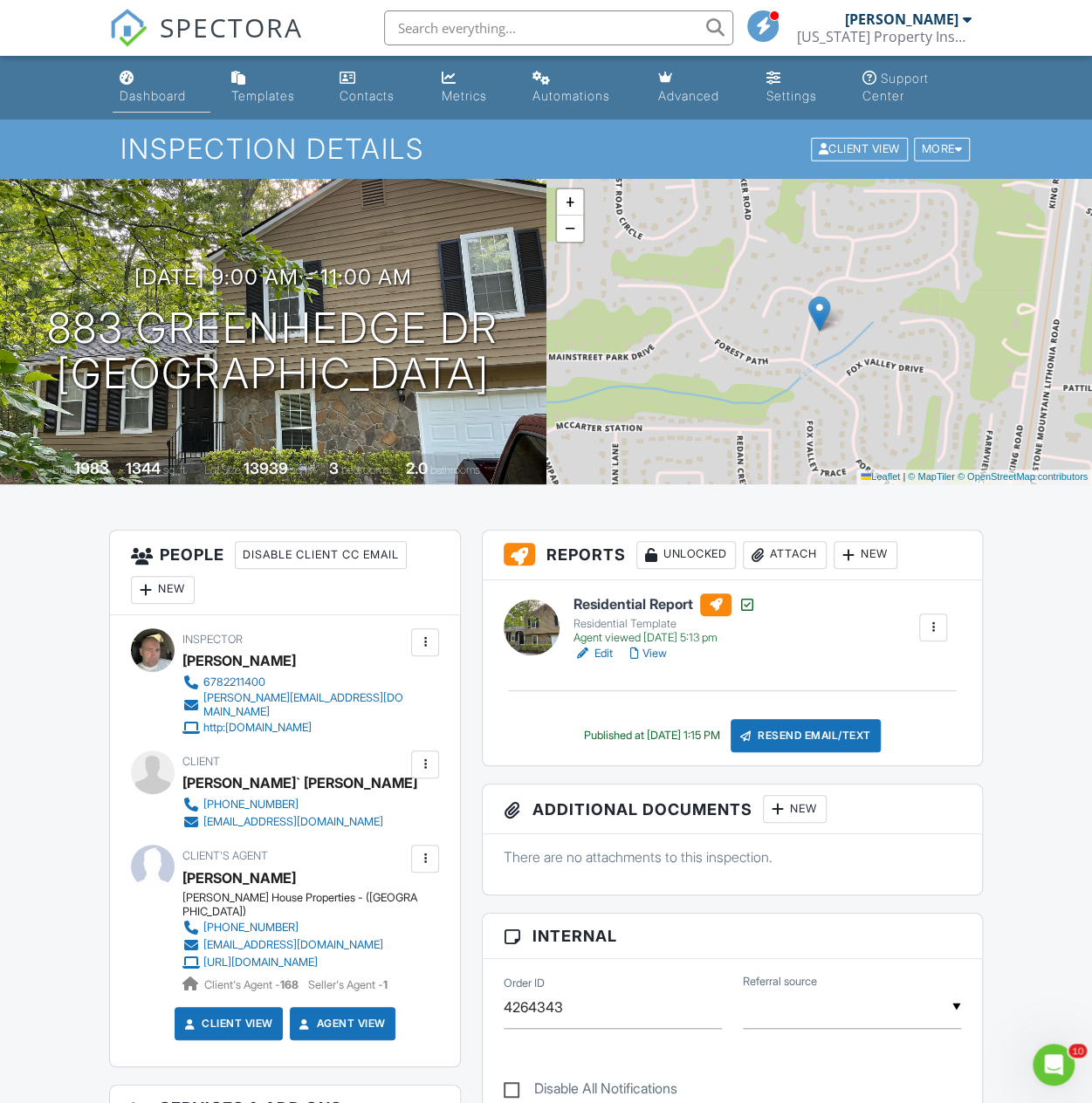 click on "Dashboard" at bounding box center (161, 87) 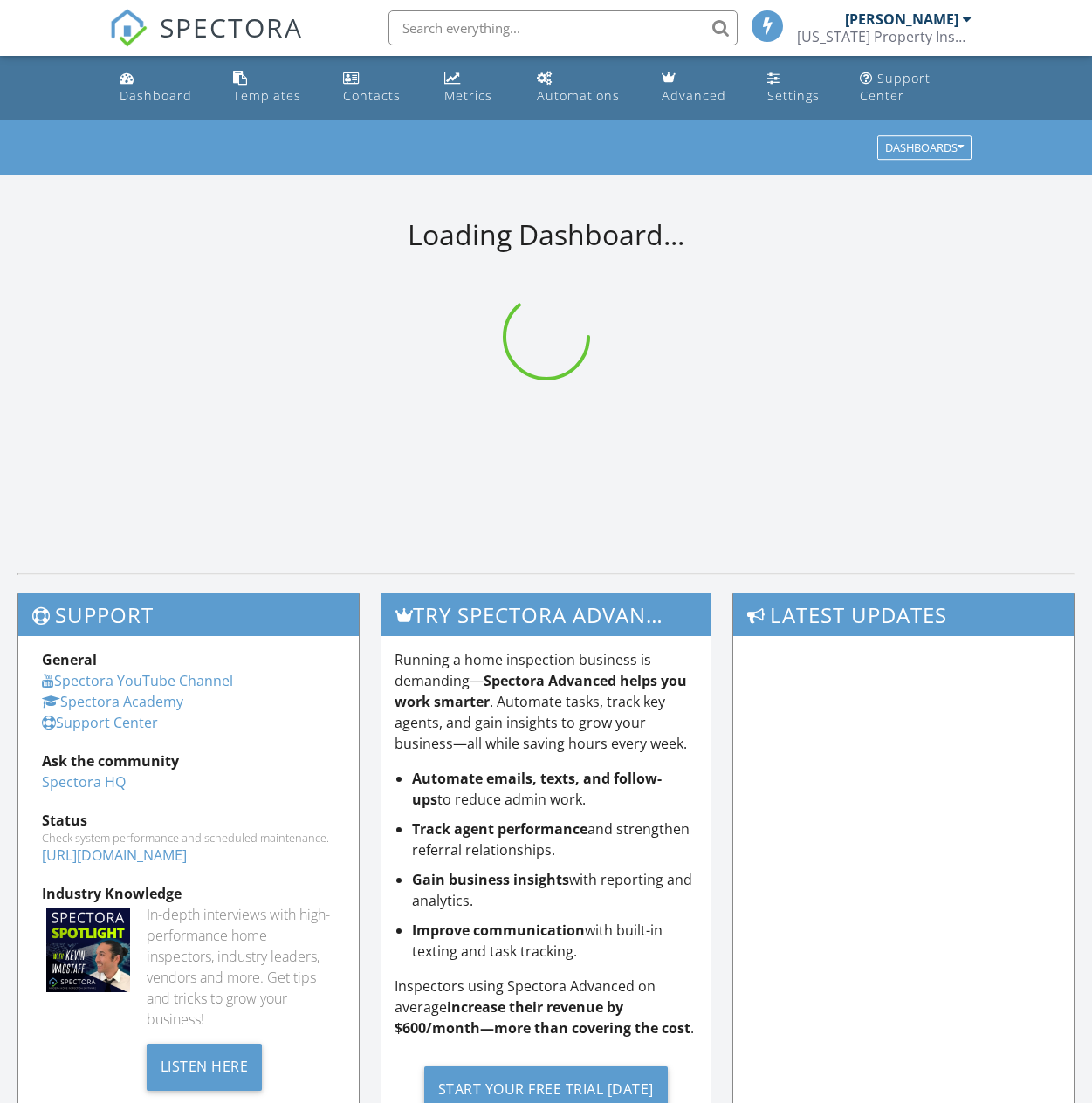 scroll, scrollTop: 0, scrollLeft: 0, axis: both 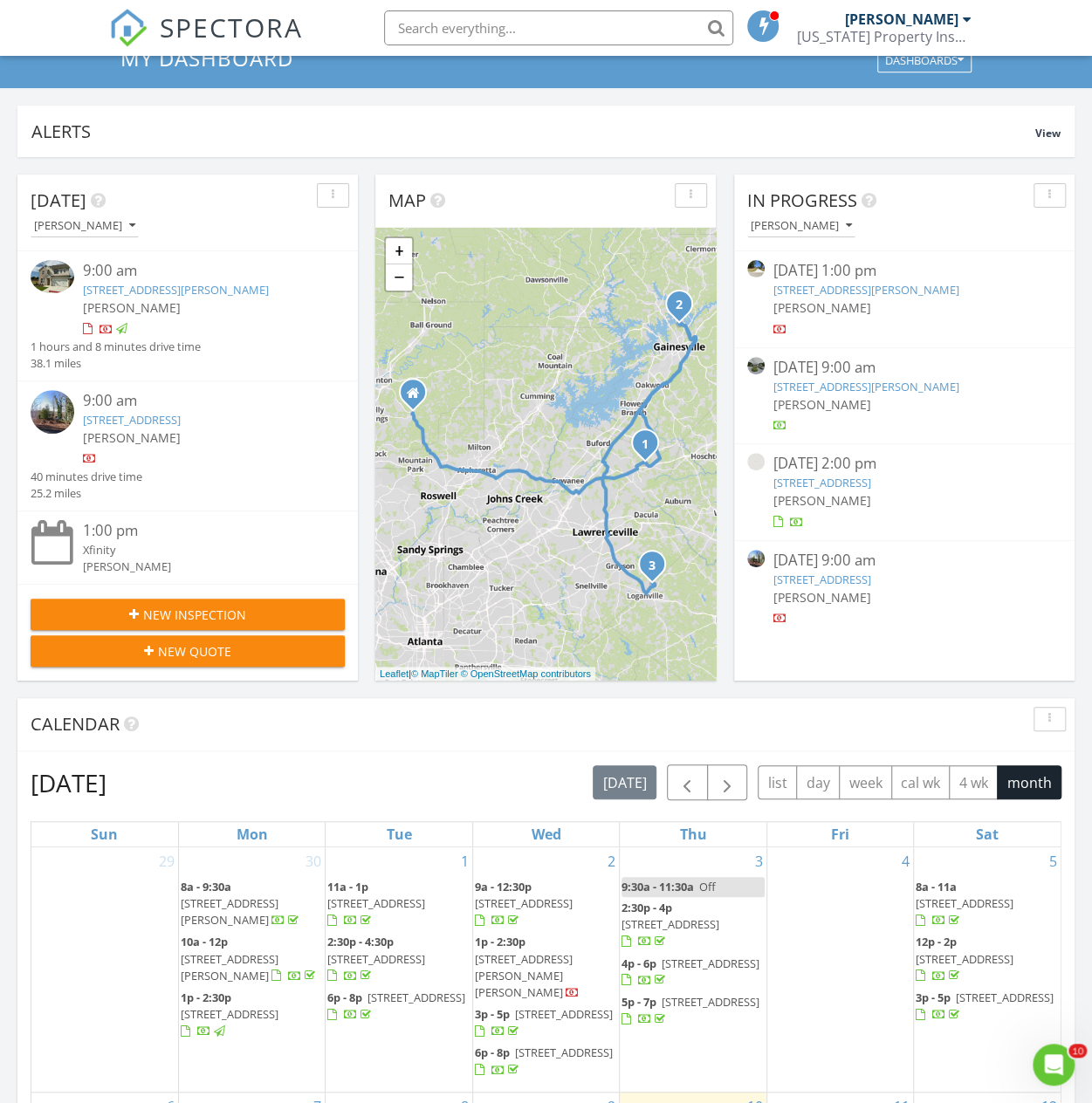 click on "[STREET_ADDRESS][PERSON_NAME]" at bounding box center [866, 387] 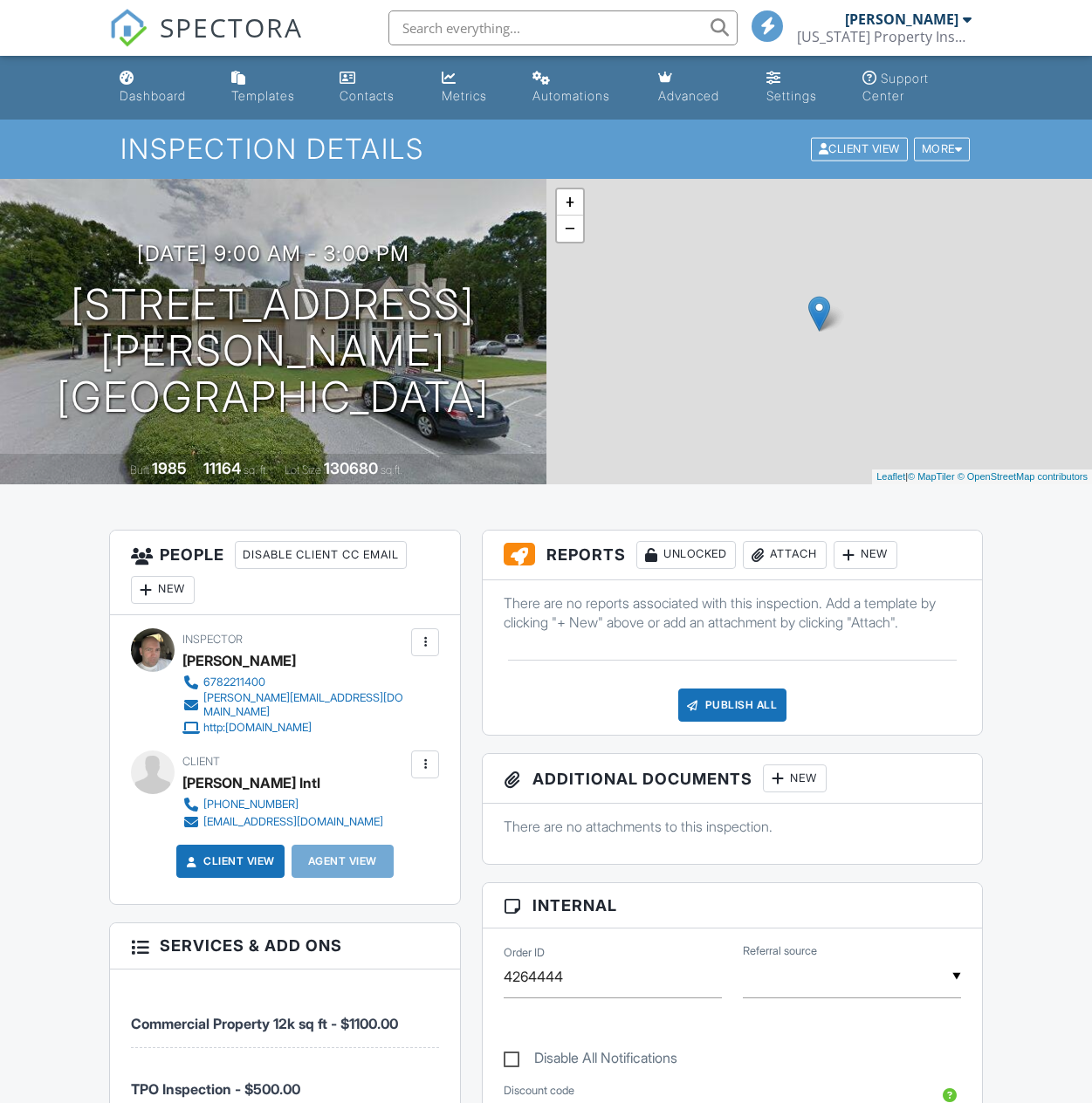 scroll, scrollTop: 0, scrollLeft: 0, axis: both 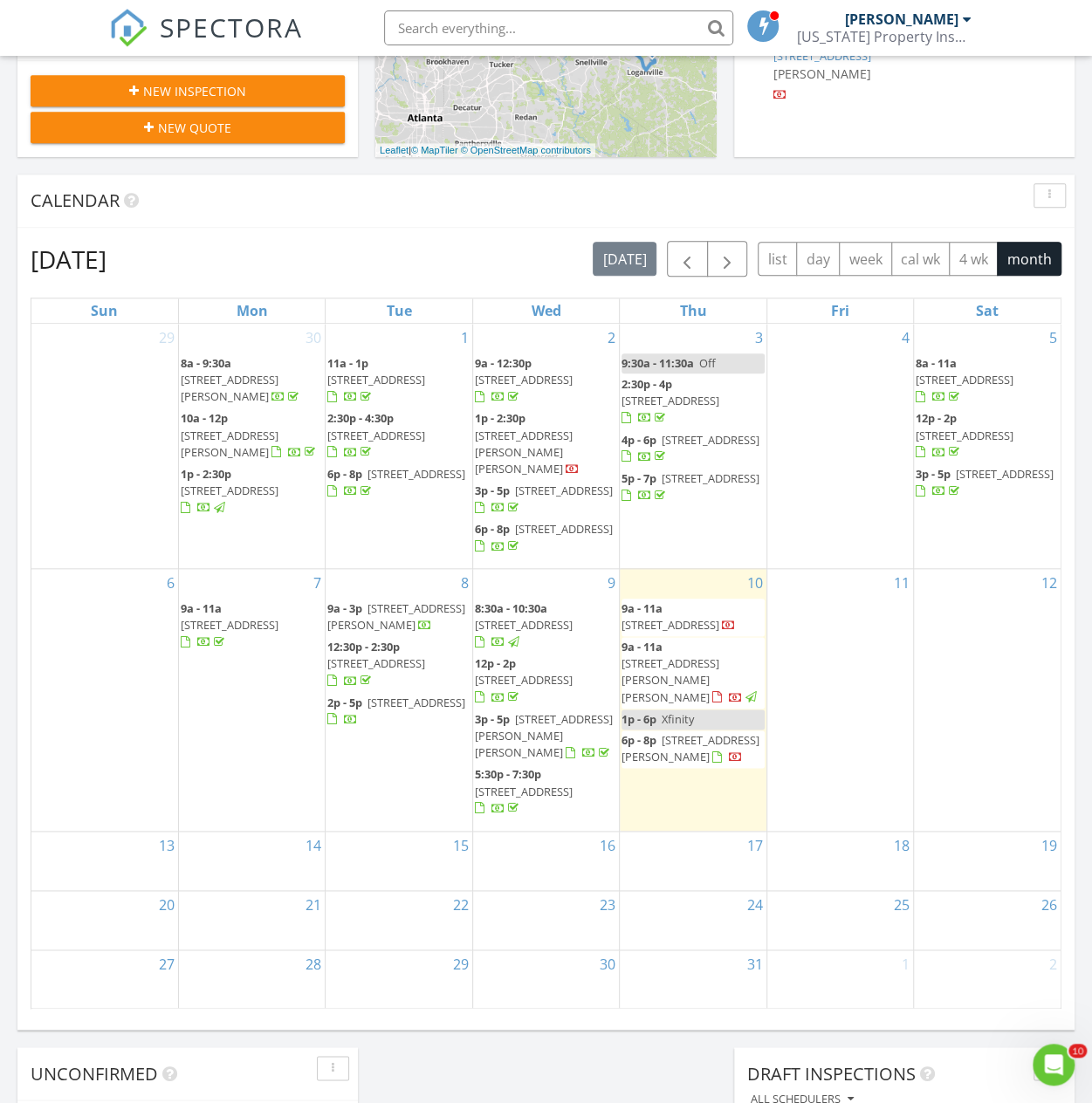 click on "New Inspection" at bounding box center [195, 91] 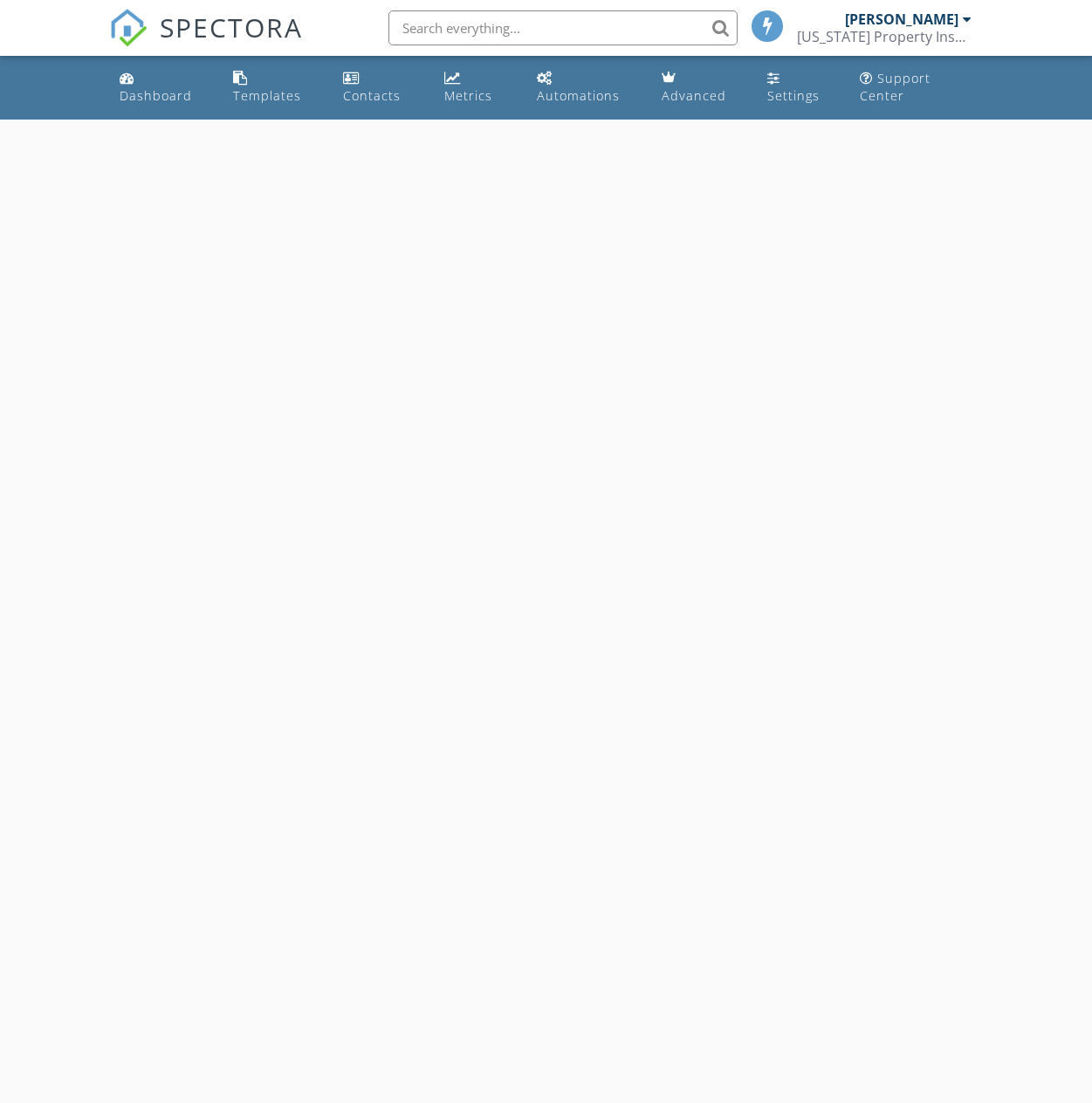 scroll, scrollTop: 0, scrollLeft: 0, axis: both 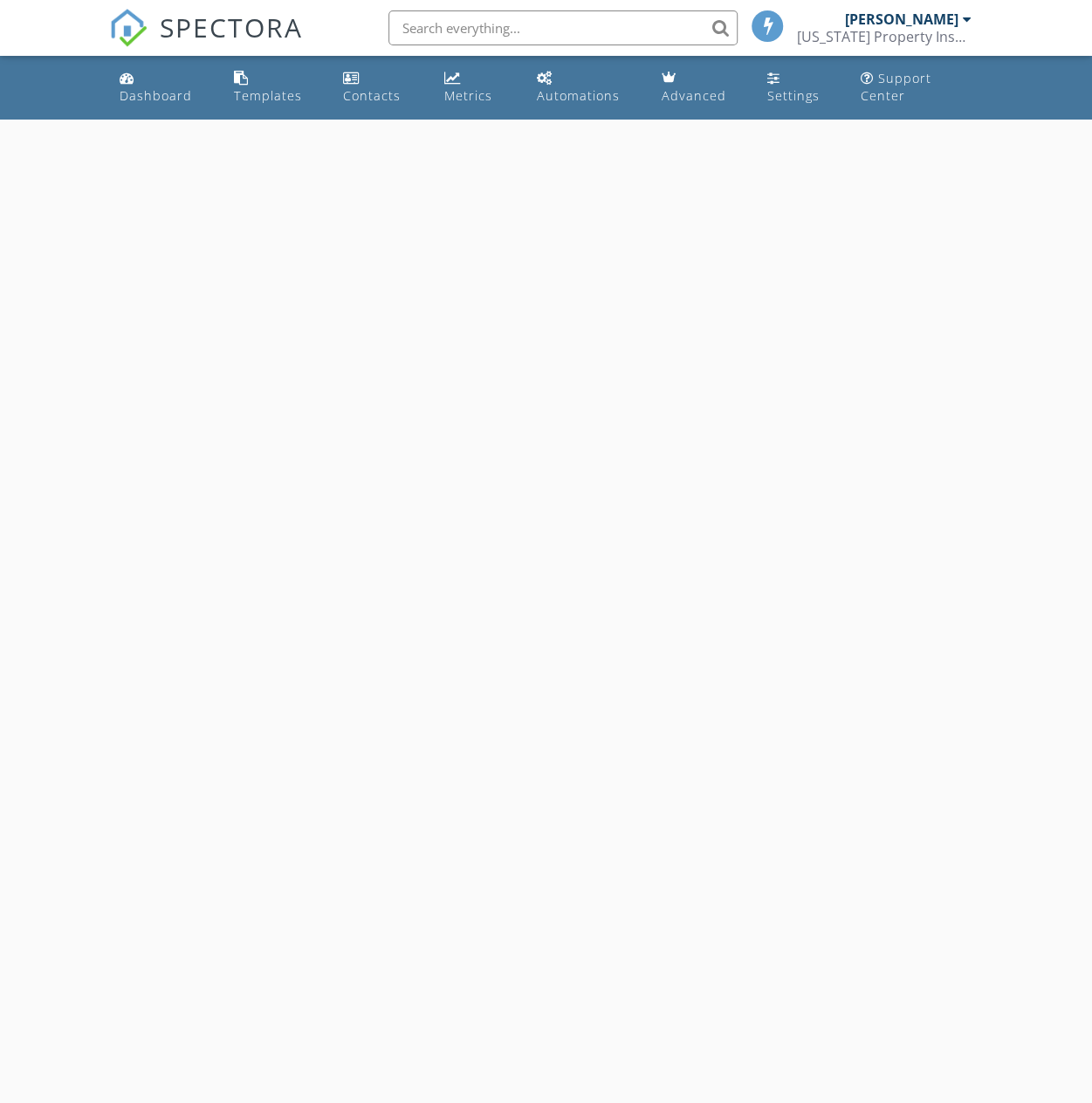 select on "6" 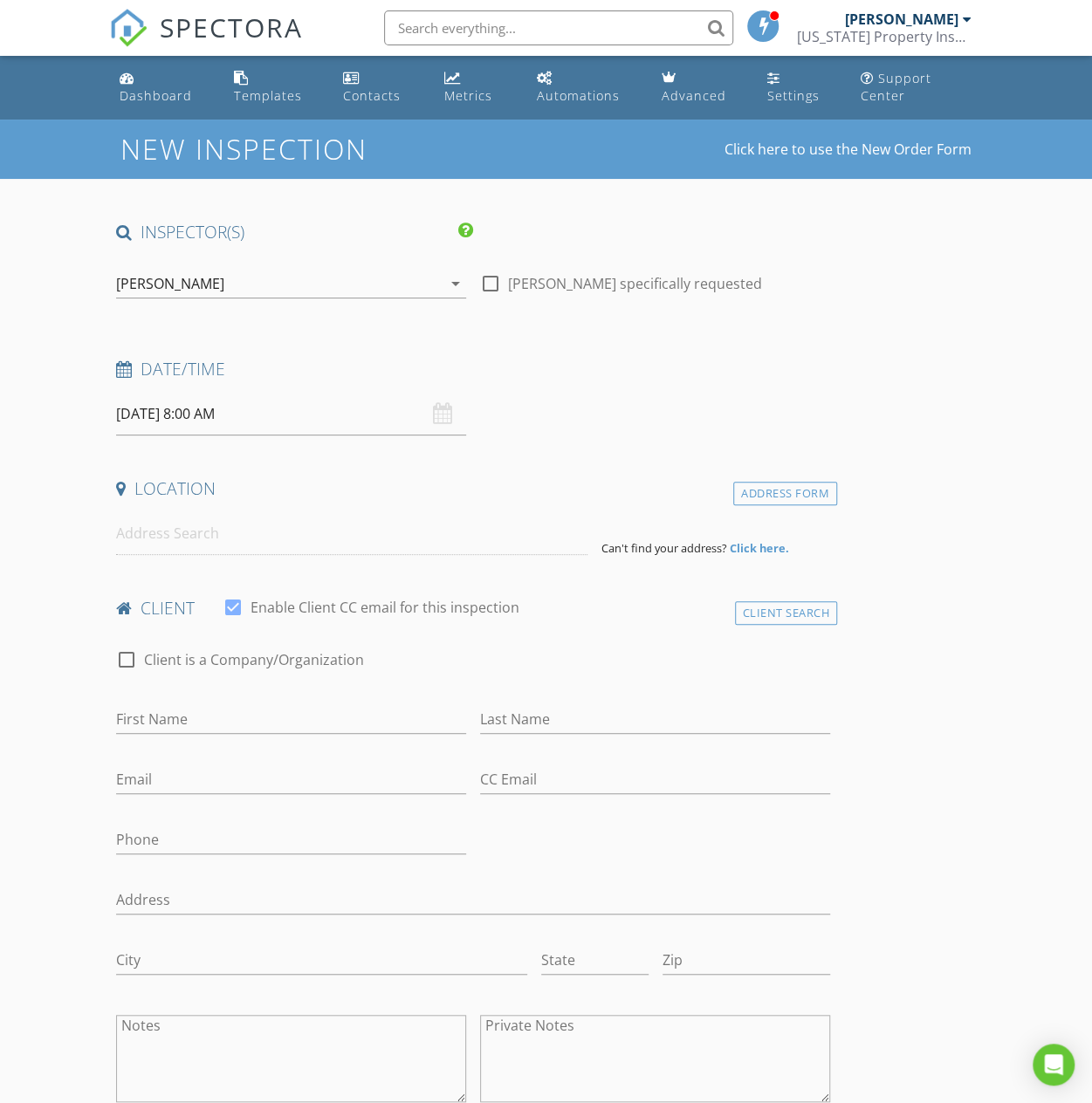 scroll, scrollTop: 0, scrollLeft: 0, axis: both 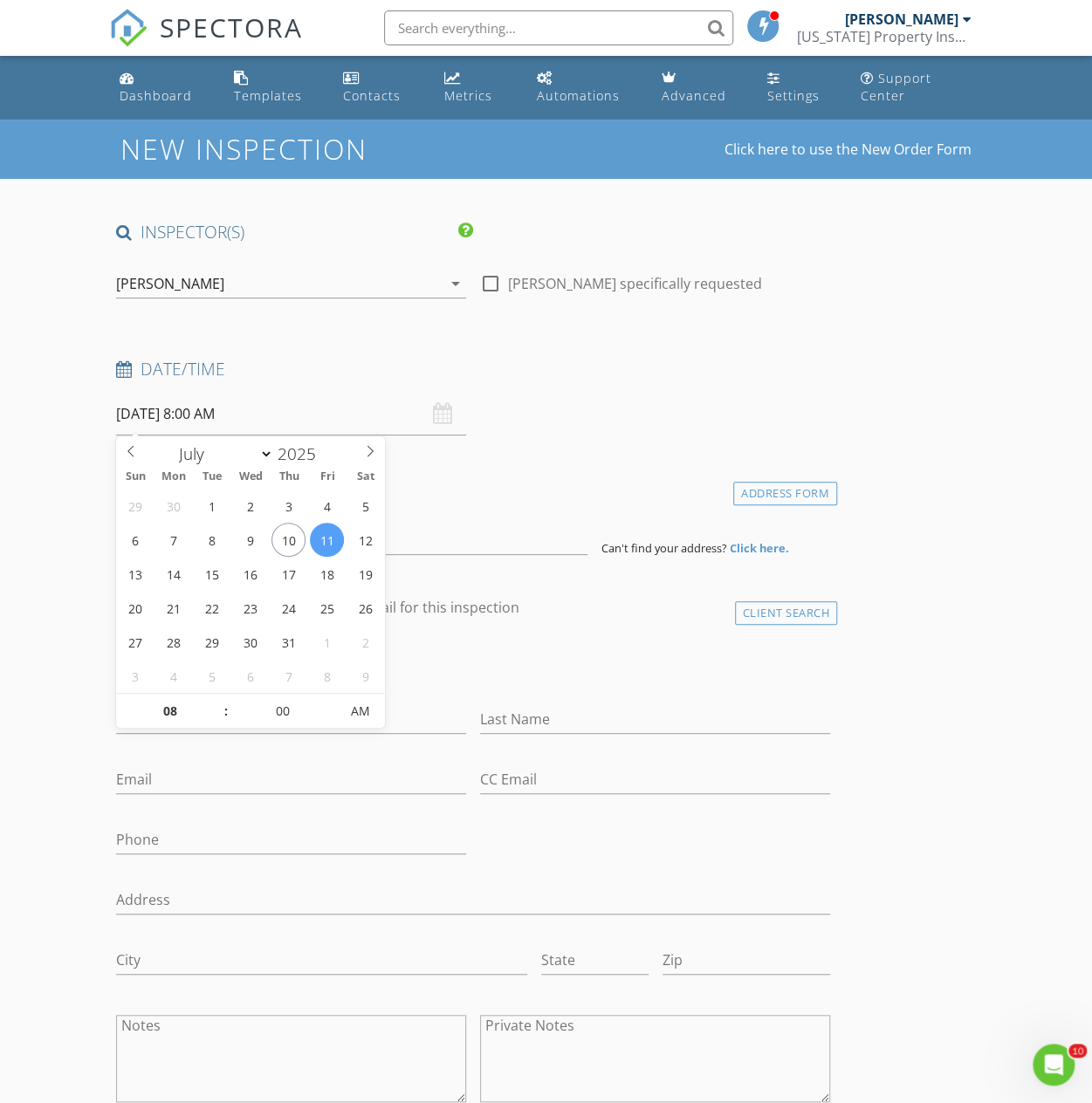 click on "[DATE] 8:00 AM" at bounding box center (291, 414) 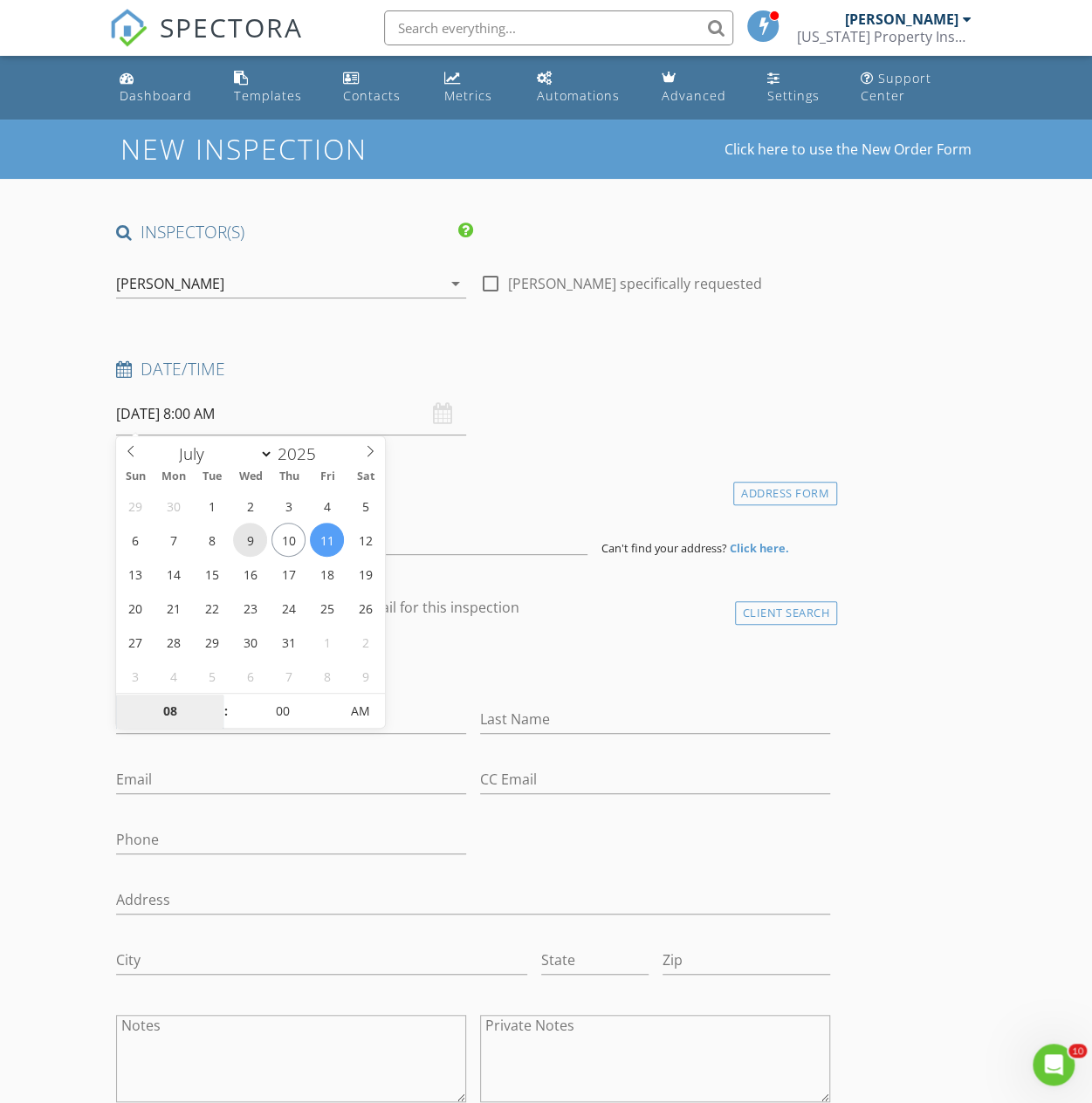 type on "[DATE] 8:00 AM" 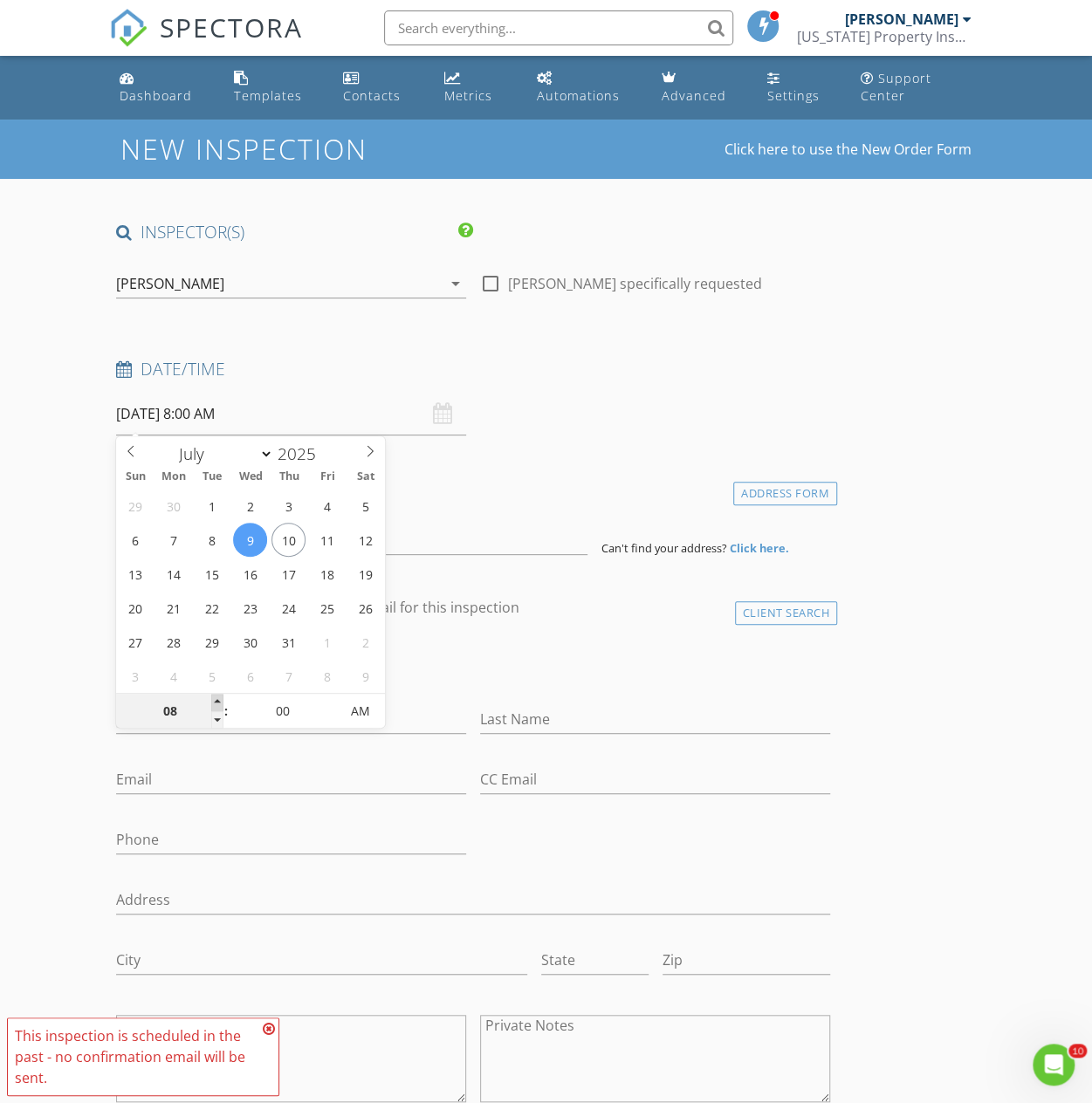 type on "09" 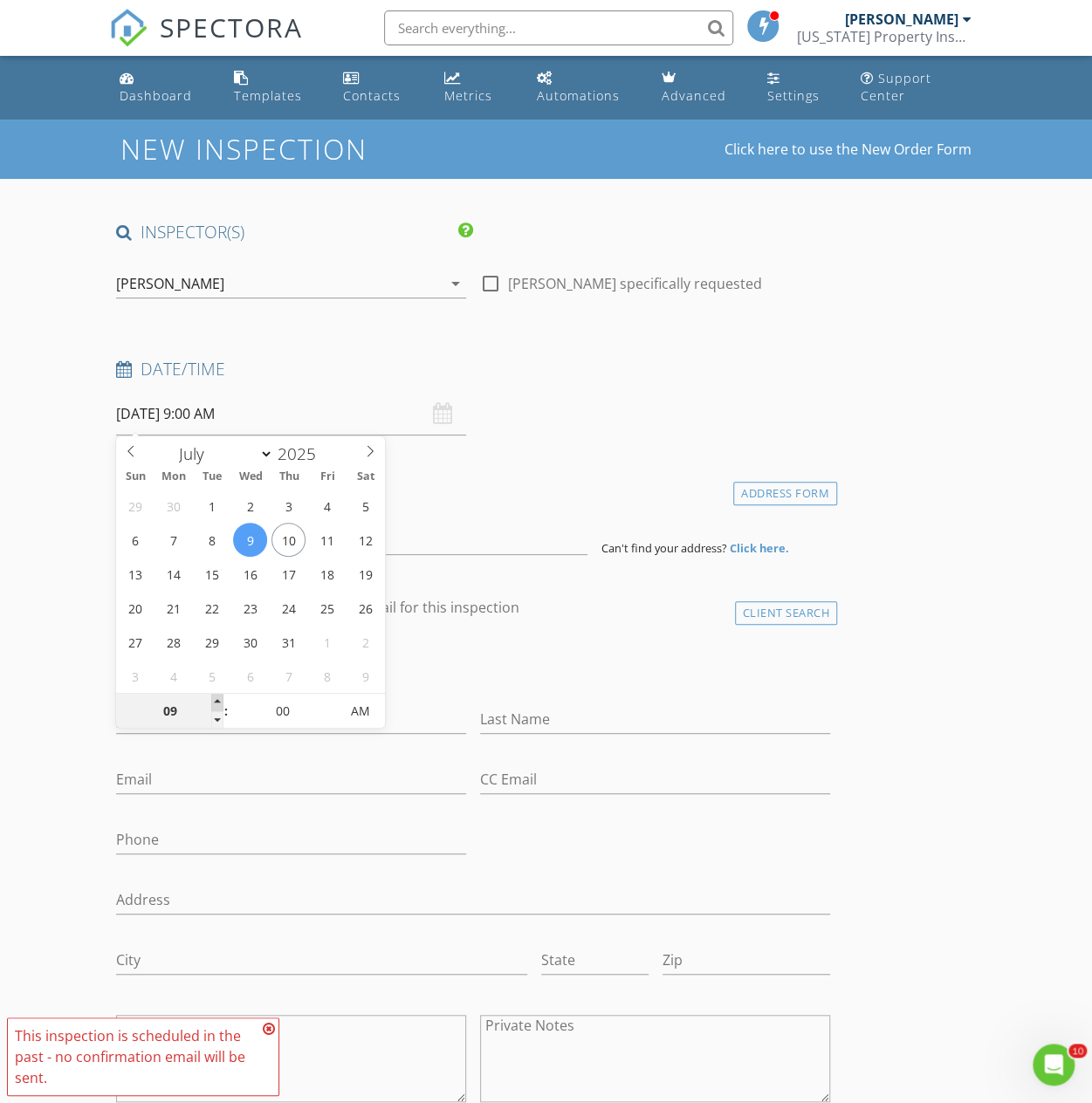 click at bounding box center [217, 702] 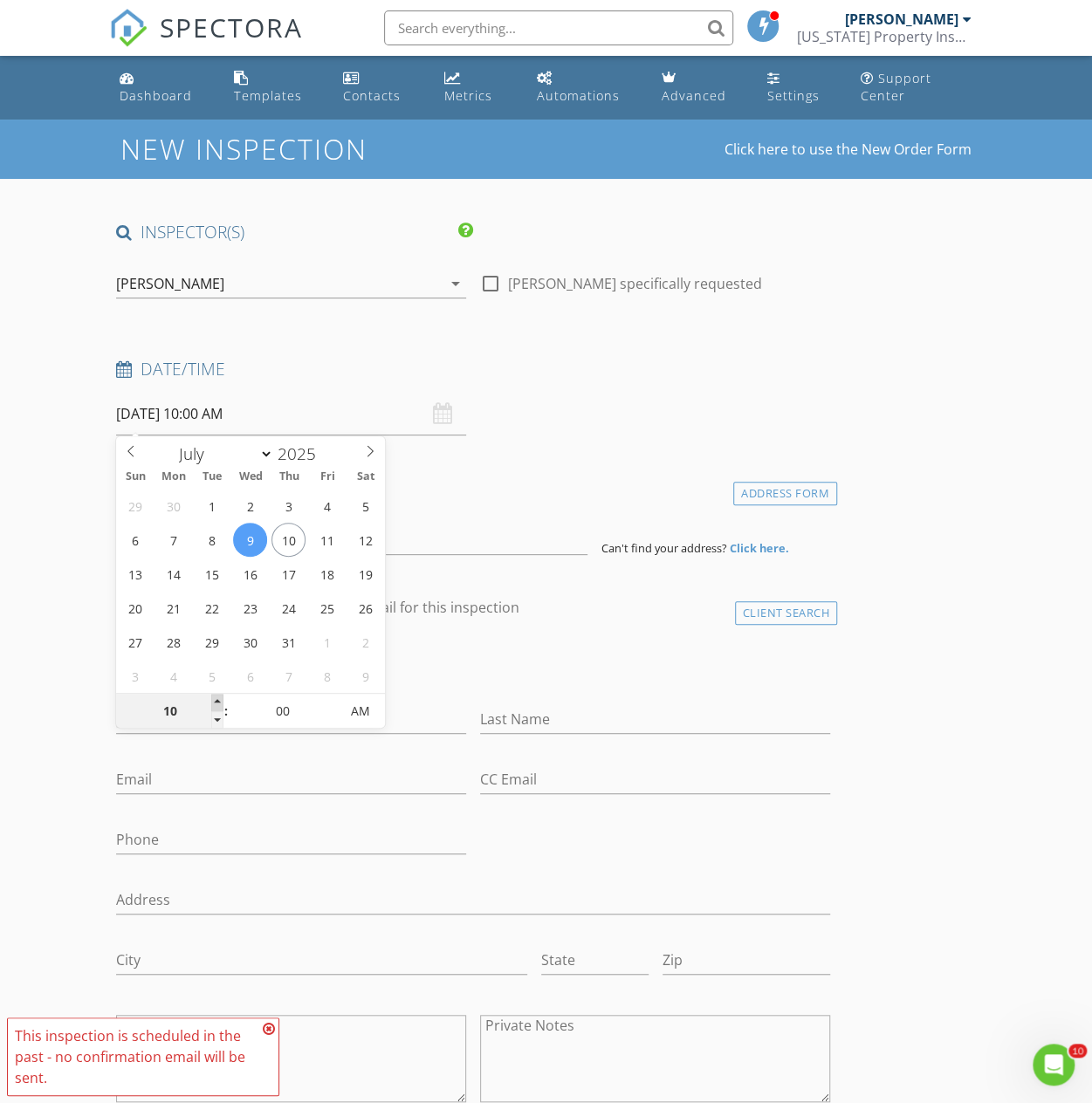 click at bounding box center [217, 702] 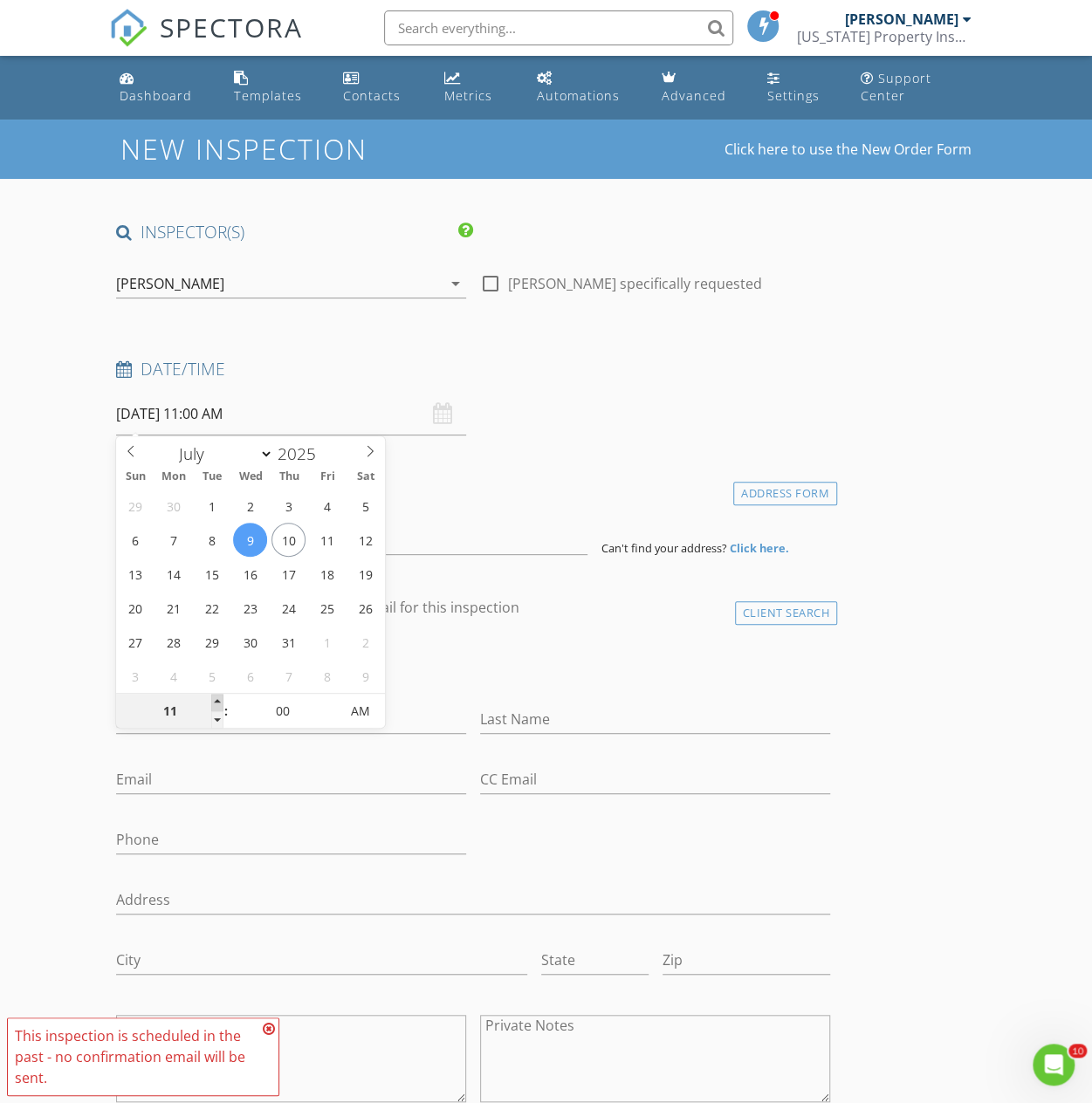 click at bounding box center (217, 702) 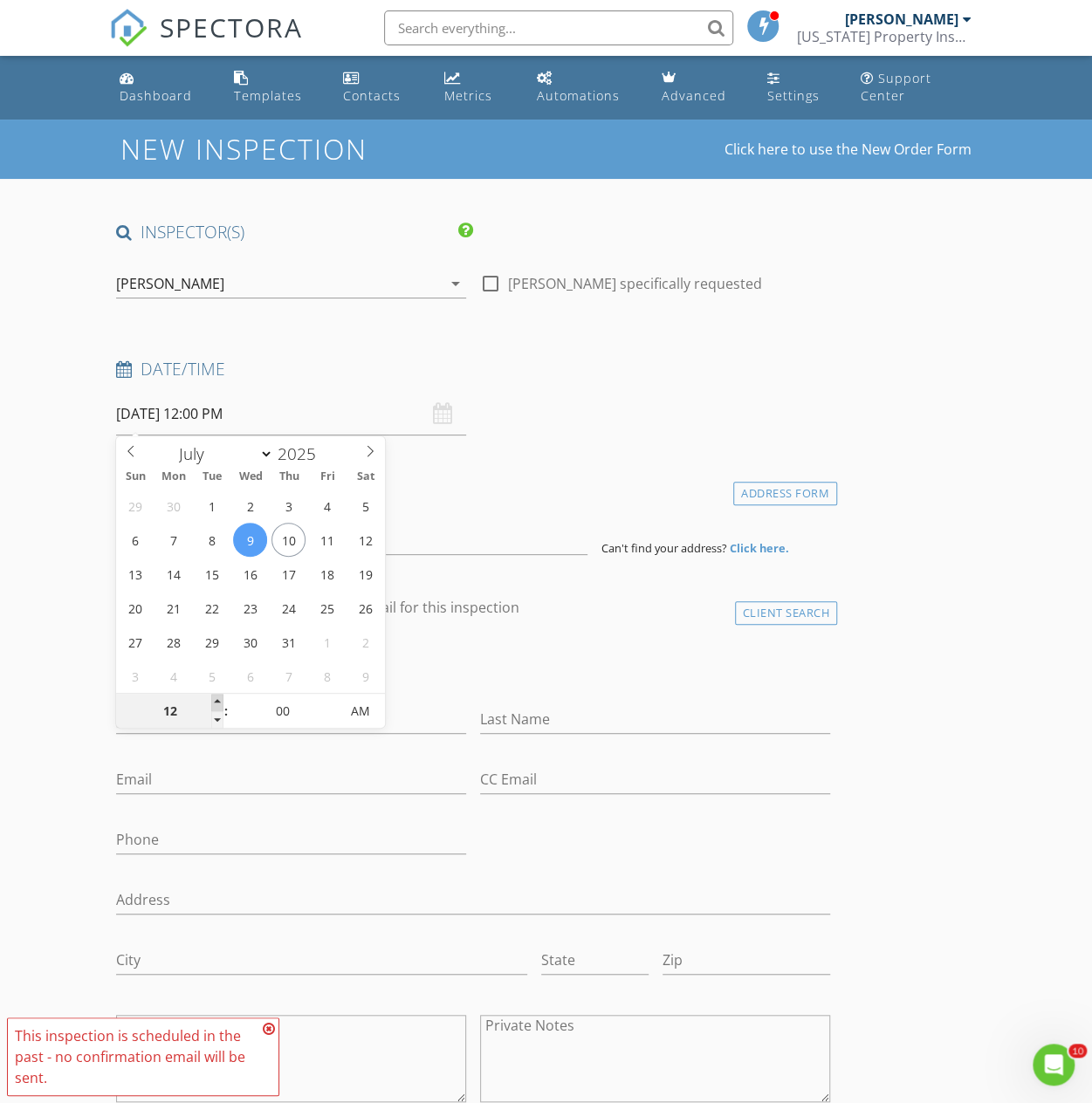 click at bounding box center [217, 702] 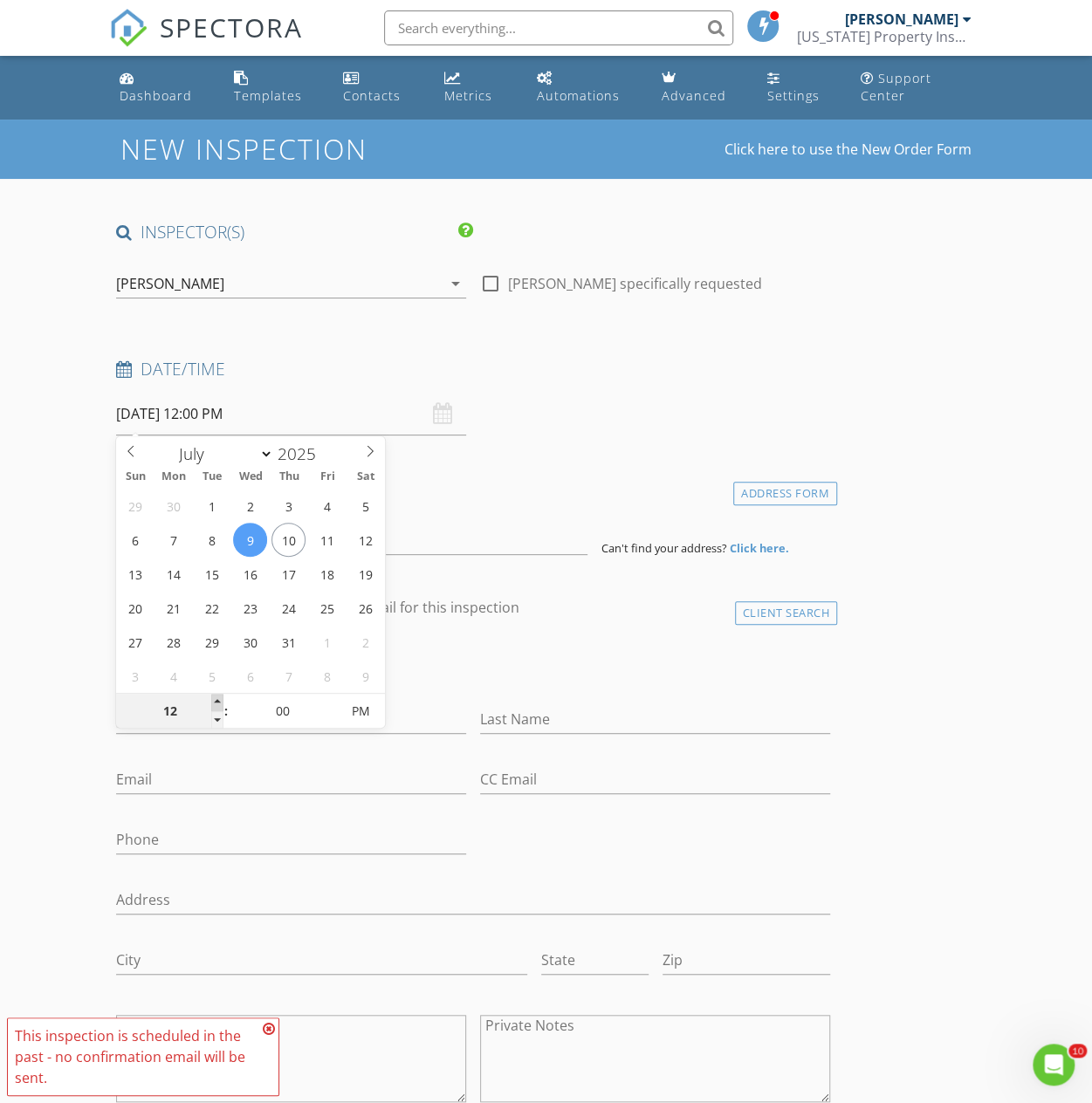 type on "01" 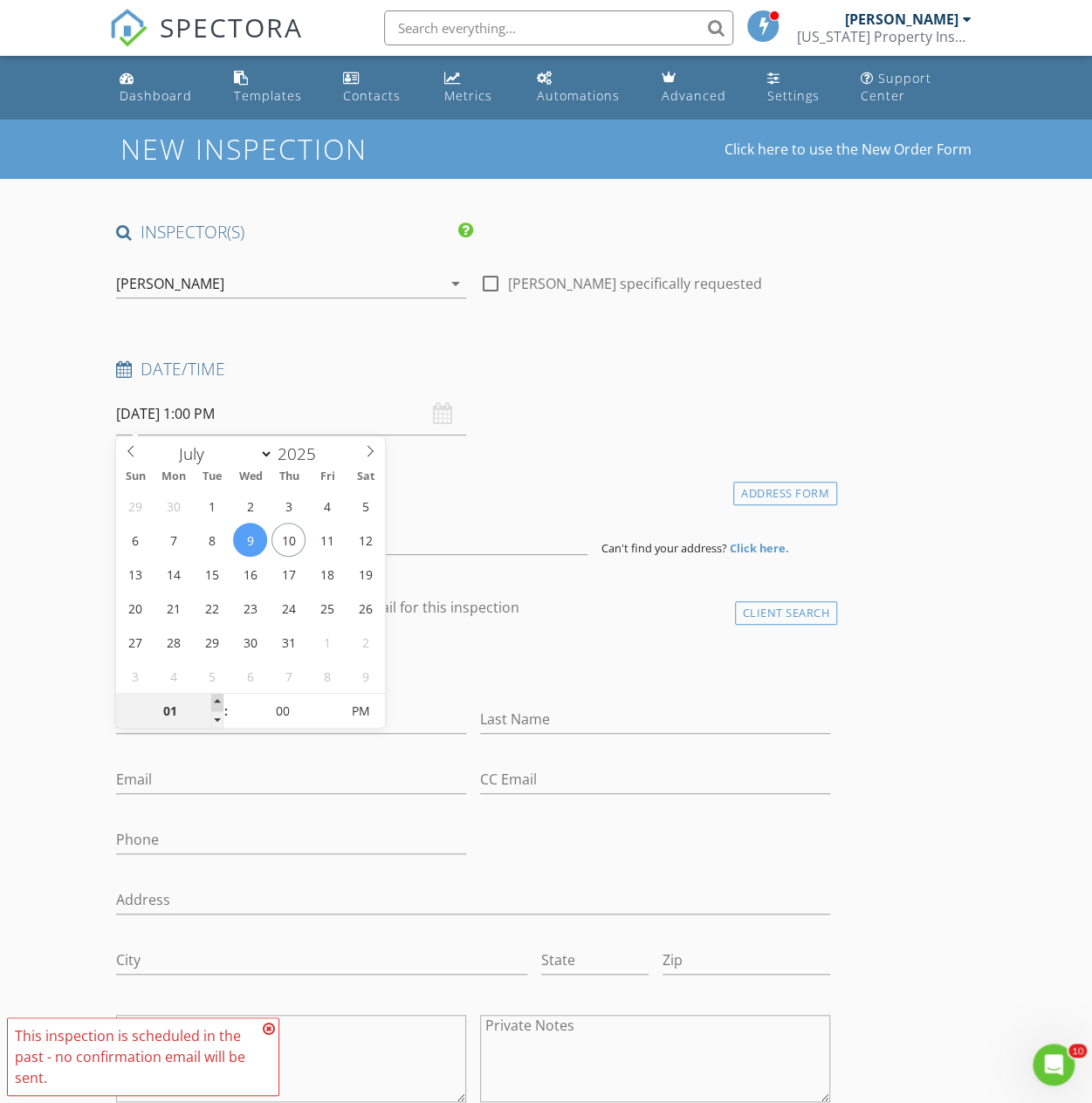 click at bounding box center (217, 702) 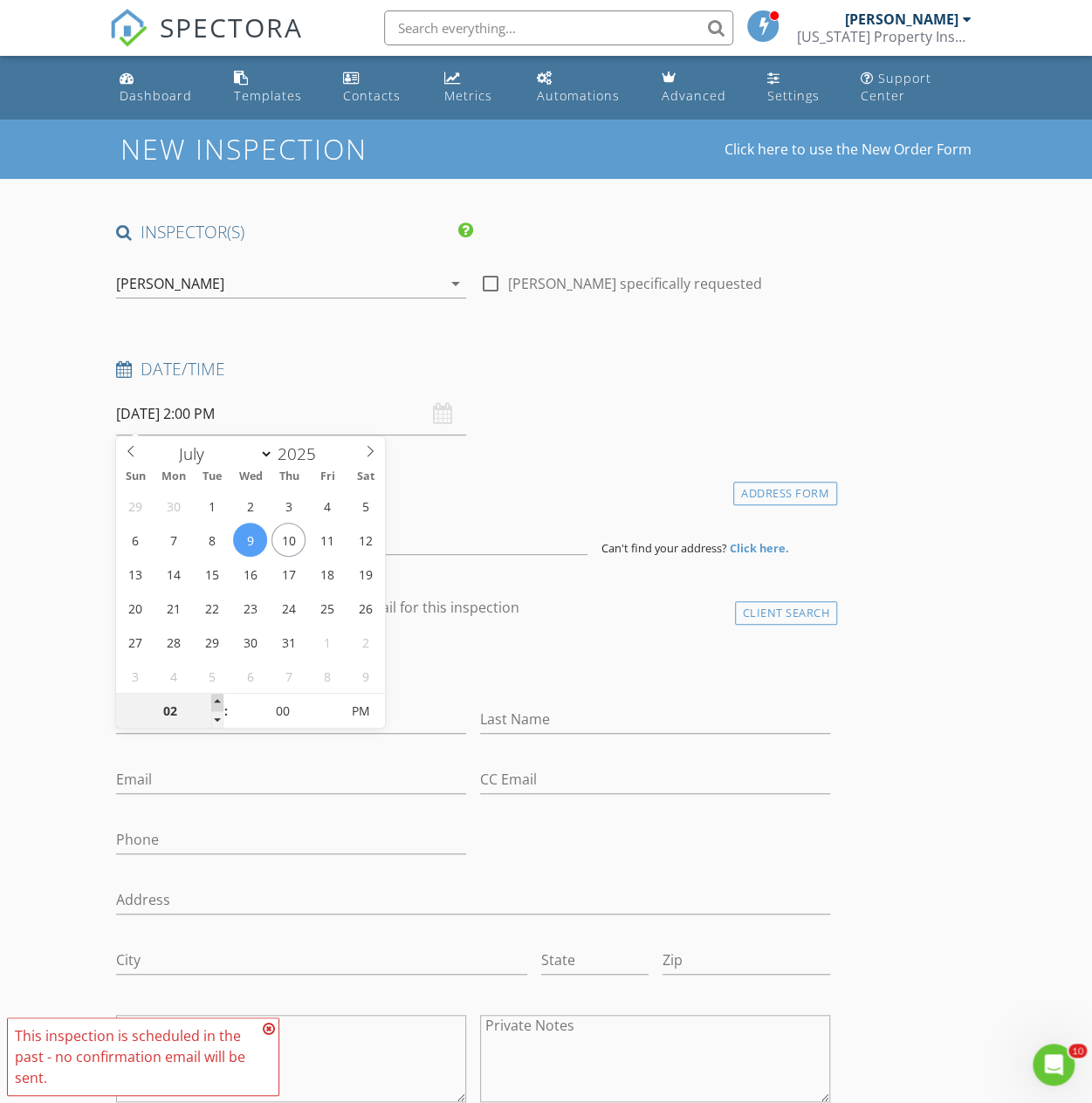 click at bounding box center [217, 702] 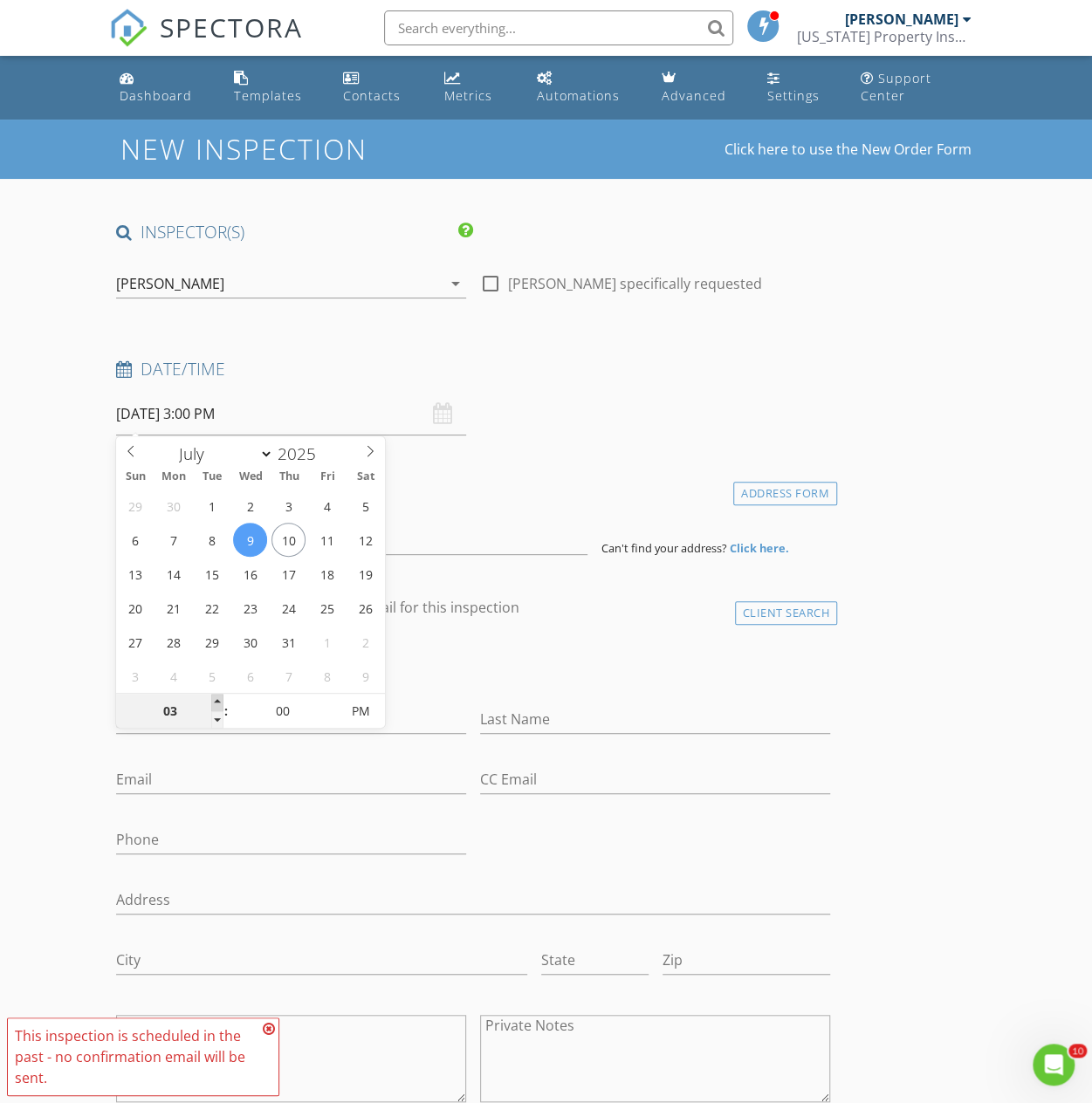 click at bounding box center [217, 702] 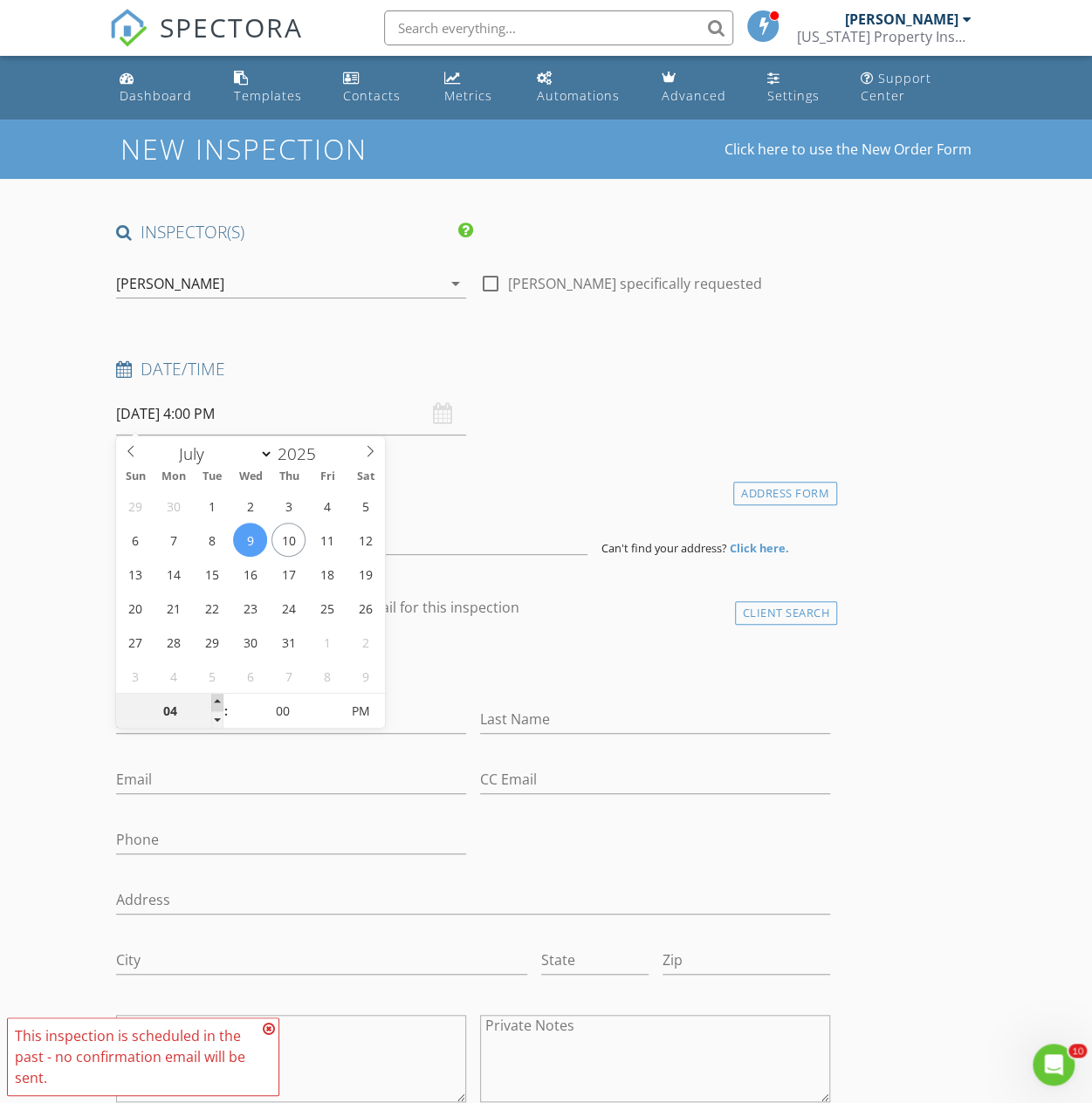 click at bounding box center [217, 702] 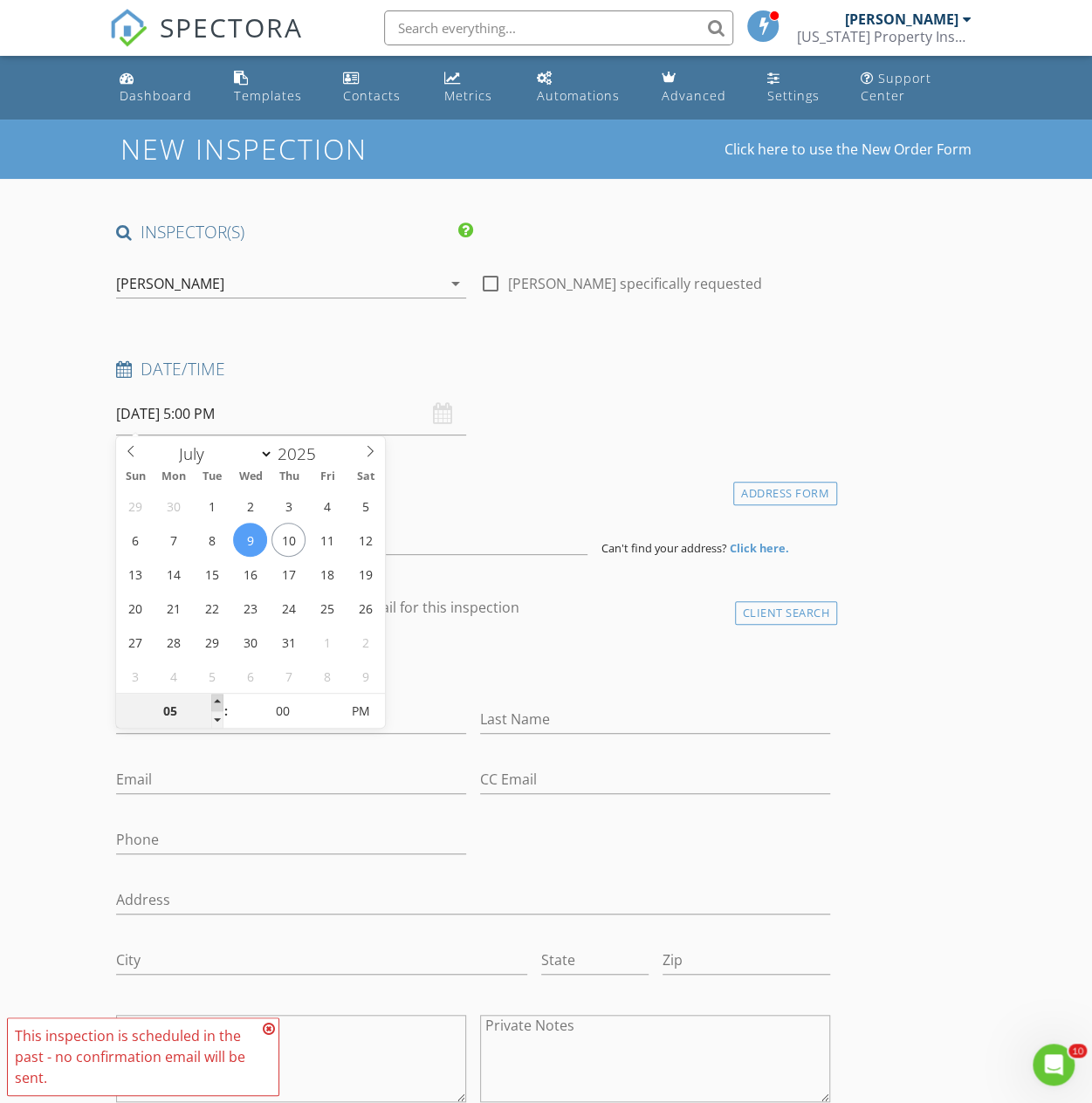 click at bounding box center (217, 702) 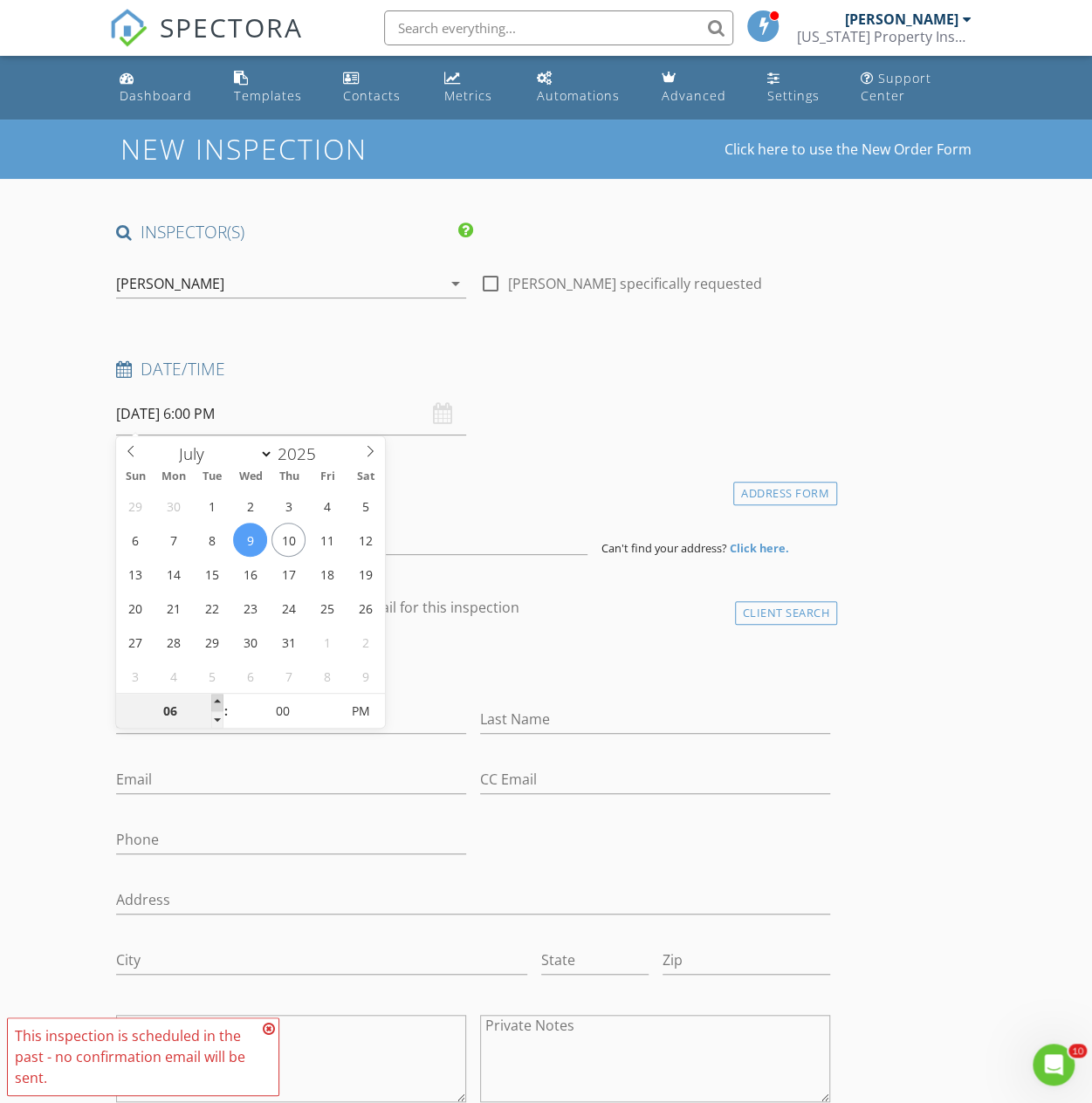 click at bounding box center (217, 702) 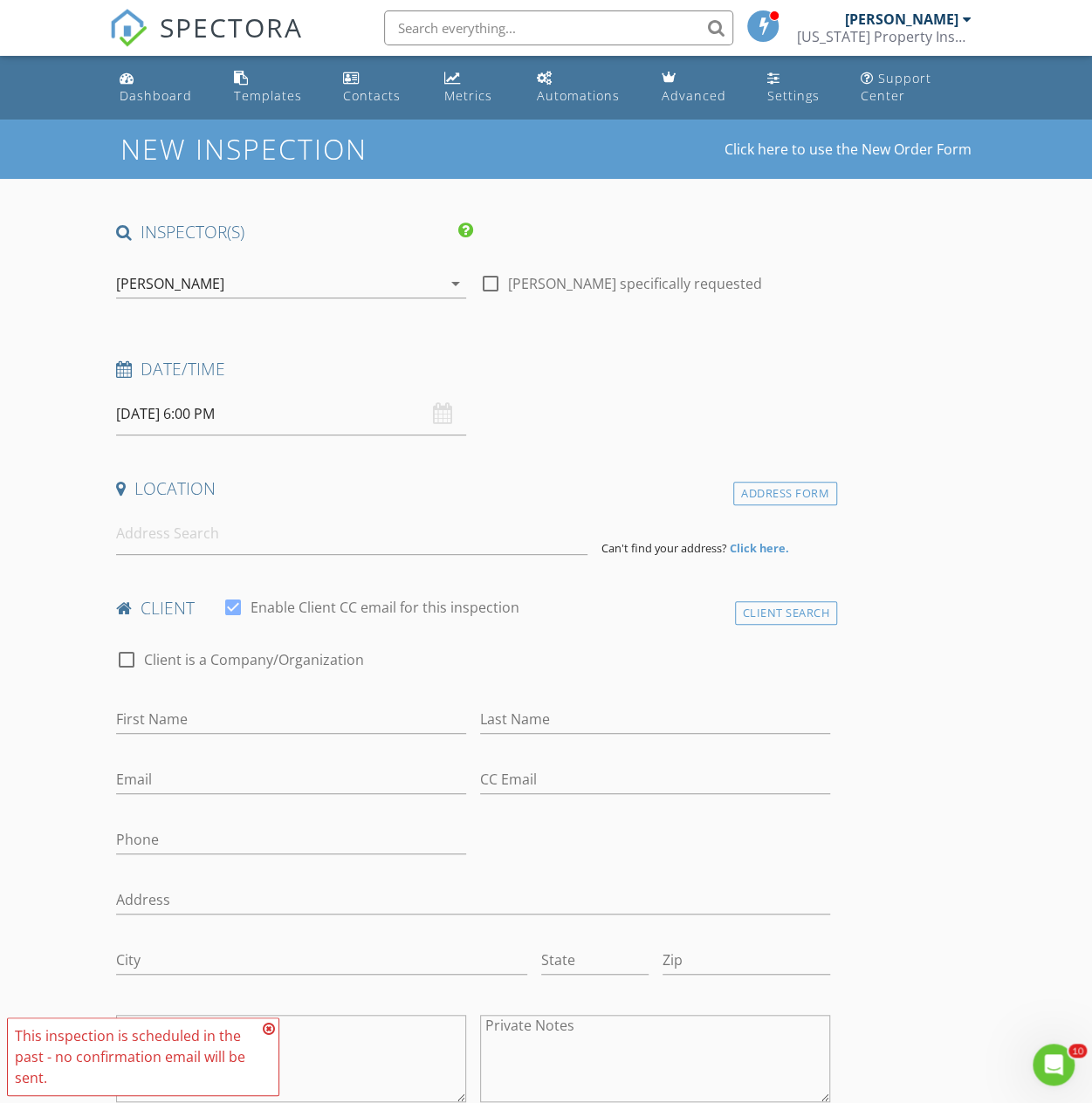 click on "New Inspection
Click here to use the New Order Form
INSPECTOR(S)
check_box   John Owen   PRIMARY   John Owen arrow_drop_down   check_box_outline_blank John Owen specifically requested
Date/Time
07/09/2025 6:00 PM
Location
Address Form       Can't find your address?   Click here.
client
check_box Enable Client CC email for this inspection   Client Search     check_box_outline_blank Client is a Company/Organization     First Name   Last Name   Email   CC Email   Phone   Address   City   State   Zip       Notes   Private Notes
ADD ADDITIONAL client
SERVICES
check_box_outline_blank   Single Family Home   check_box_outline_blank   Townhome   check_box_outline_blank   Condominium   check_box_outline_blank   Pre-Drywall Inspection   check_box_outline_blank       Duplex" at bounding box center (546, 1465) 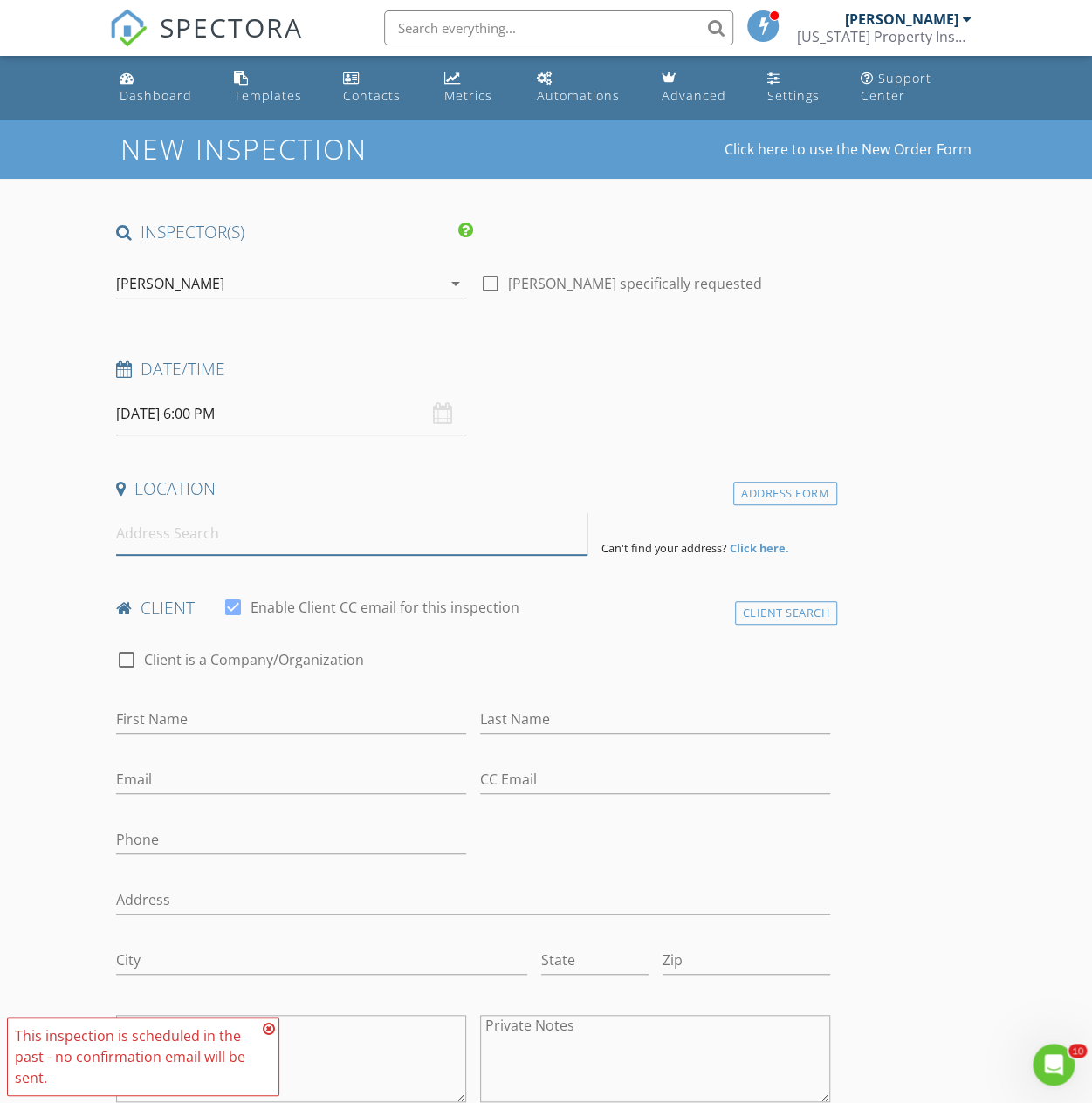 click at bounding box center (352, 533) 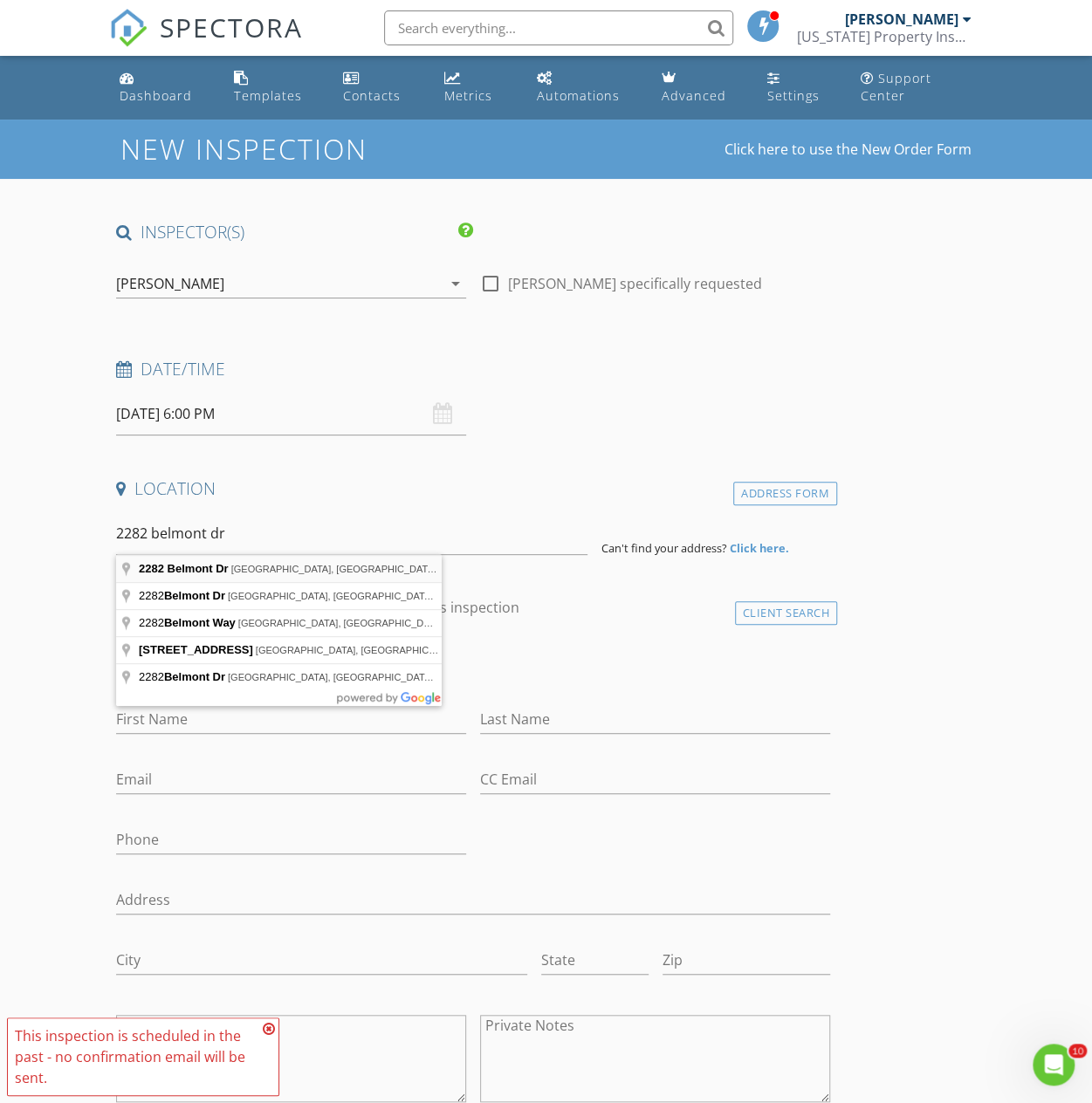 type on "2282 Belmont Dr, Decatur, GA, USA" 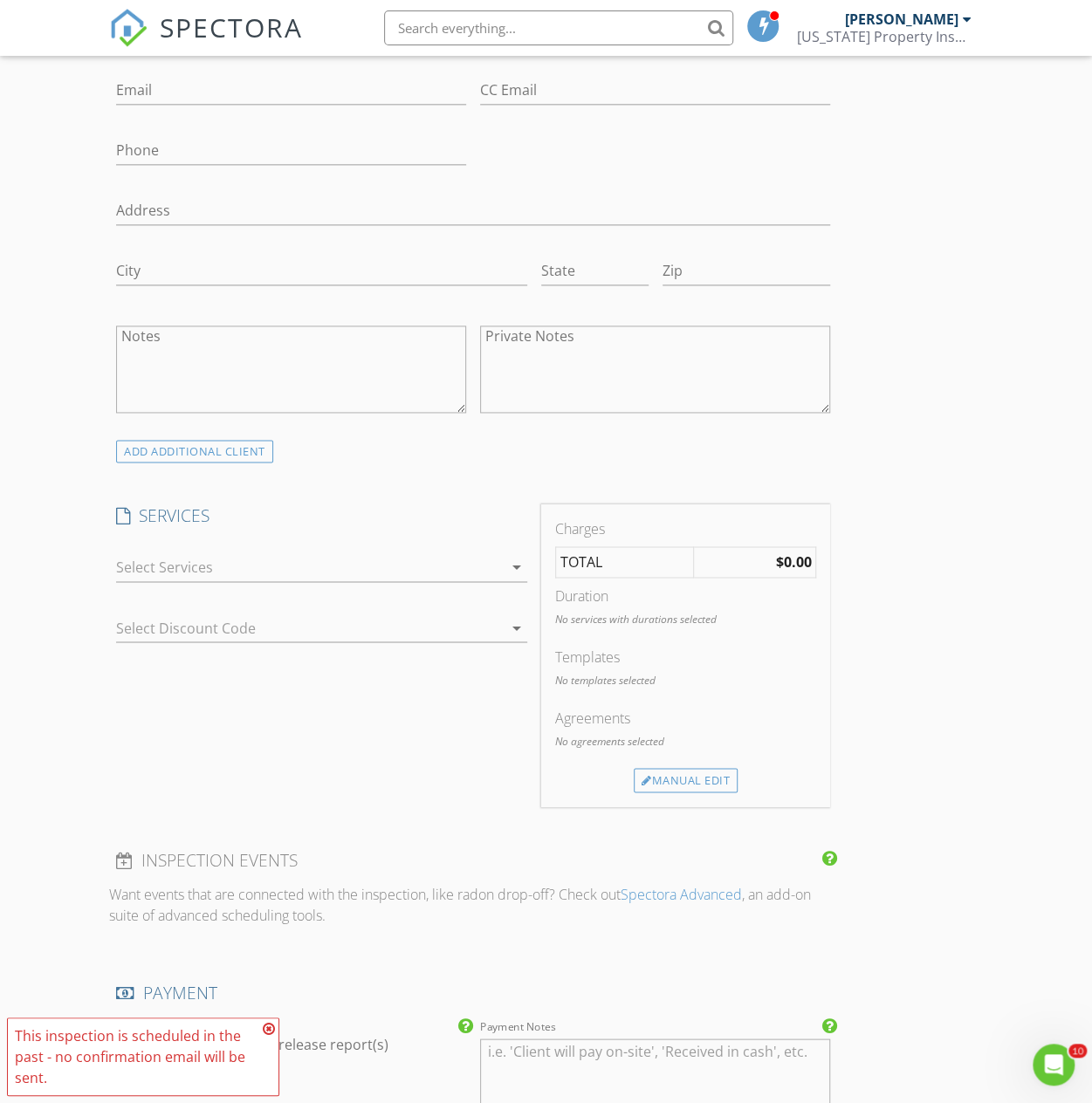 scroll, scrollTop: 1047, scrollLeft: 0, axis: vertical 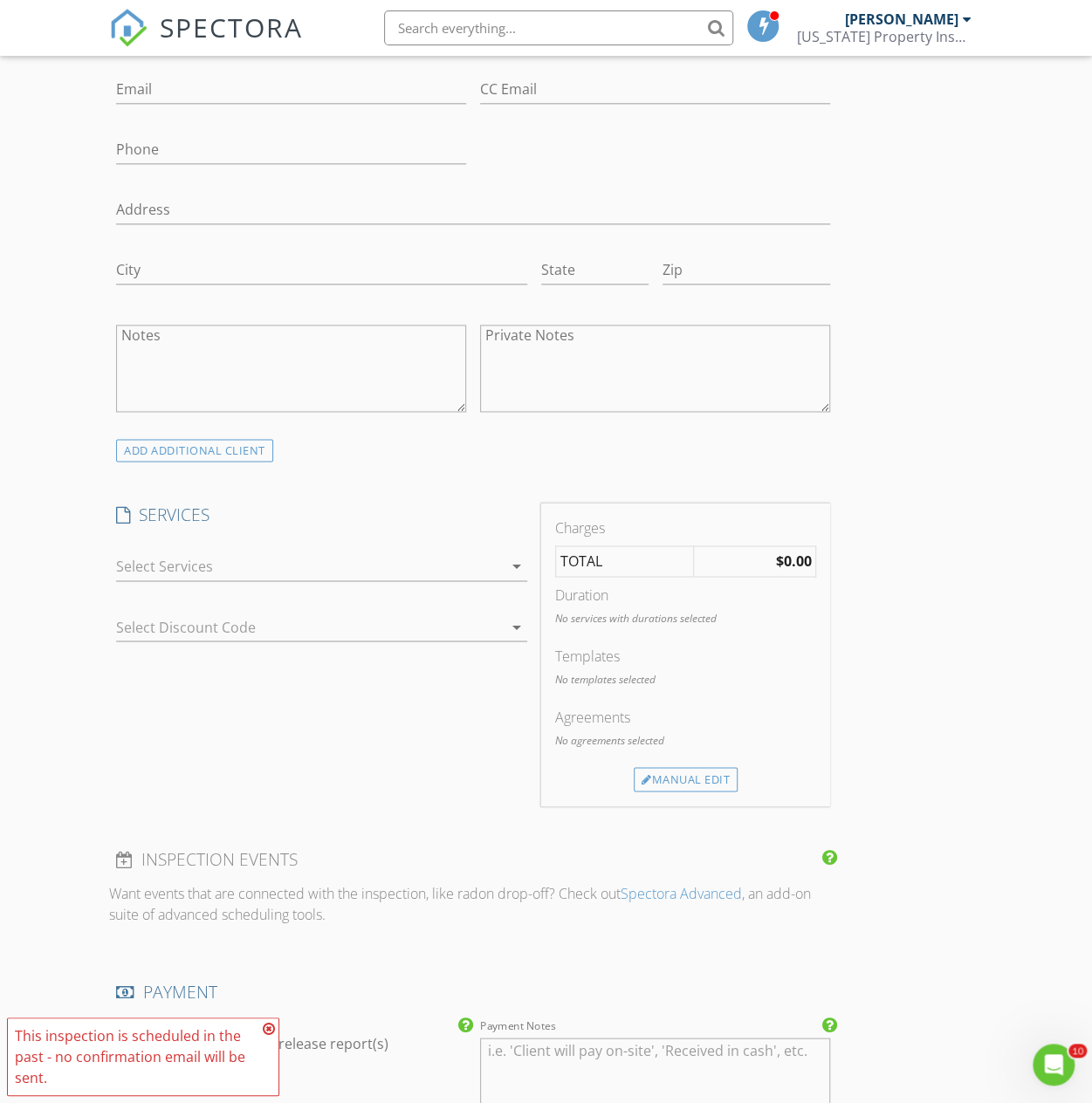 click at bounding box center [309, 566] 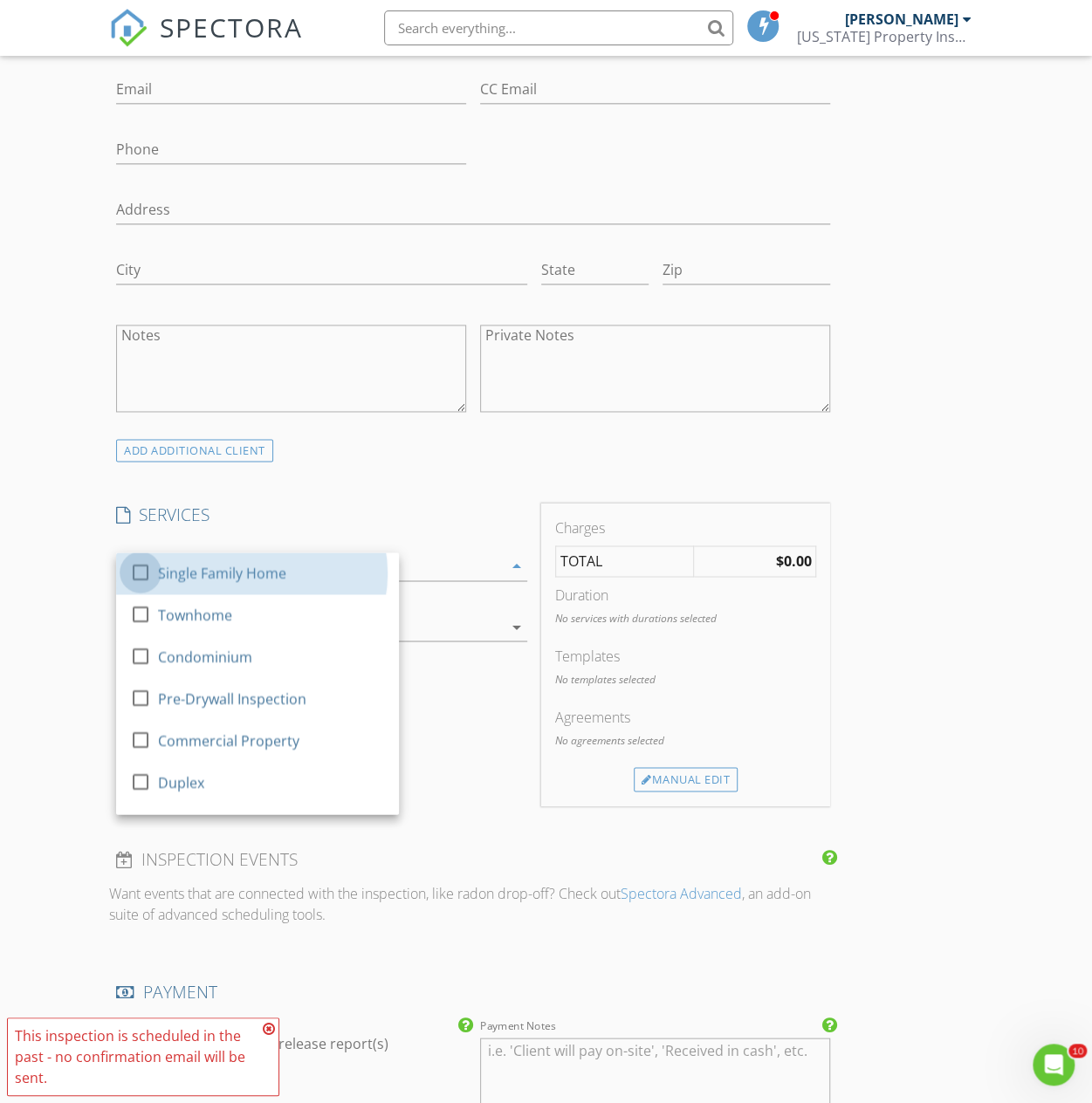 drag, startPoint x: 150, startPoint y: 572, endPoint x: 106, endPoint y: 592, distance: 48.332184 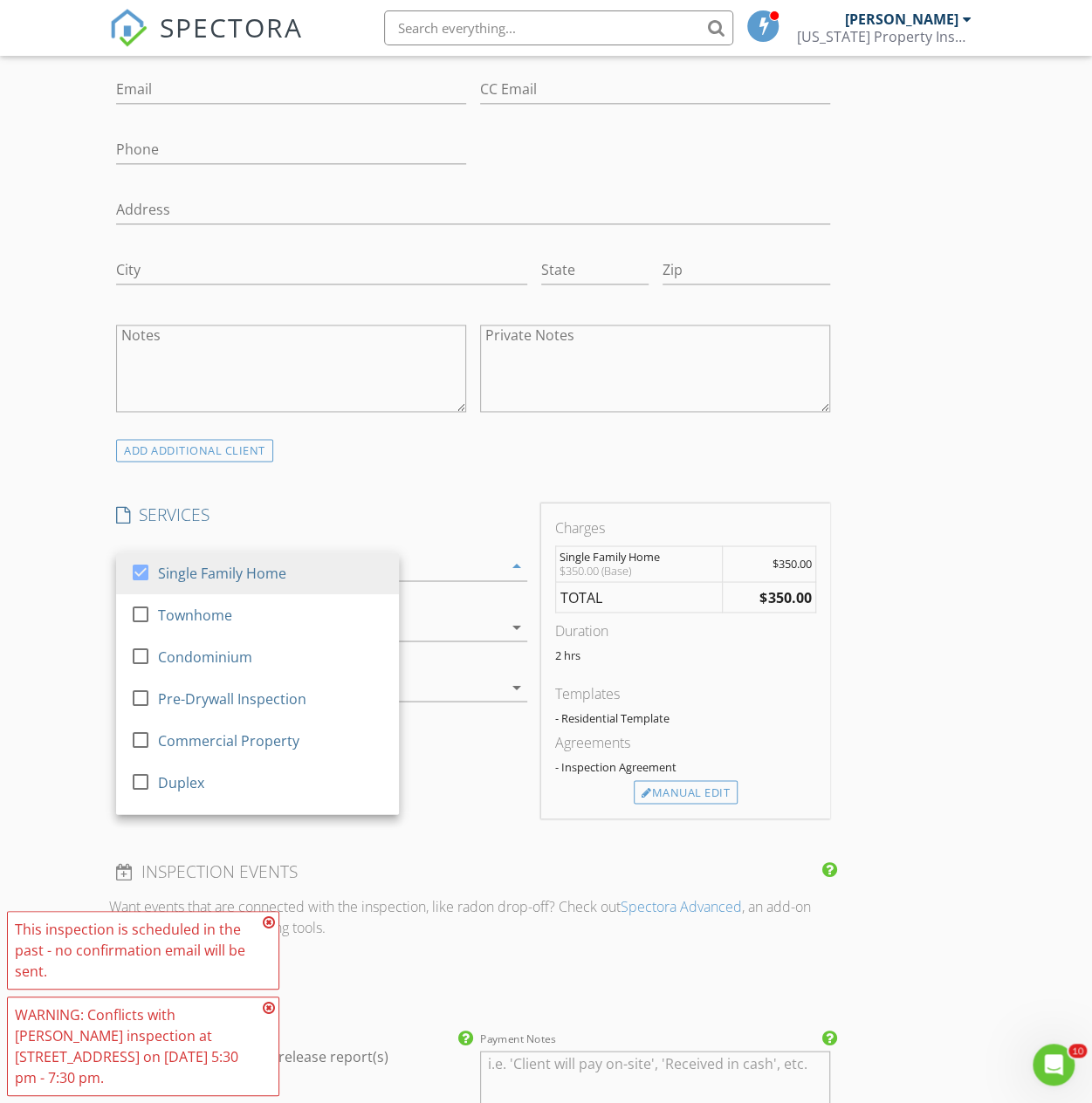 click on "New Inspection
Click here to use the New Order Form
INSPECTOR(S)
check_box   John Owen   PRIMARY   John Owen arrow_drop_down   check_box_outline_blank John Owen specifically requested
Date/Time
07/09/2025 6:00 PM
Location
Address Search       Address 2282 Belmont Dr   Unit   City Decatur   State GA   Zip 30032   County DeKalb     Square Feet 1296   Year Built 1958   Foundation arrow_drop_down     John Owen     9.5 miles     (18 minutes)
client
check_box Enable Client CC email for this inspection   Client Search     check_box_outline_blank Client is a Company/Organization     First Name   Last Name   Email   CC Email   Phone   Address   City   State   Zip       Notes   Private Notes
ADD ADDITIONAL client
SERVICES
check_box   Single Family Home     Townhome" at bounding box center [546, 602] 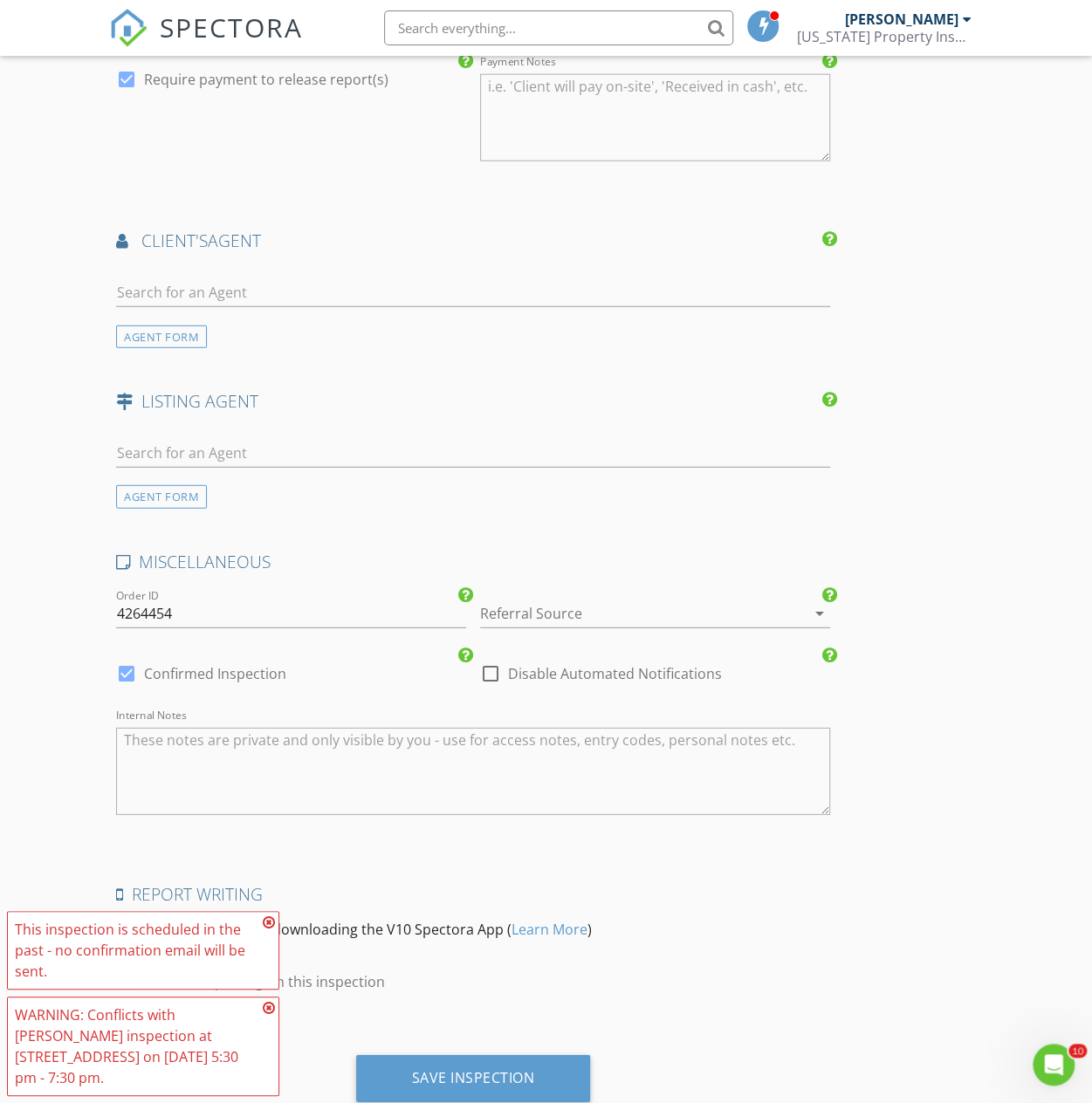 scroll, scrollTop: 2085, scrollLeft: 0, axis: vertical 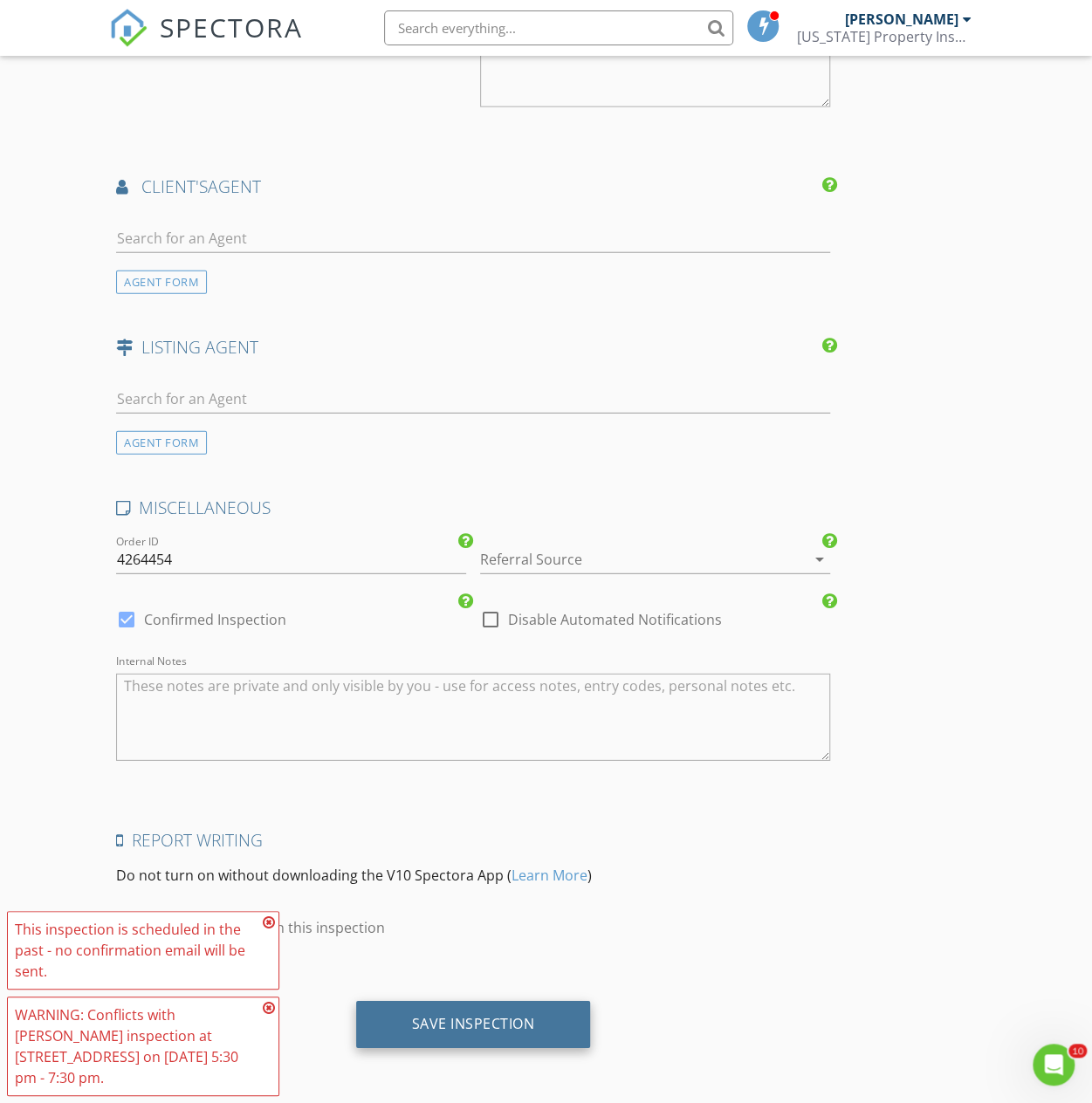 click on "Save Inspection" at bounding box center [473, 1024] 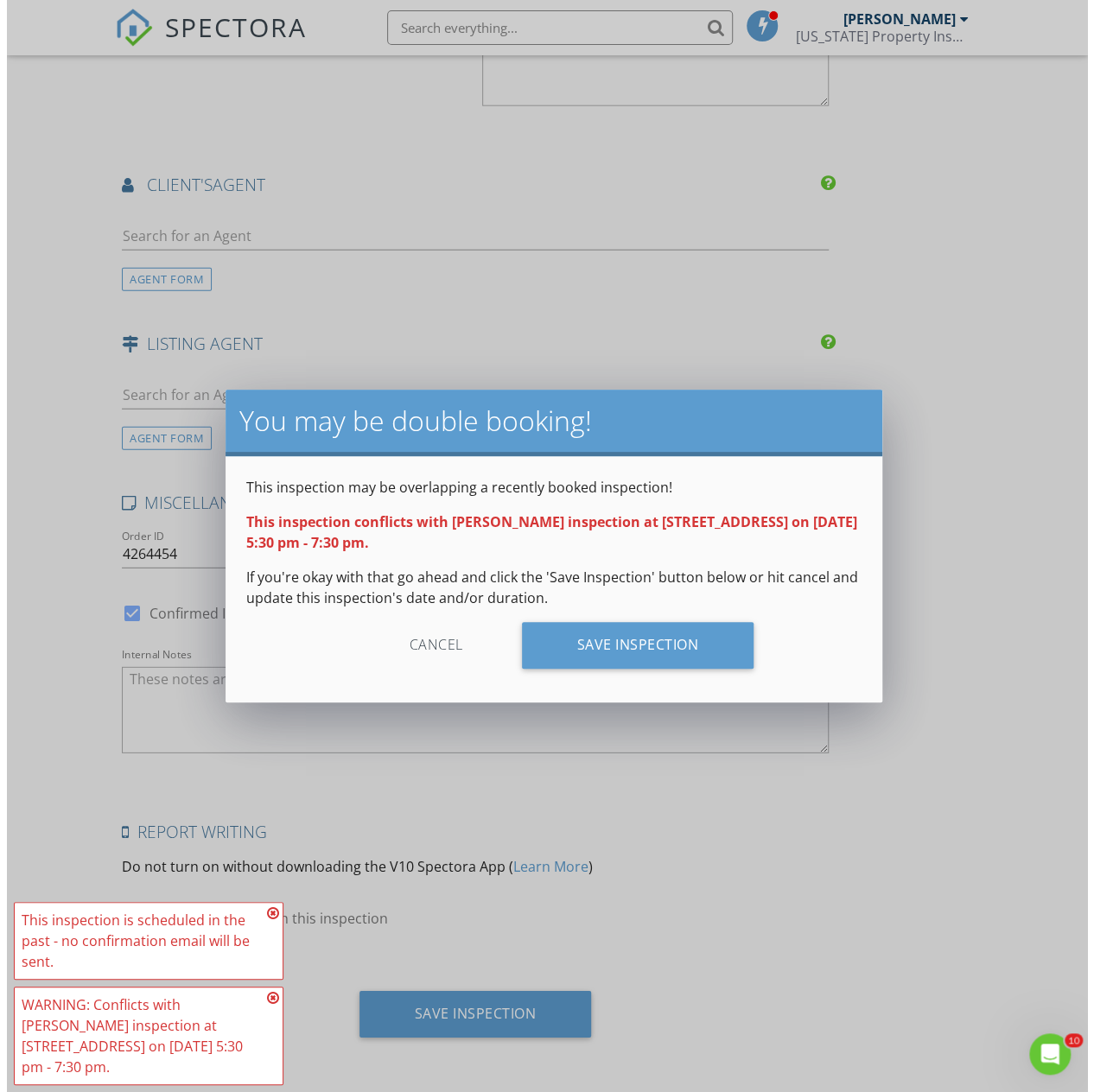 scroll, scrollTop: 2050, scrollLeft: 0, axis: vertical 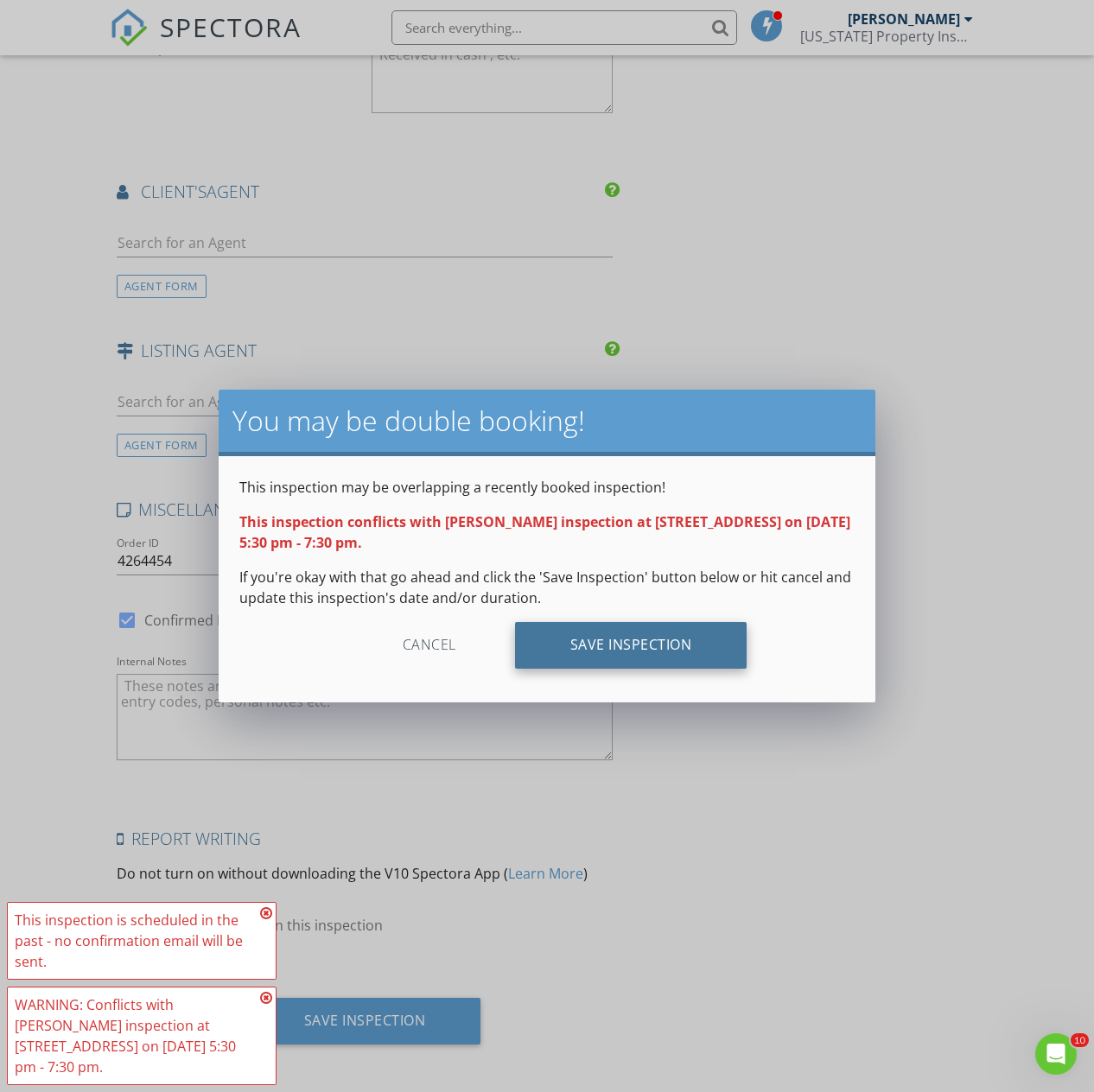 click on "Save Inspection" at bounding box center [631, 645] 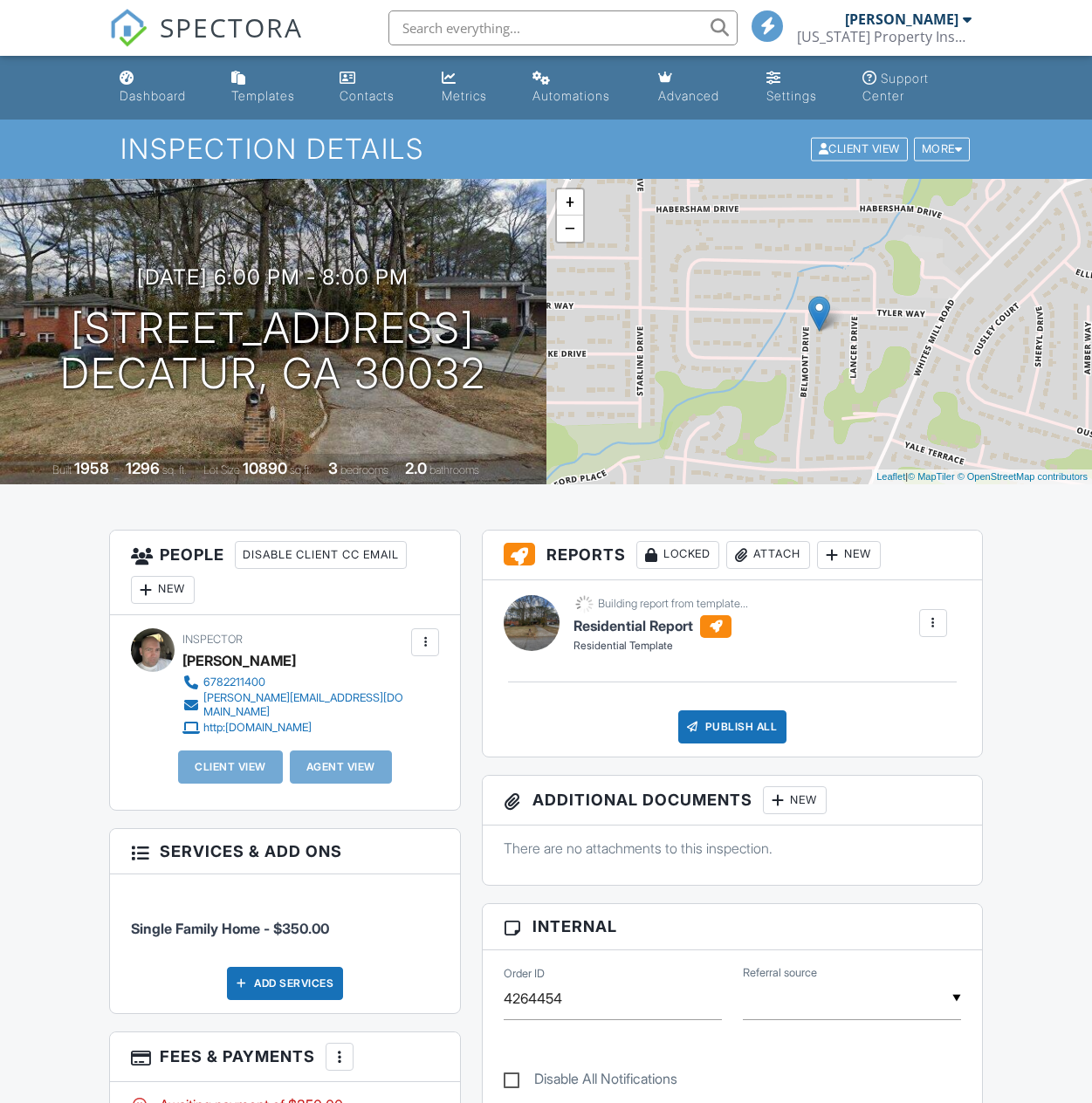 scroll, scrollTop: 0, scrollLeft: 0, axis: both 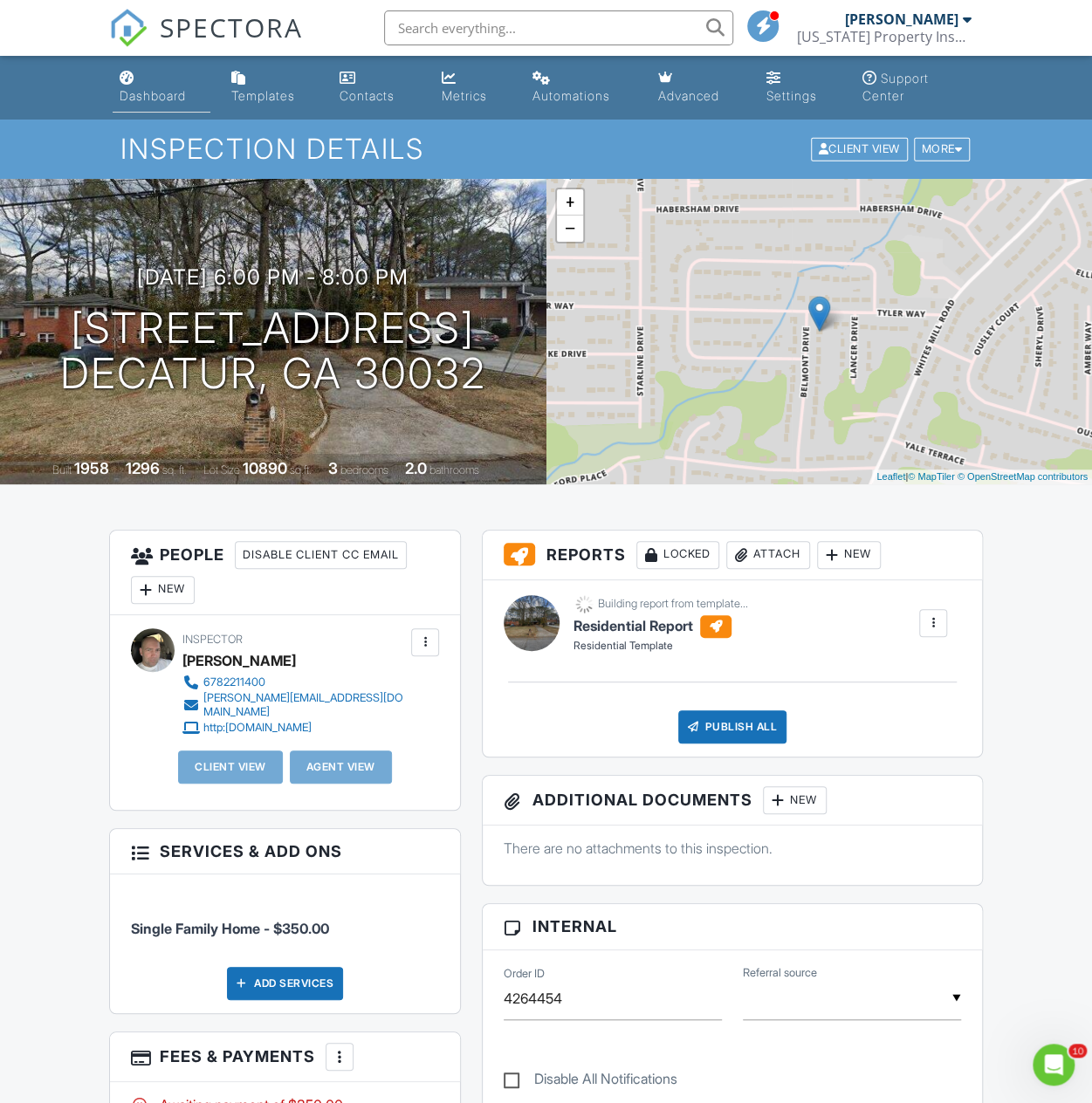 click on "Dashboard" at bounding box center (153, 95) 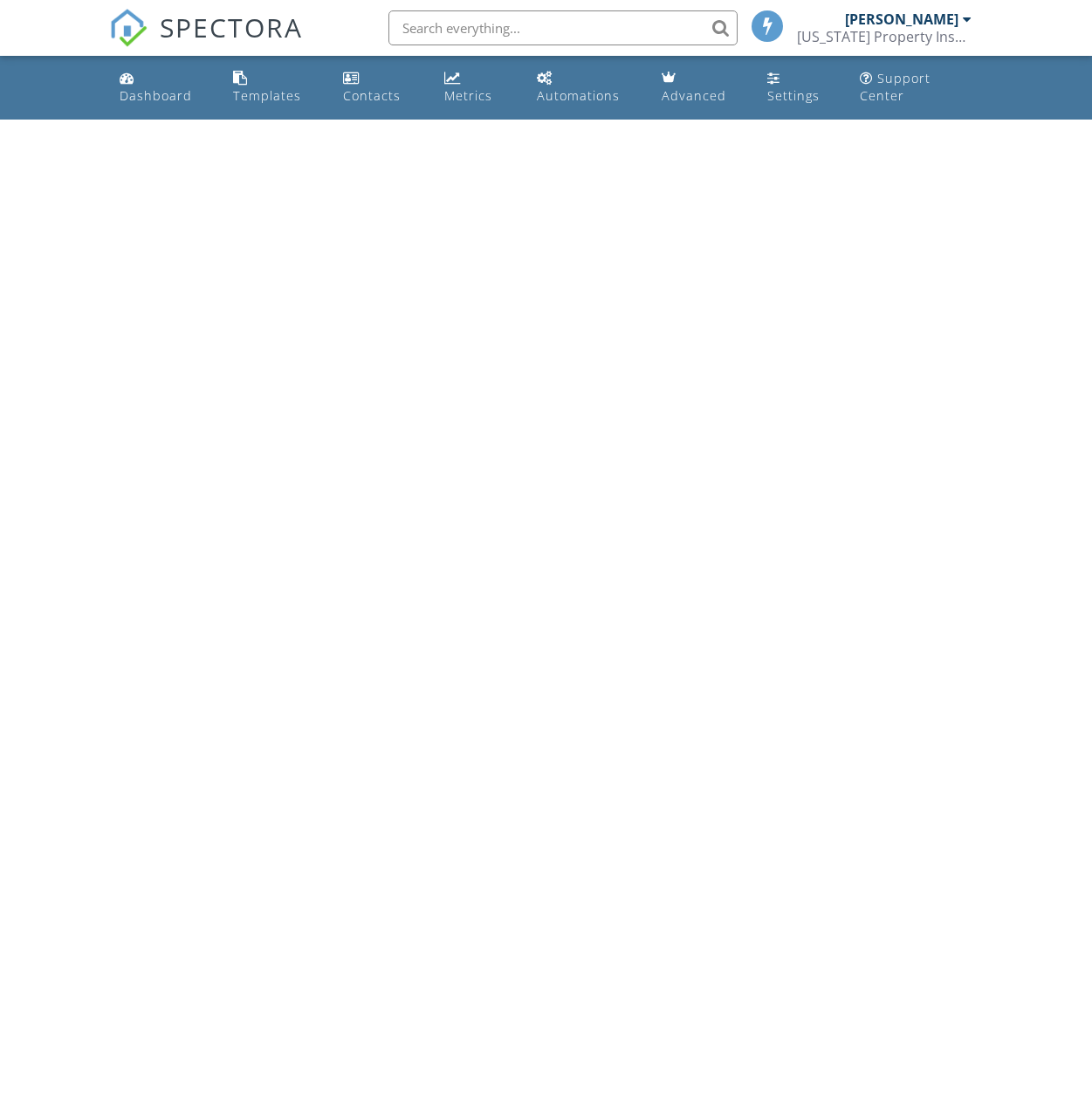 scroll, scrollTop: 0, scrollLeft: 0, axis: both 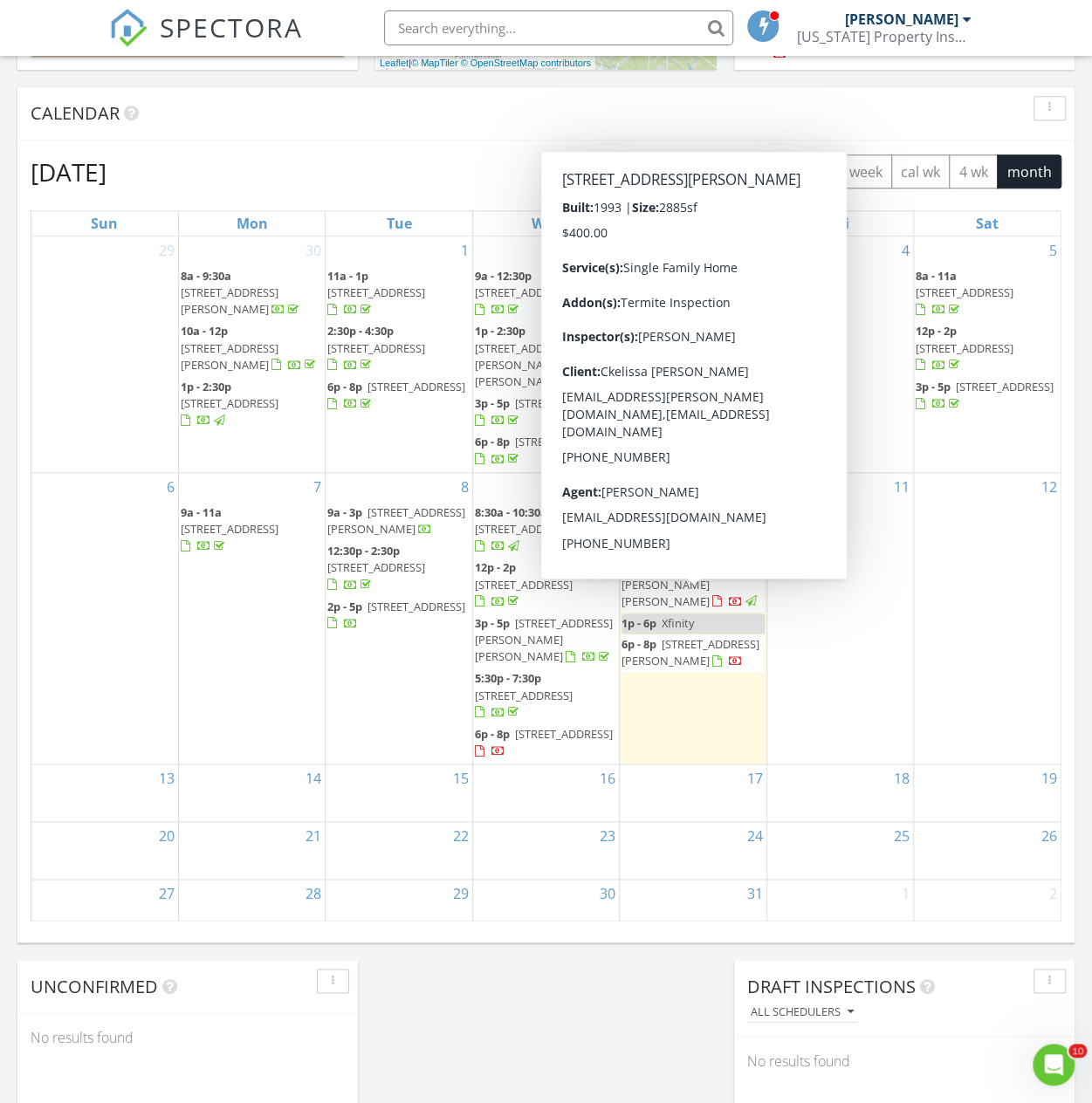 click on "11" at bounding box center (840, 619) 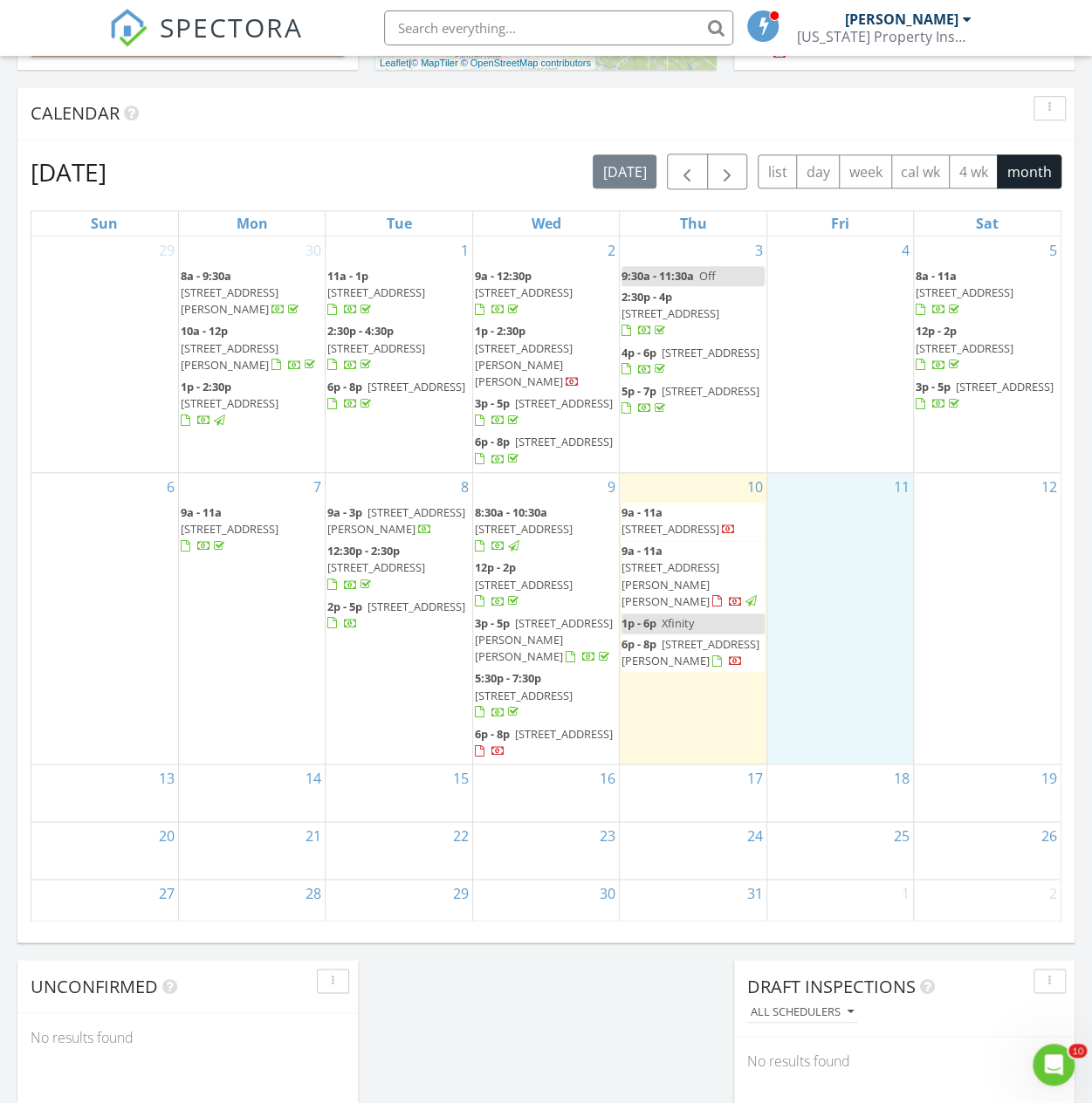 click on "4192 Adler Cir Lot 46, Buford 30519" at bounding box center [670, 584] 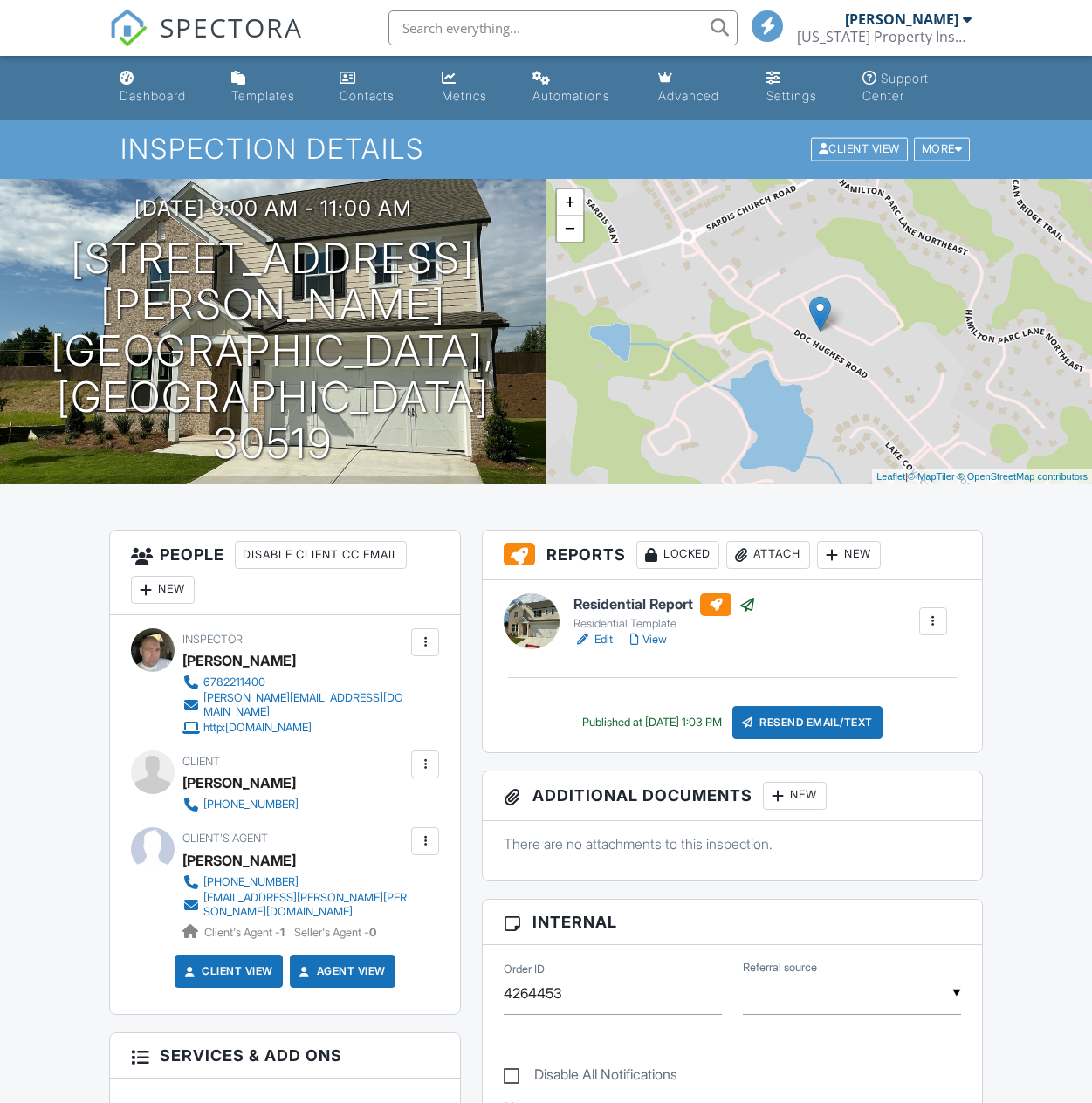 scroll, scrollTop: 0, scrollLeft: 0, axis: both 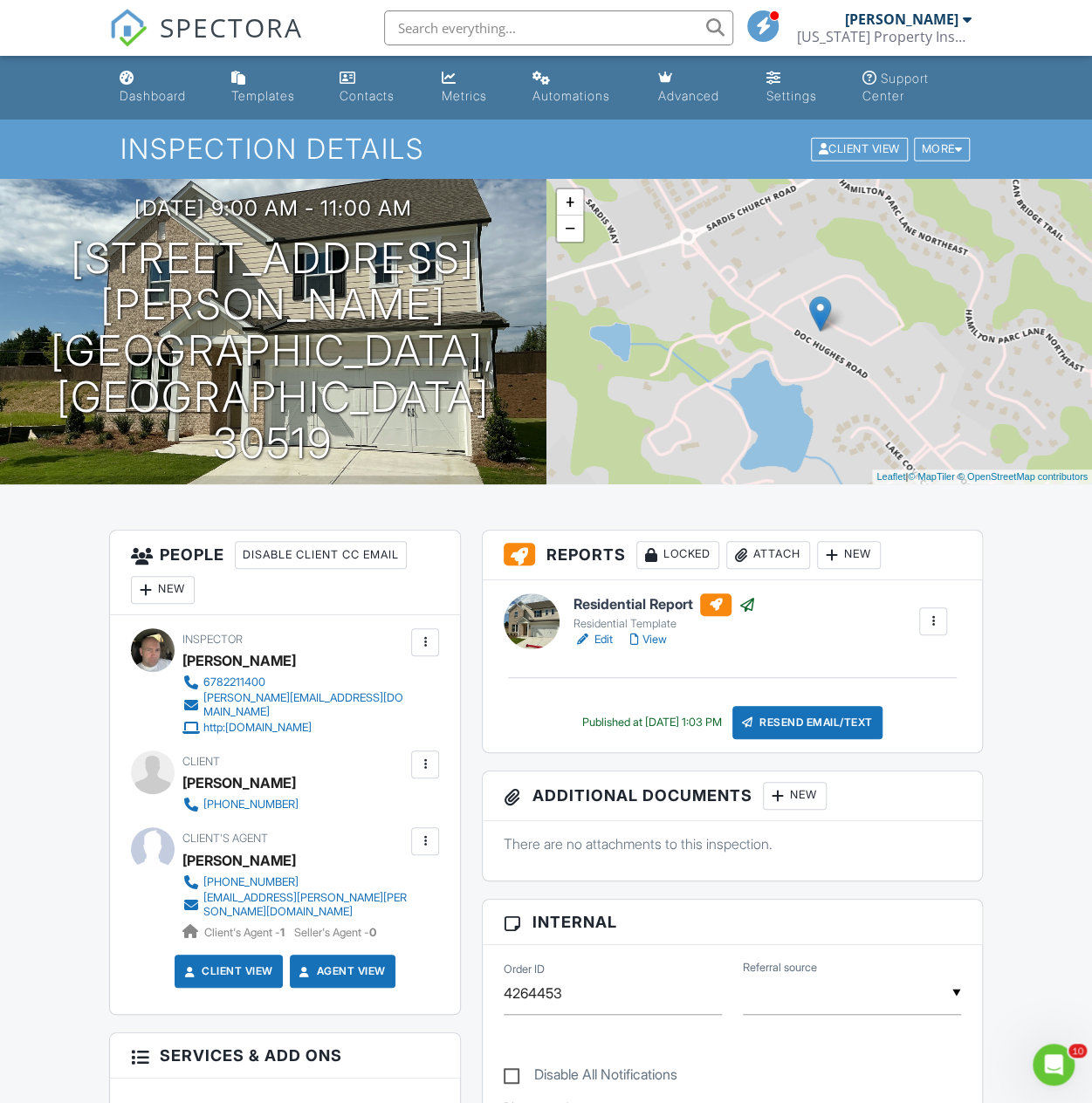 click on "New" at bounding box center [162, 590] 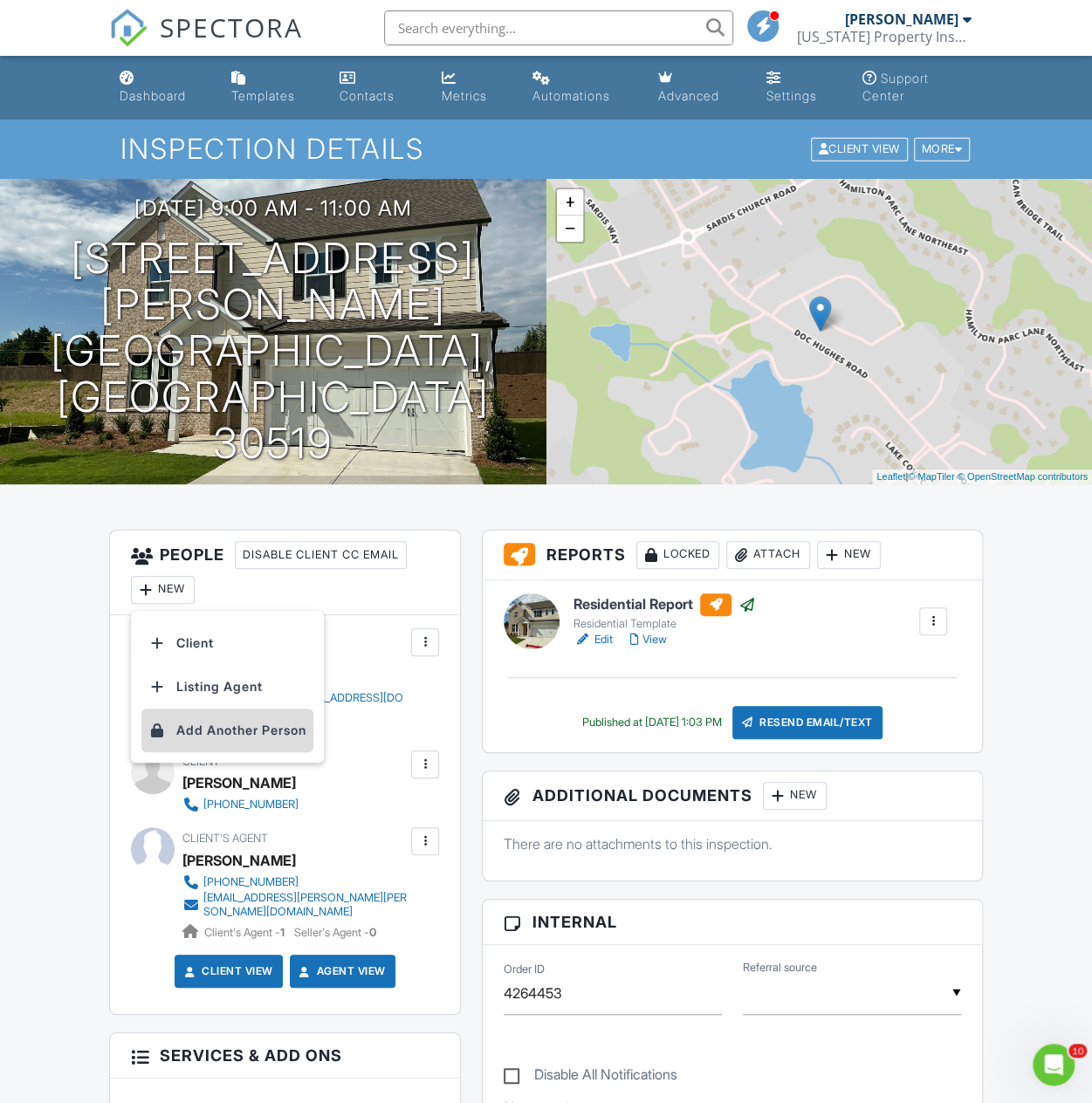 click on "Add Another Person" at bounding box center [227, 730] 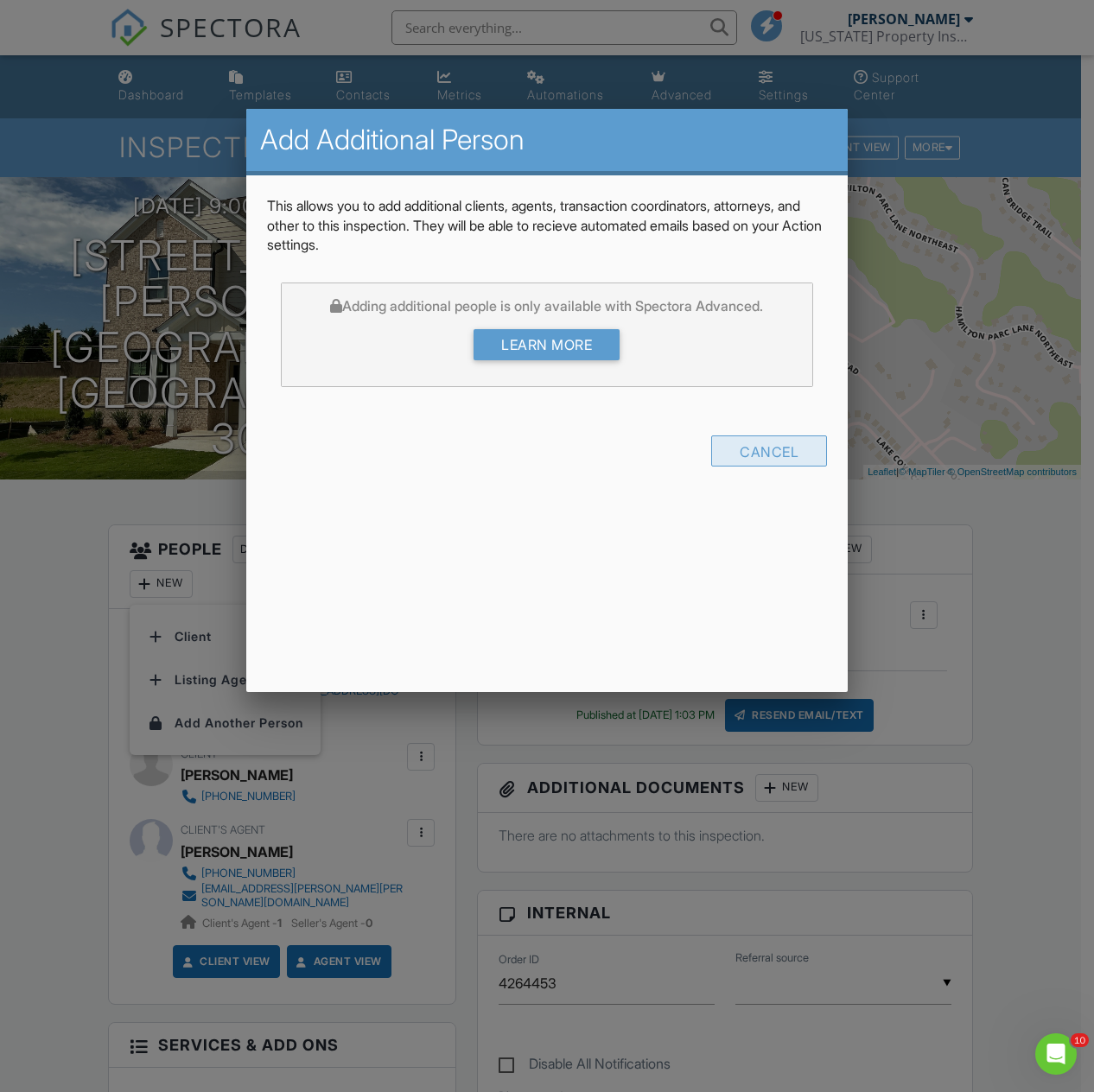 click on "Cancel" at bounding box center [769, 451] 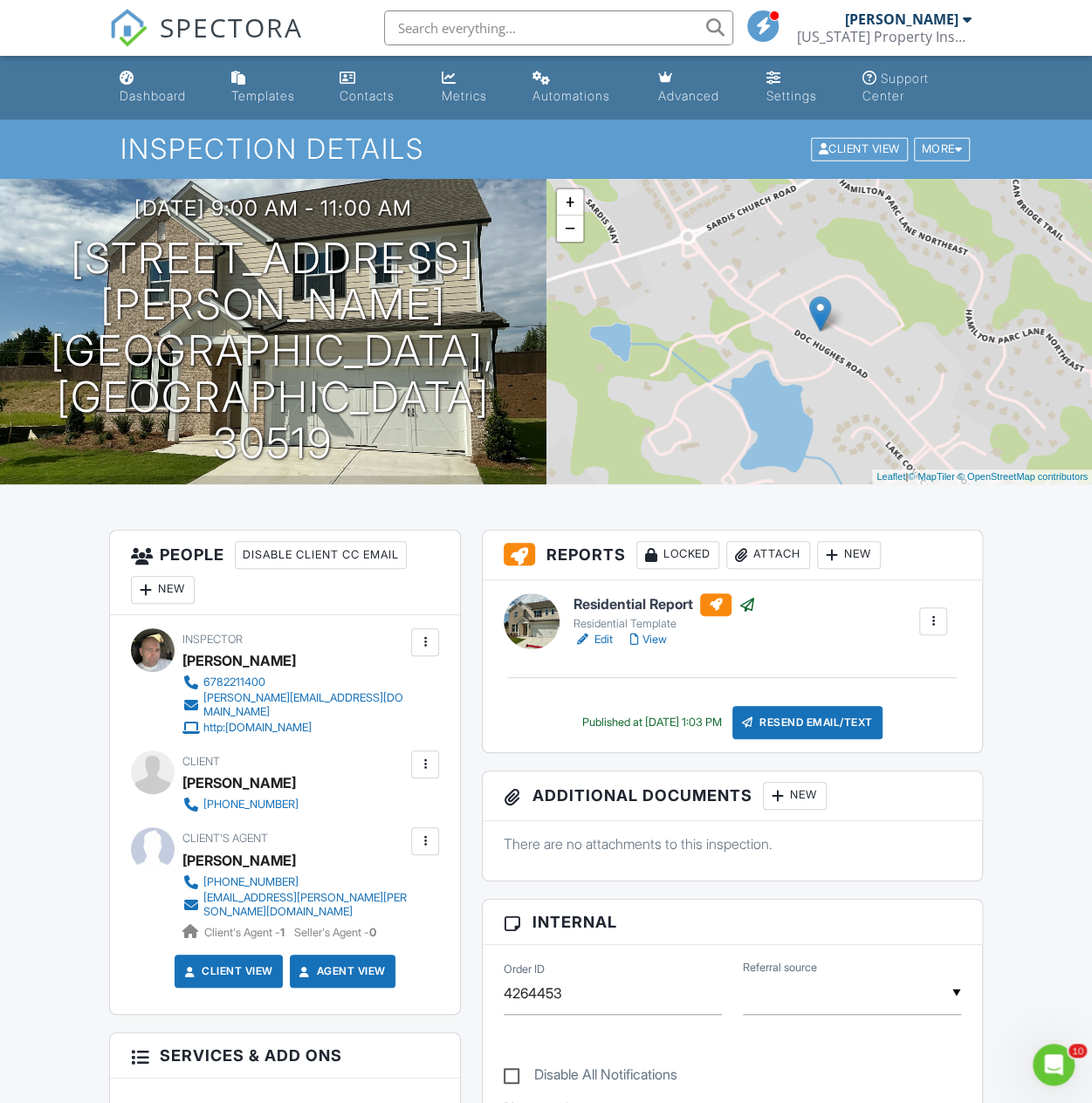 click at bounding box center [425, 841] 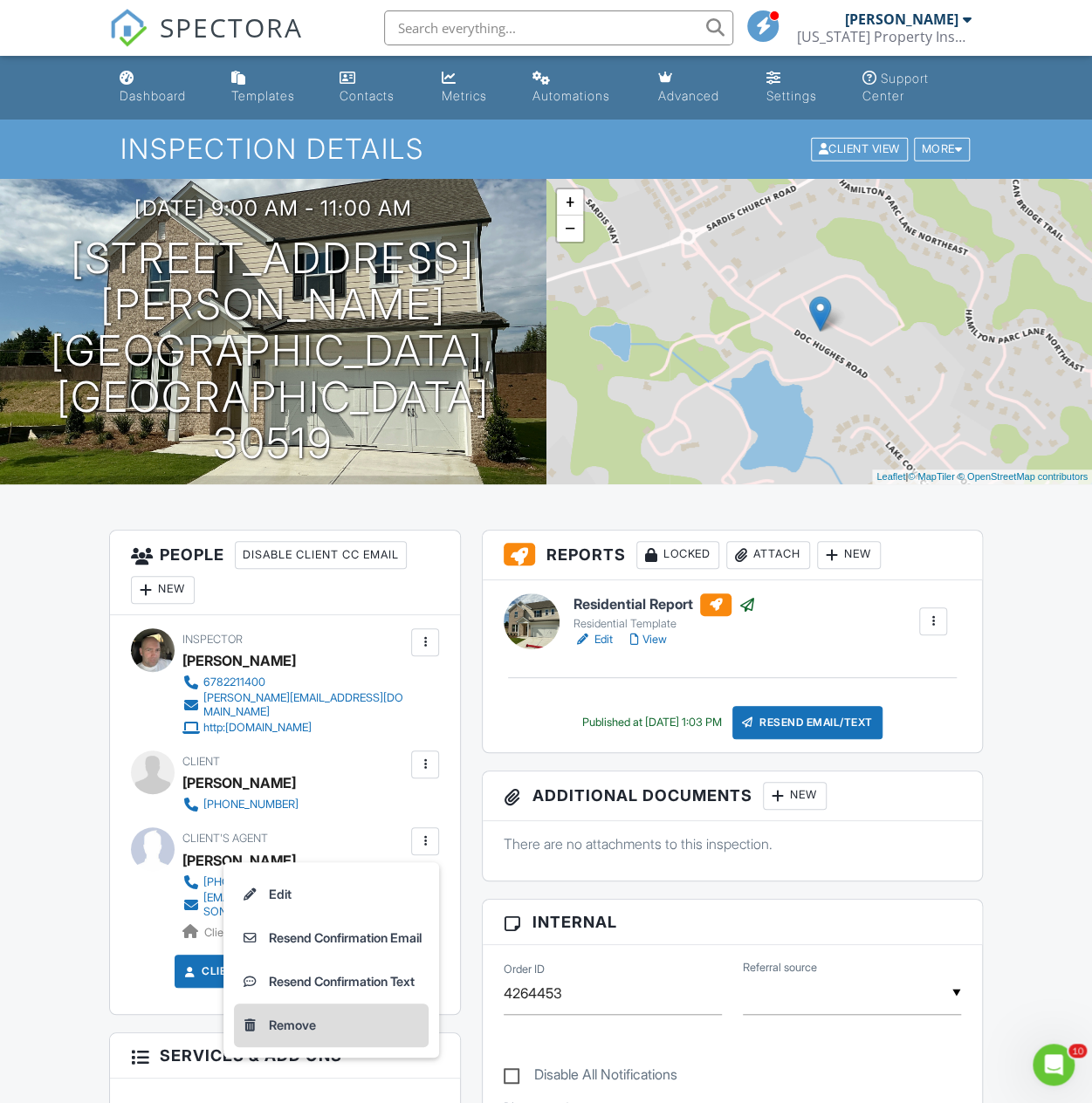 click on "Remove" at bounding box center [331, 1025] 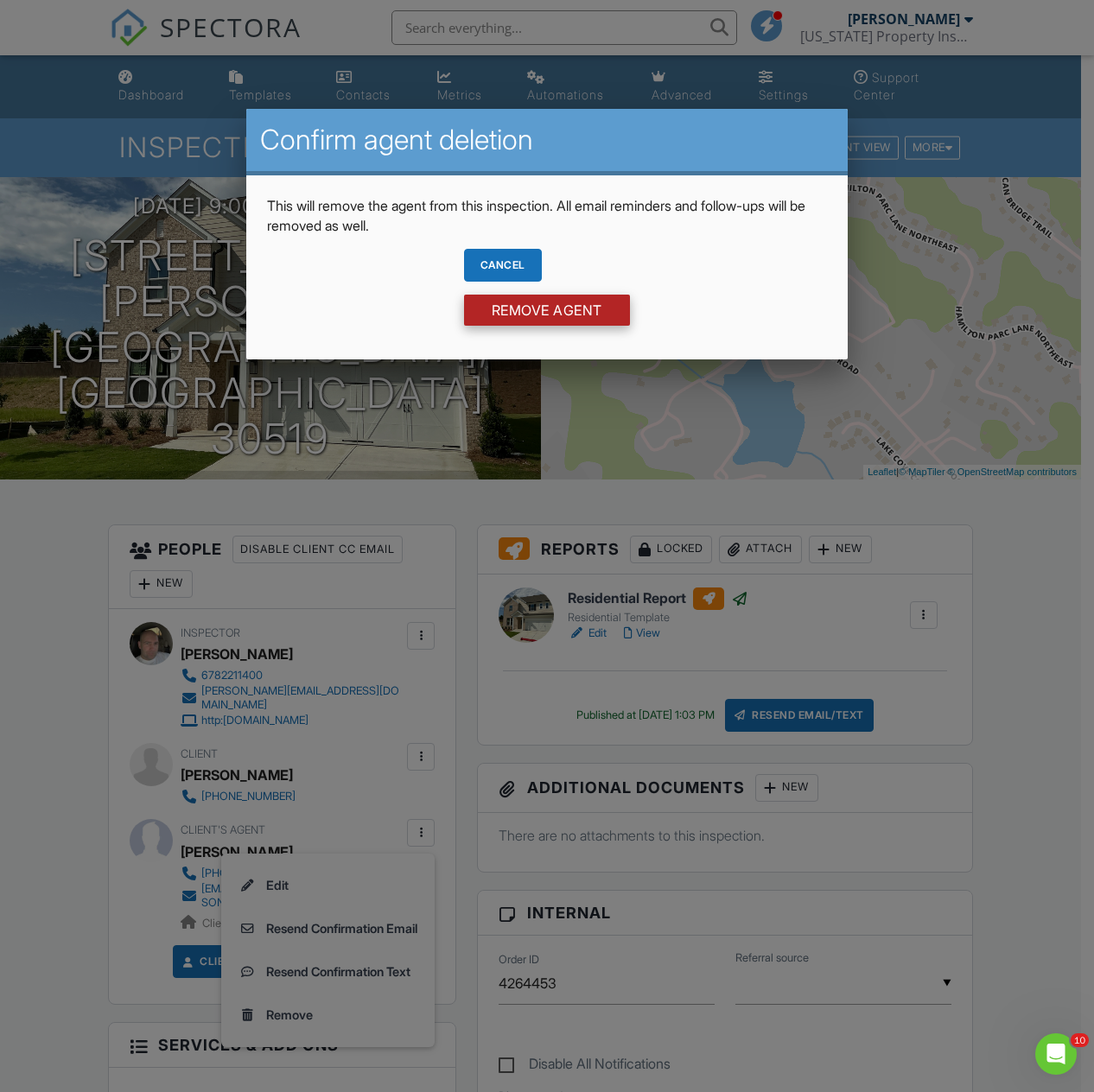 click on "Remove Agent" at bounding box center (547, 310) 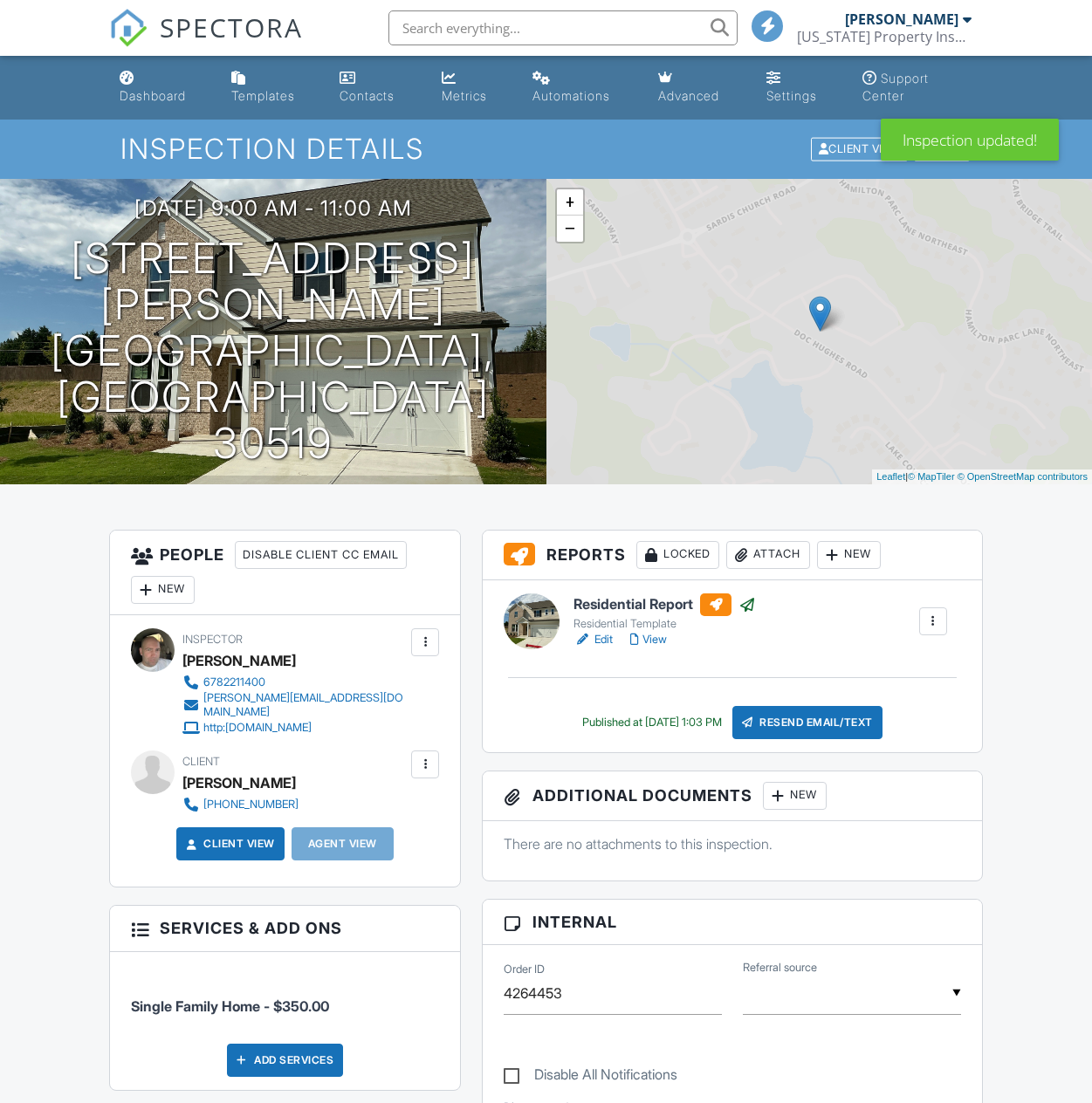 scroll, scrollTop: 0, scrollLeft: 0, axis: both 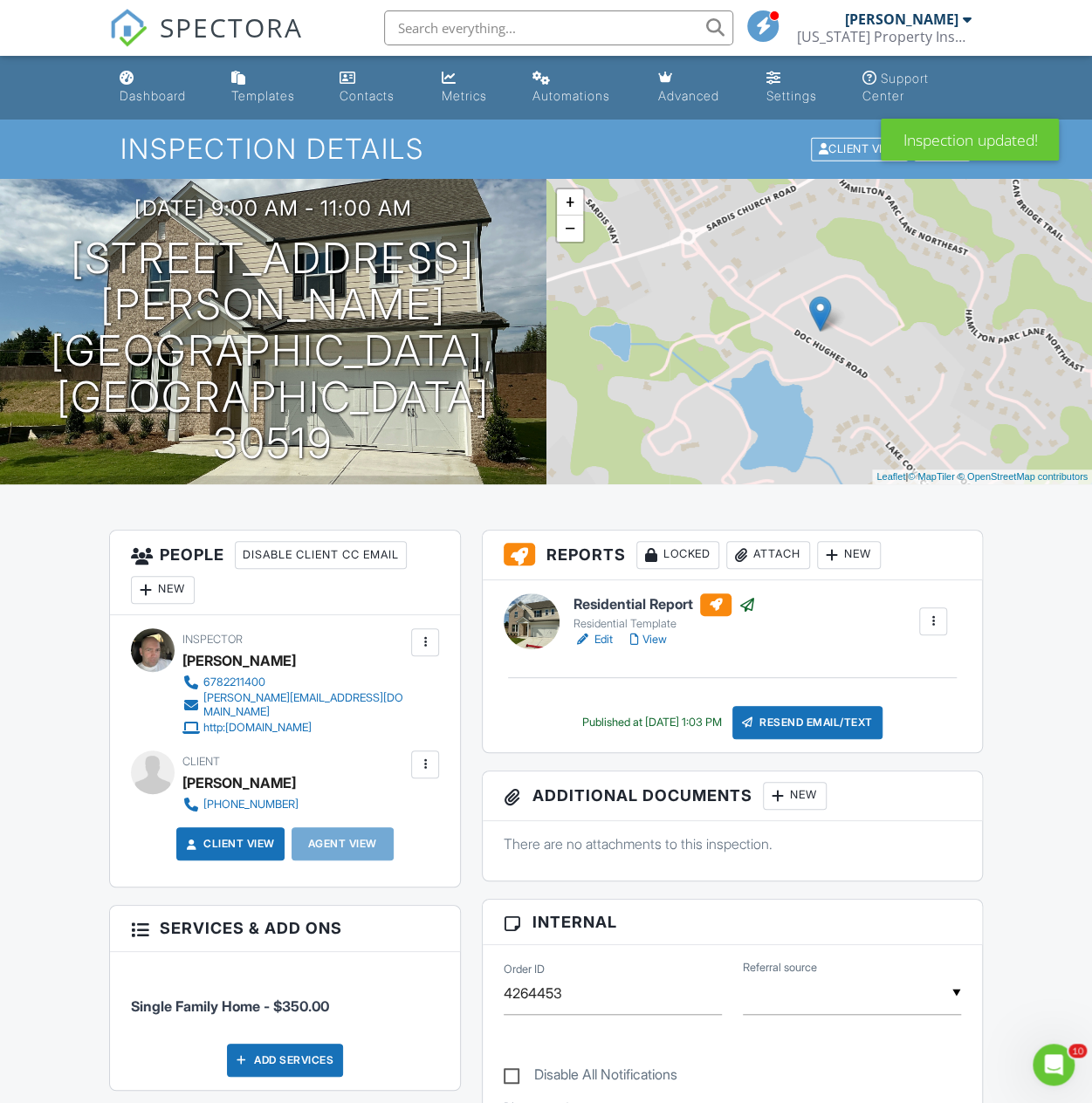 click on "New" at bounding box center [162, 590] 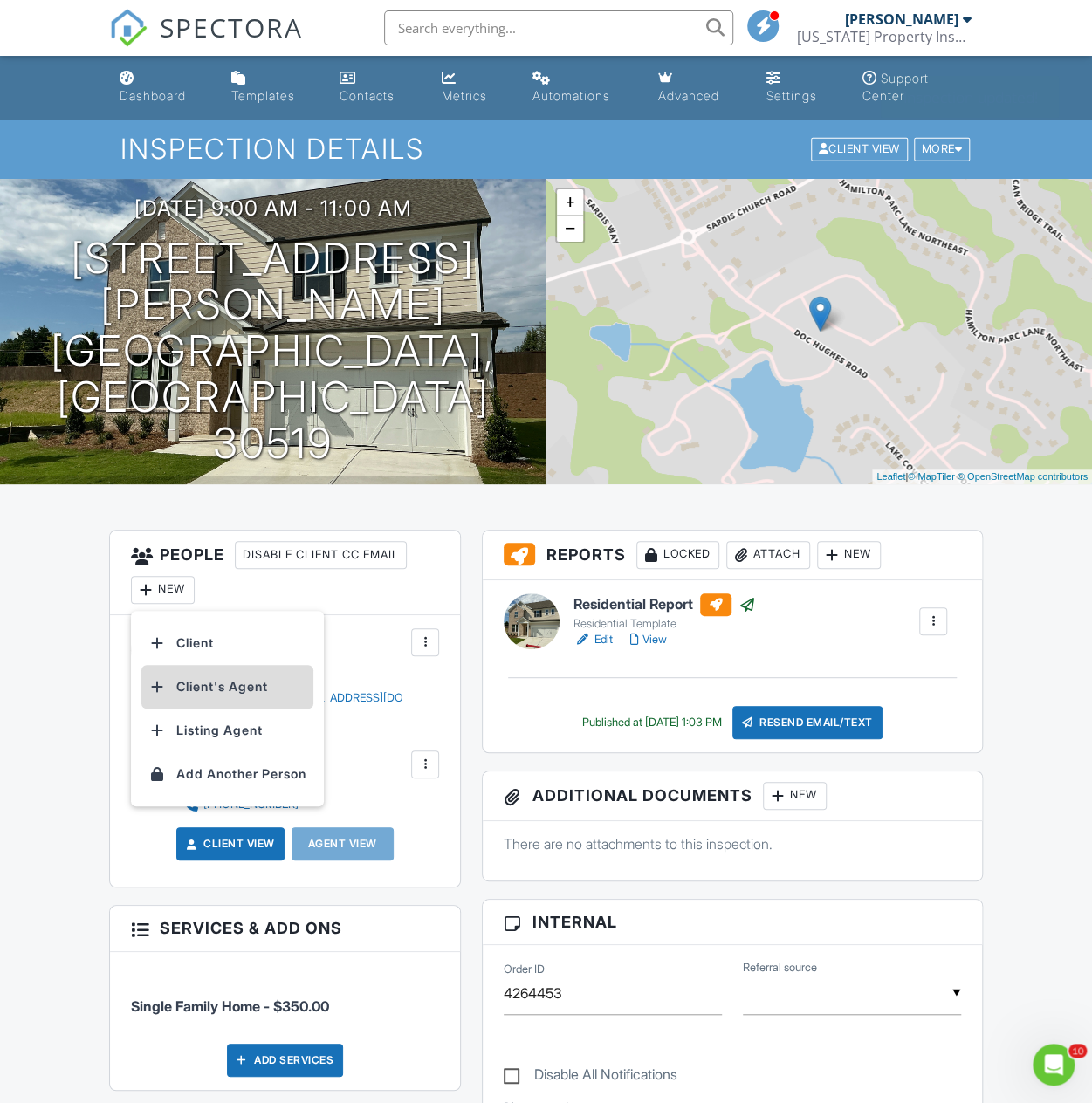 click on "Client's Agent" at bounding box center (227, 687) 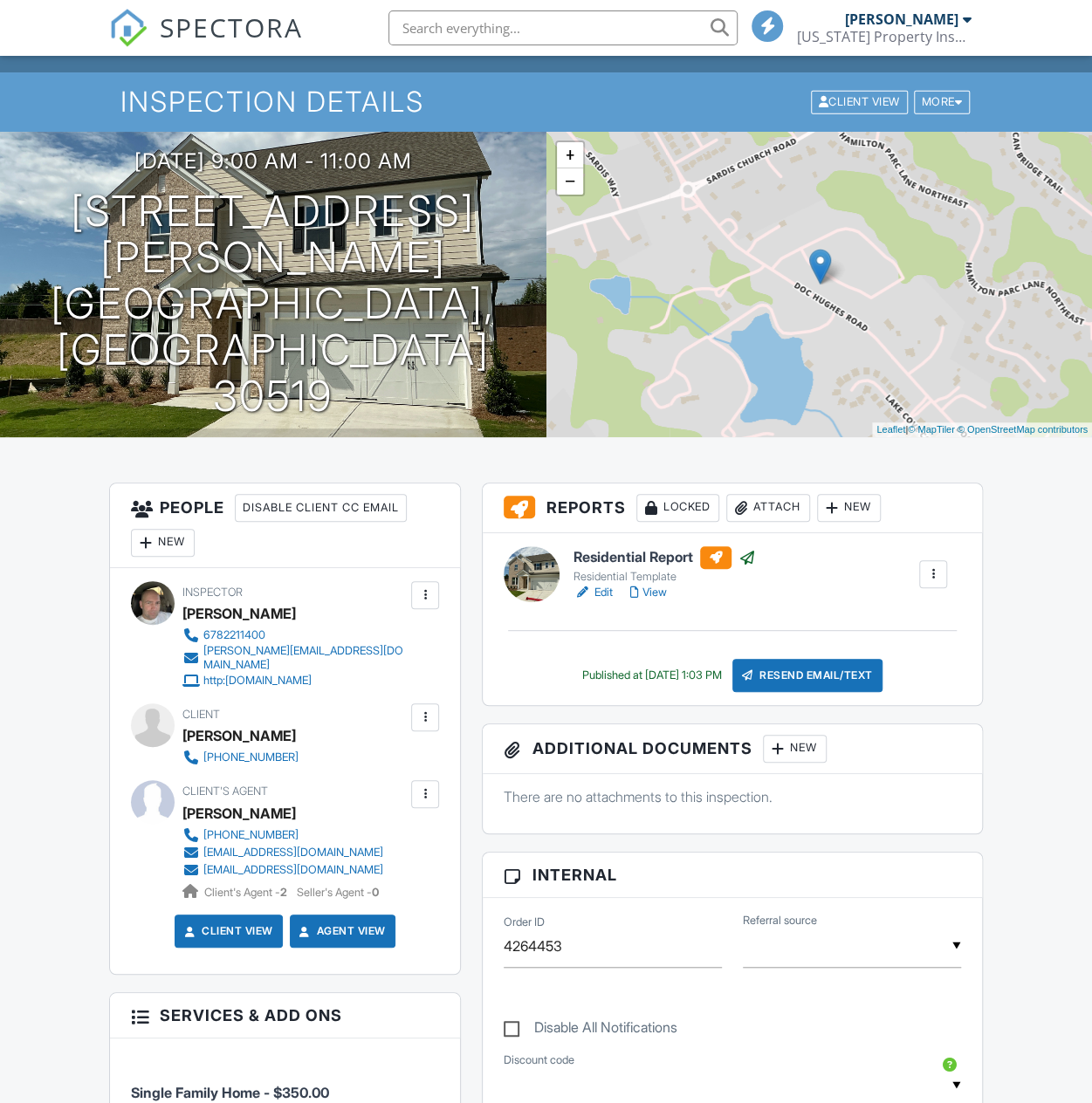 scroll, scrollTop: 524, scrollLeft: 0, axis: vertical 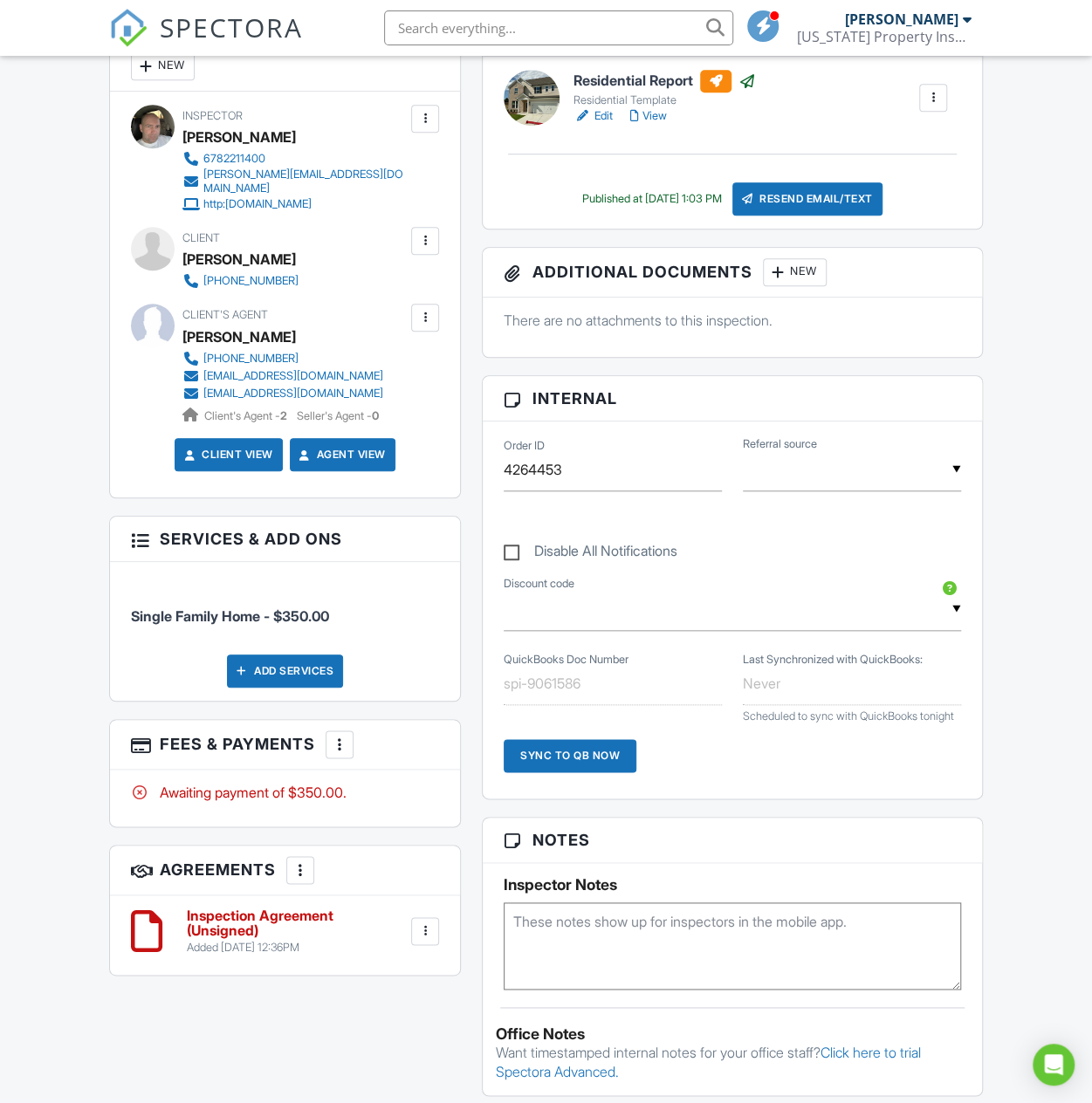 click on "Awaiting payment of $350.00." at bounding box center [285, 798] 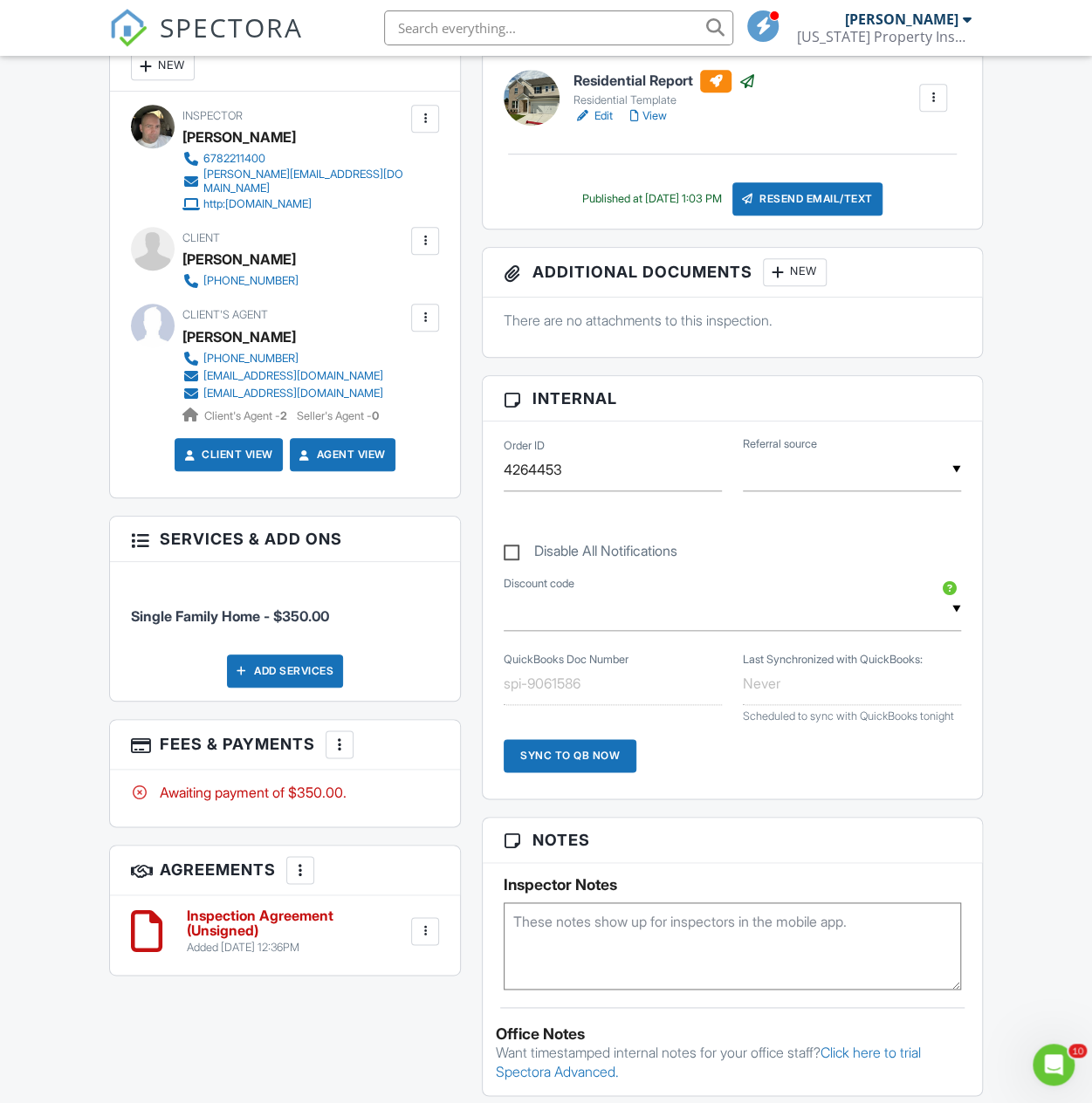 scroll, scrollTop: 0, scrollLeft: 0, axis: both 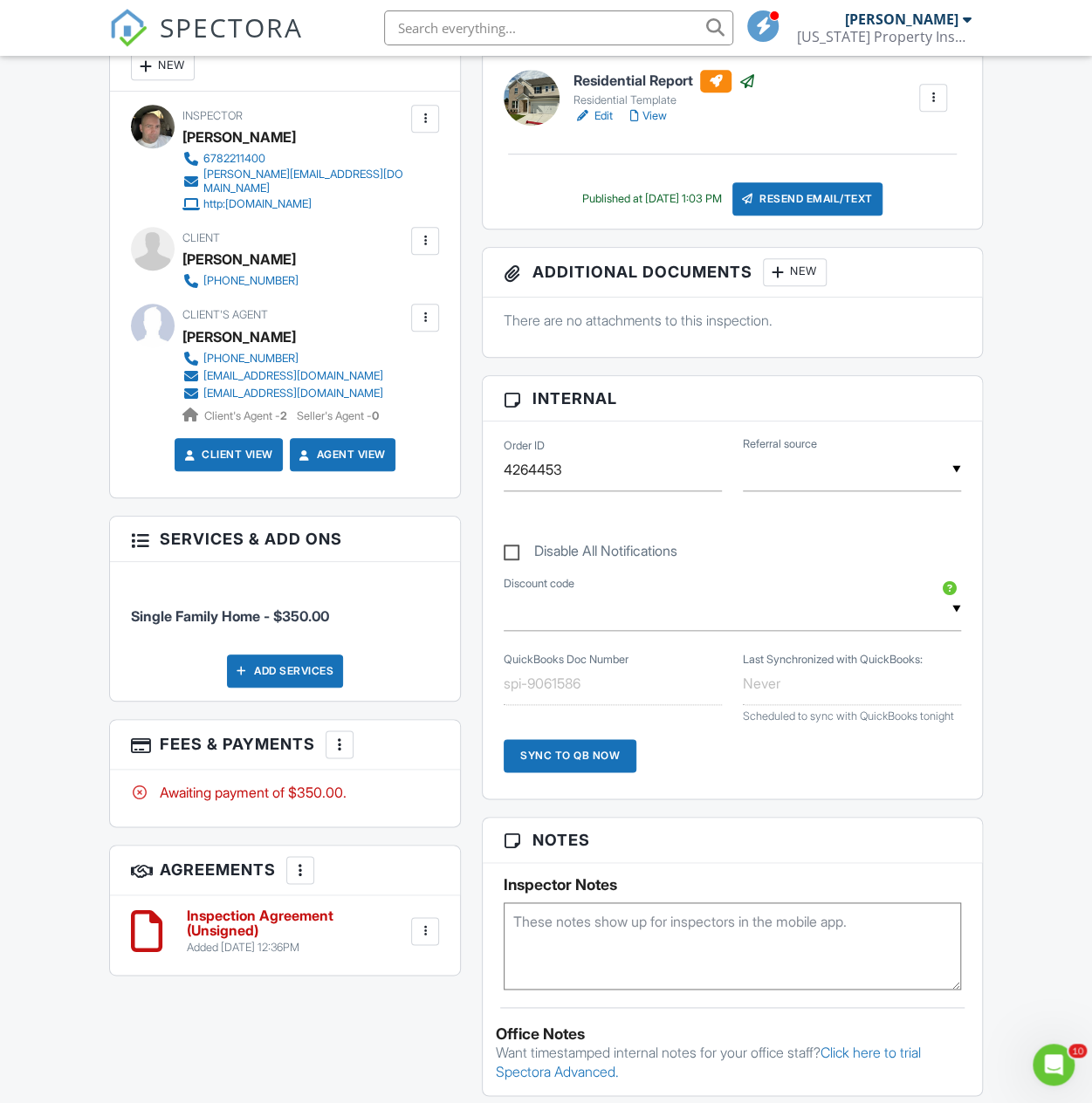 click on "More" at bounding box center (340, 744) 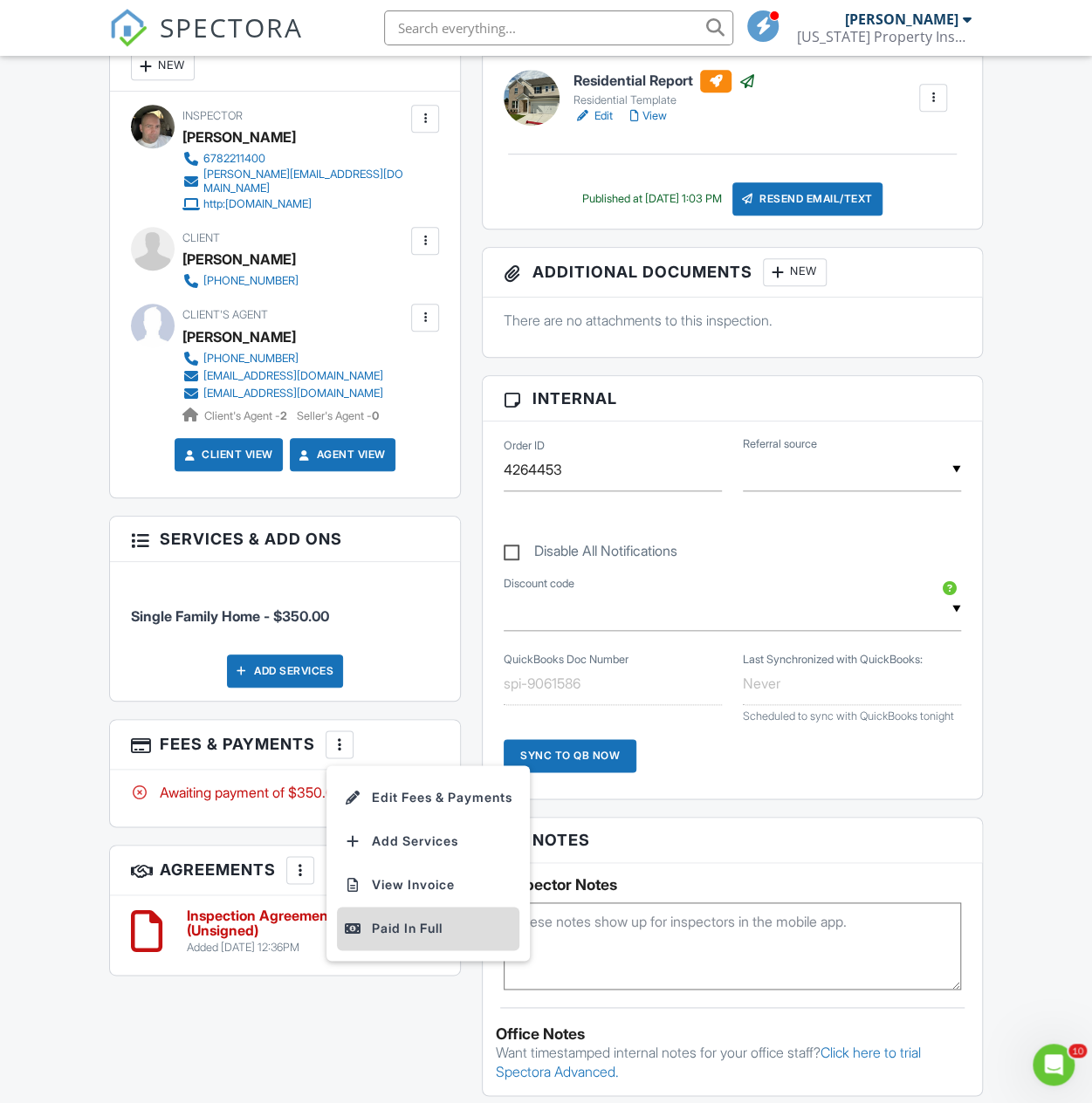 click on "Paid In Full" at bounding box center (428, 928) 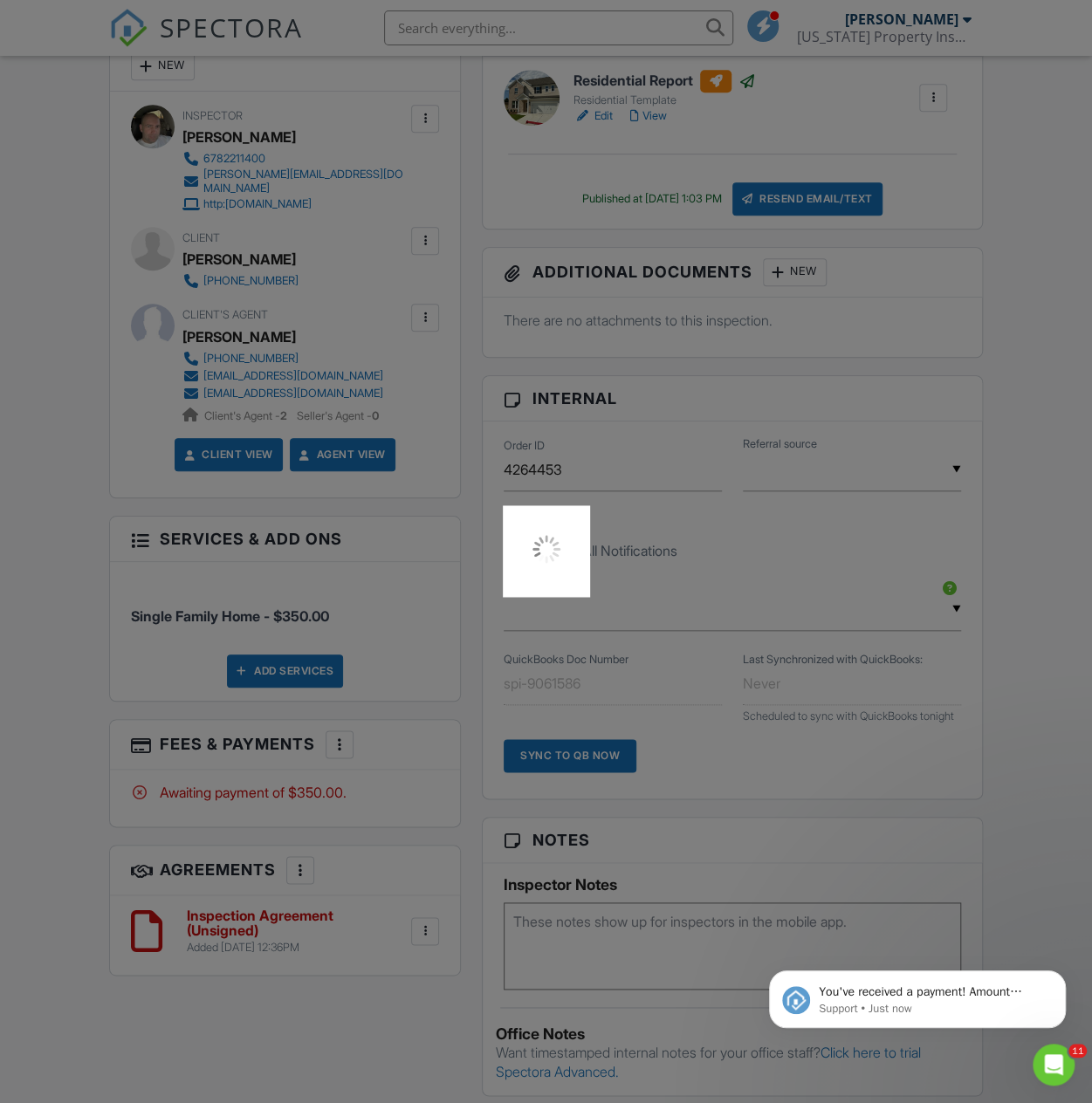 scroll, scrollTop: 0, scrollLeft: 0, axis: both 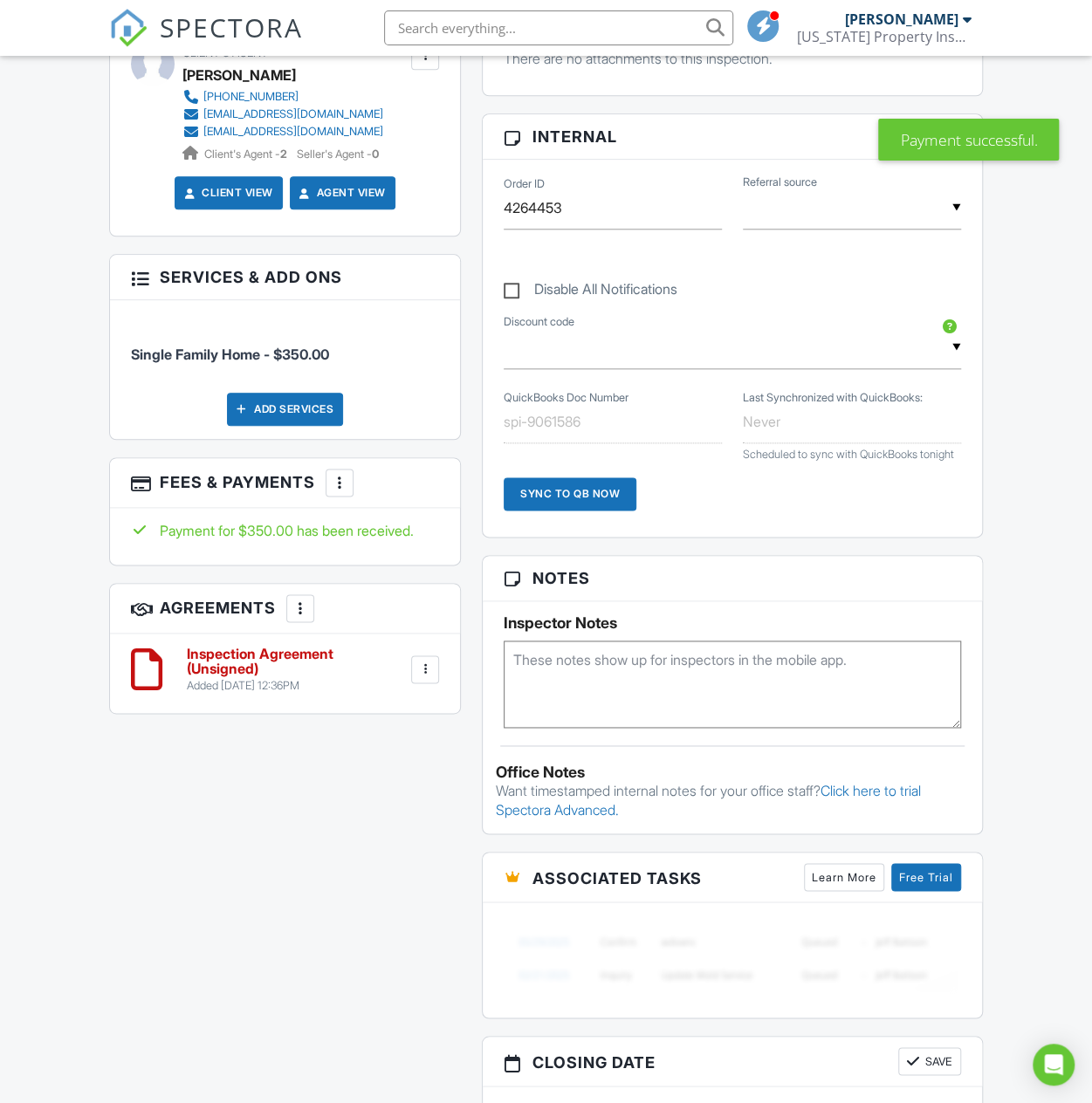 click on "Inspection Agreement
(Unsigned)" at bounding box center (297, 661) 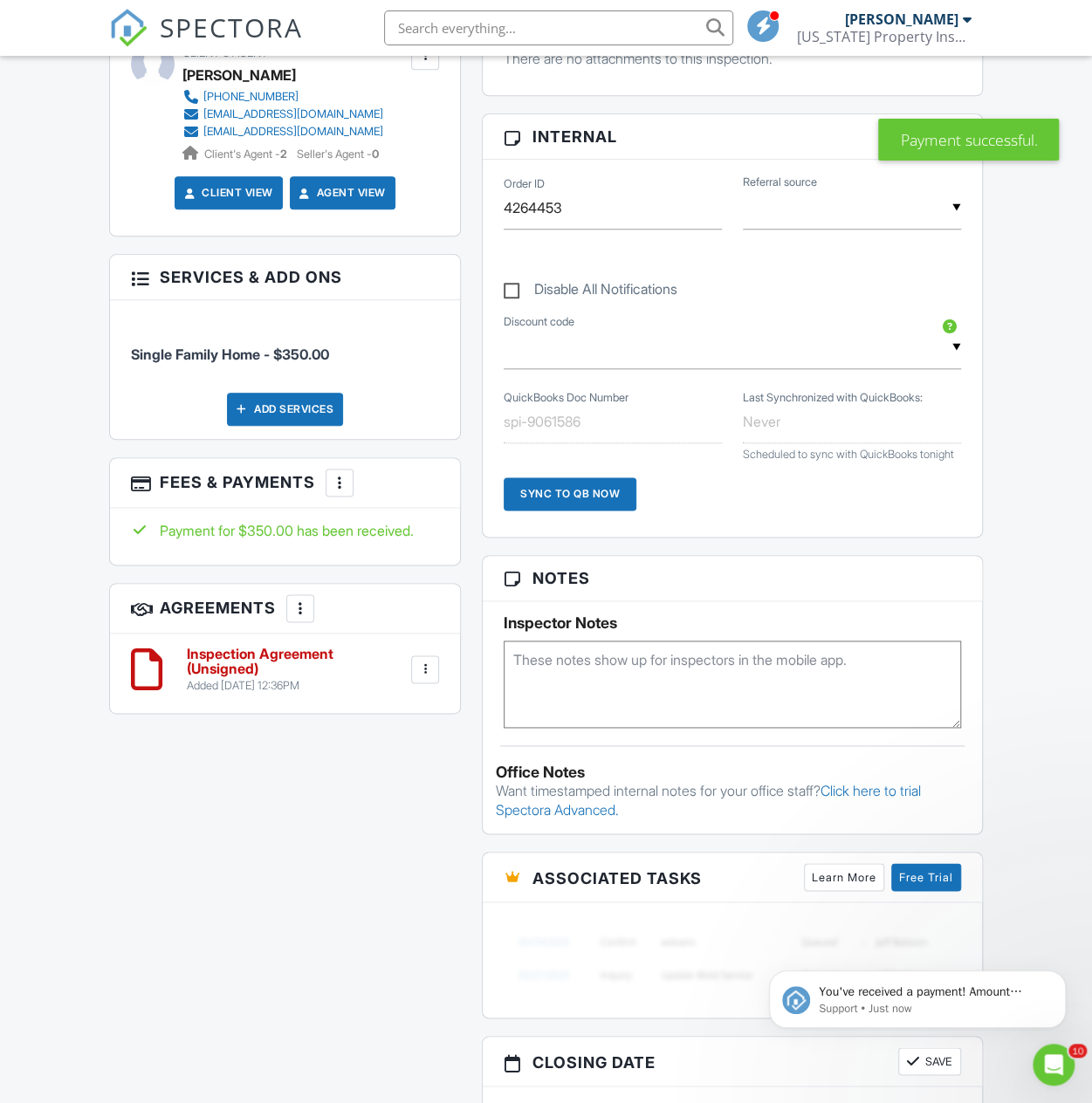 scroll, scrollTop: 0, scrollLeft: 0, axis: both 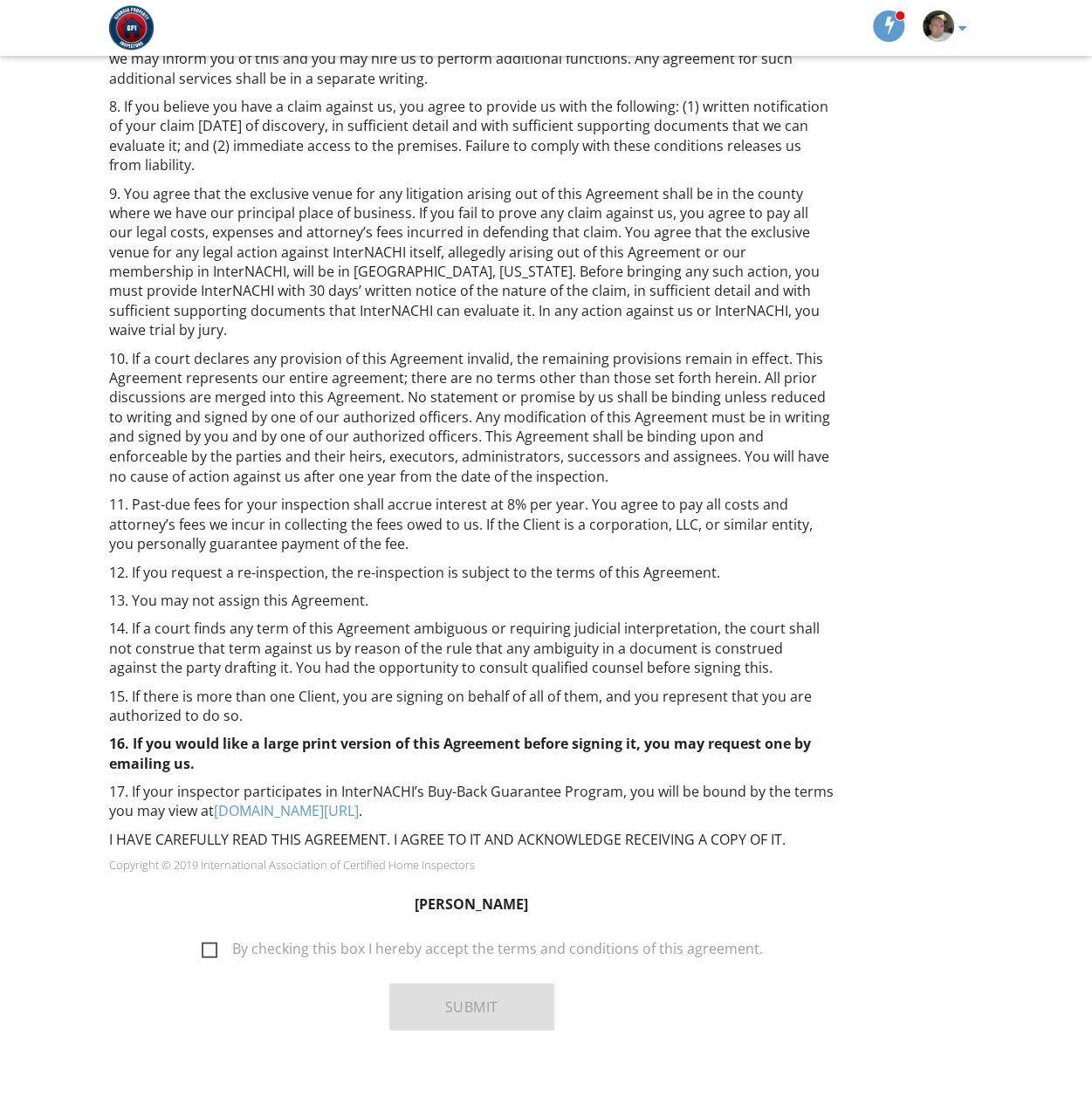 click on "By checking this box I hereby accept the terms and conditions of this agreement." at bounding box center [482, 950] 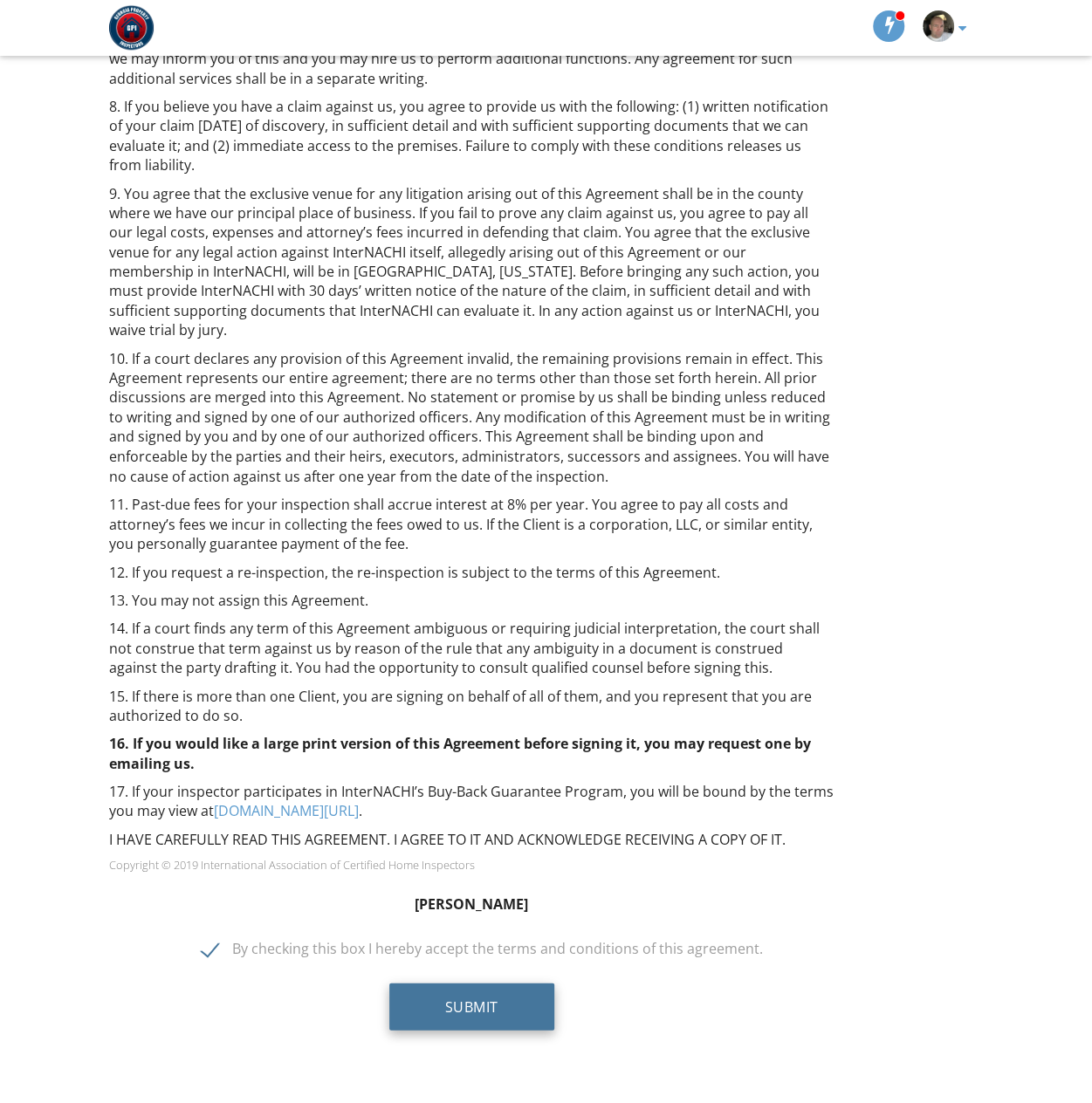 click on "Submit" at bounding box center (471, 1006) 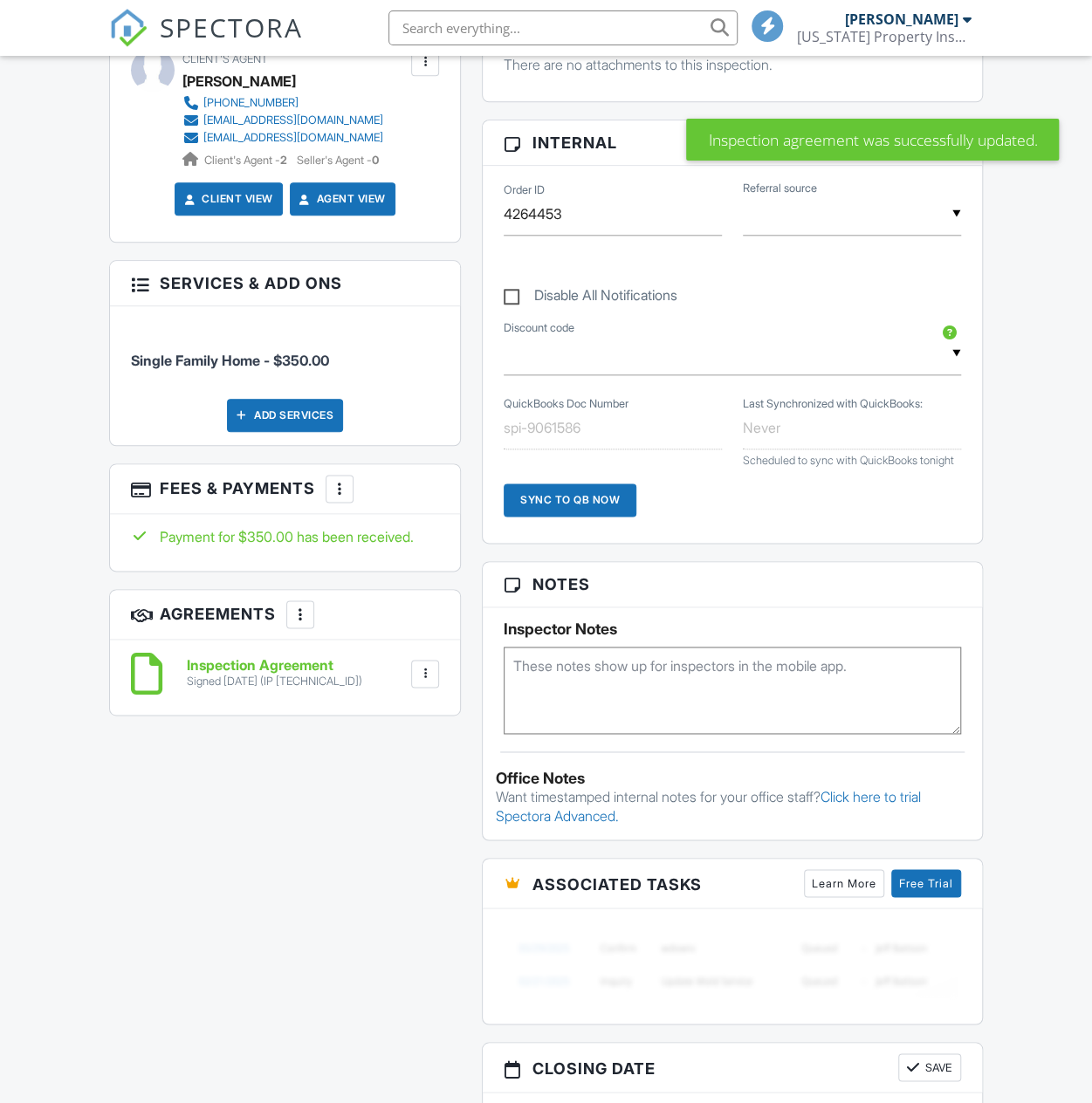scroll, scrollTop: 349, scrollLeft: 0, axis: vertical 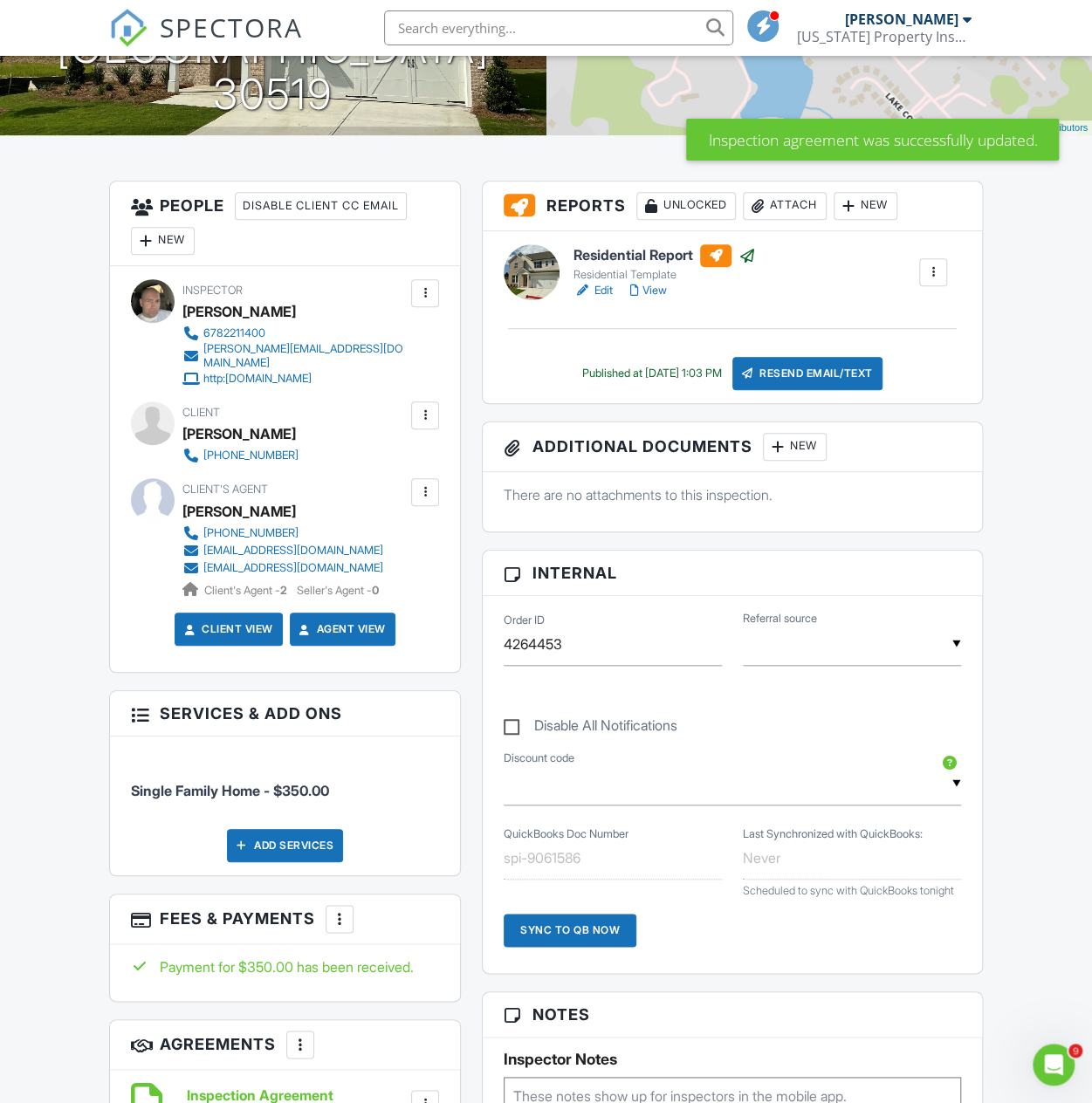 click at bounding box center [425, 492] 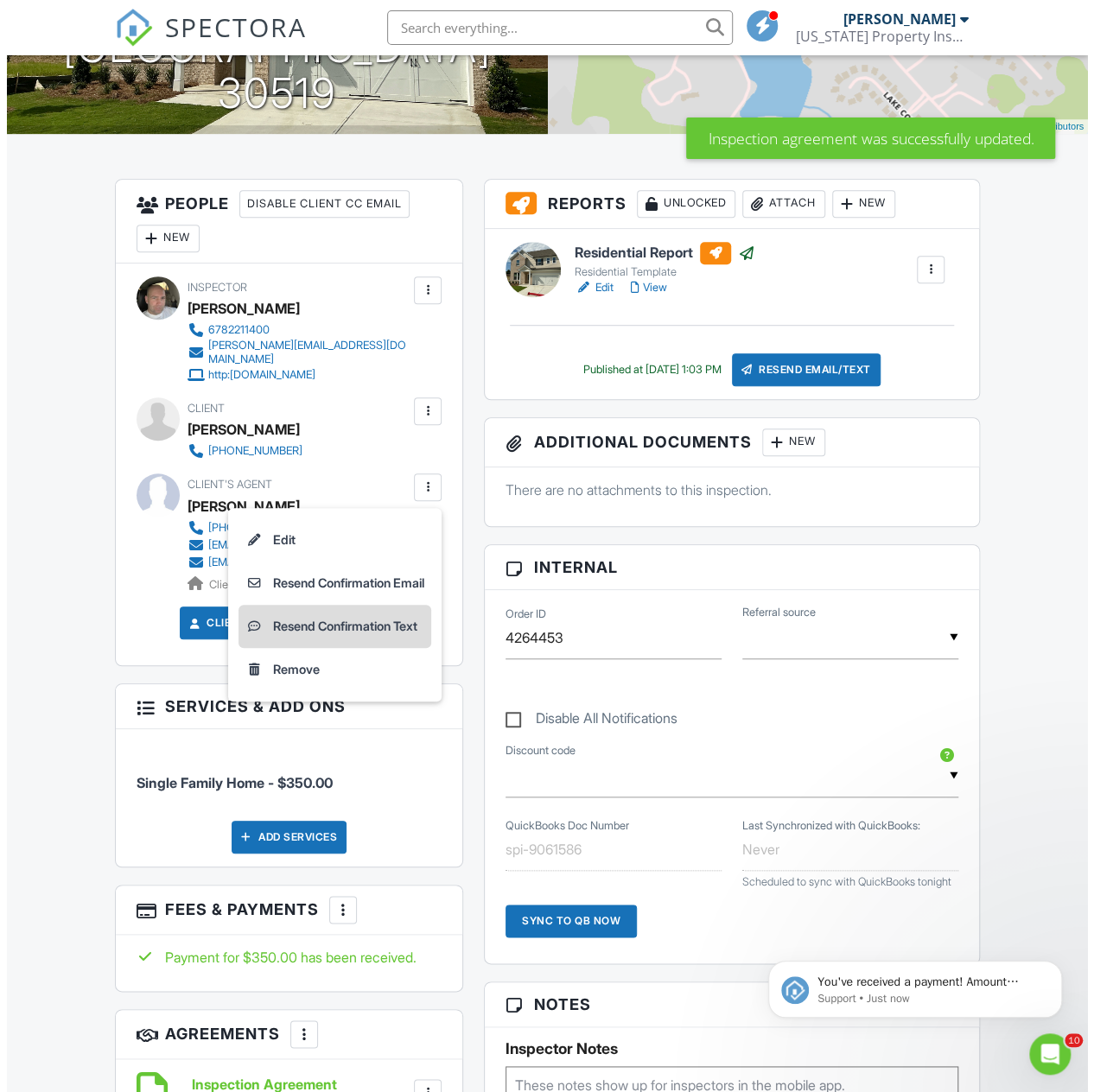 scroll, scrollTop: 0, scrollLeft: 0, axis: both 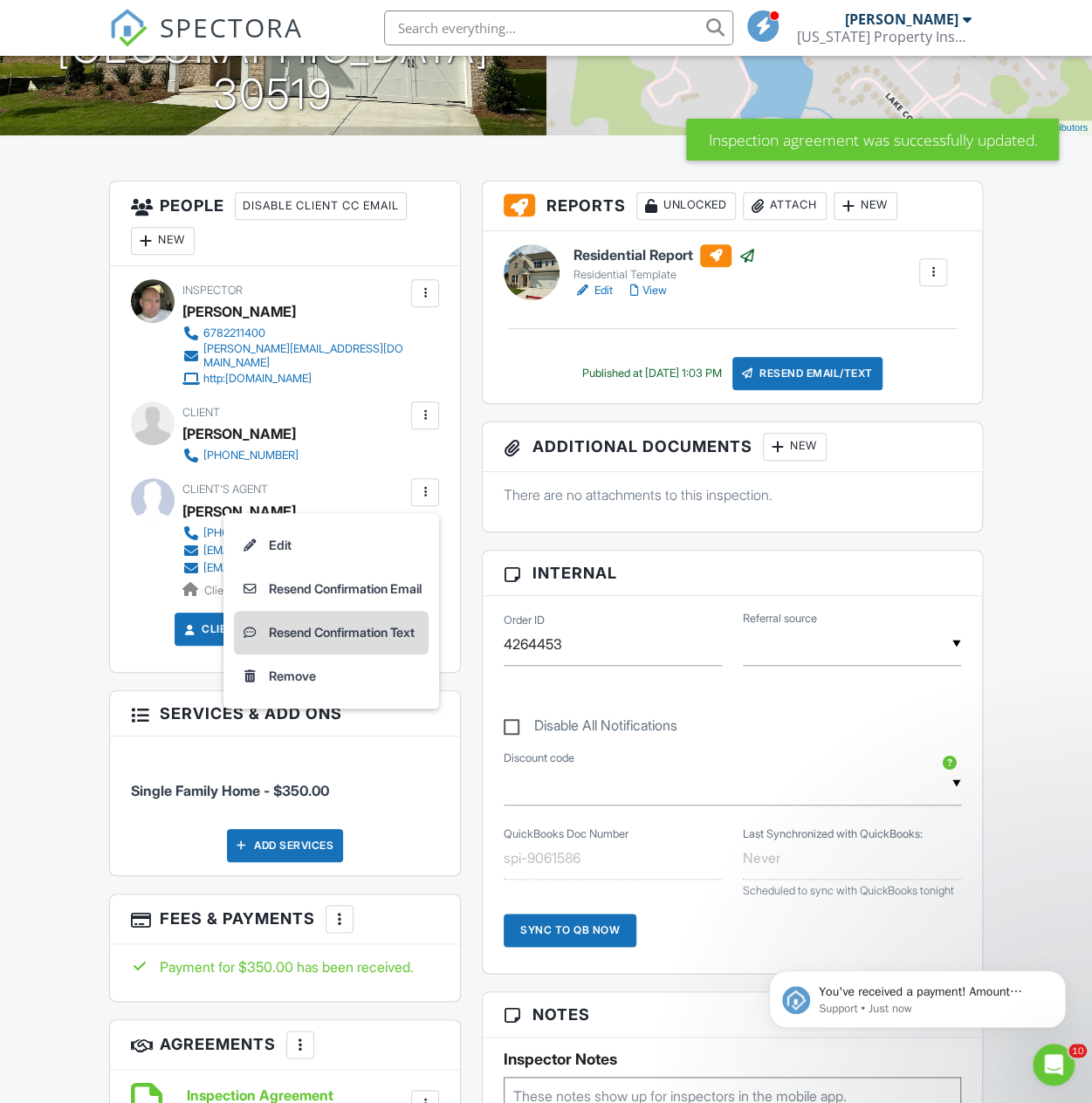 click on "Resend Confirmation Text" at bounding box center [331, 633] 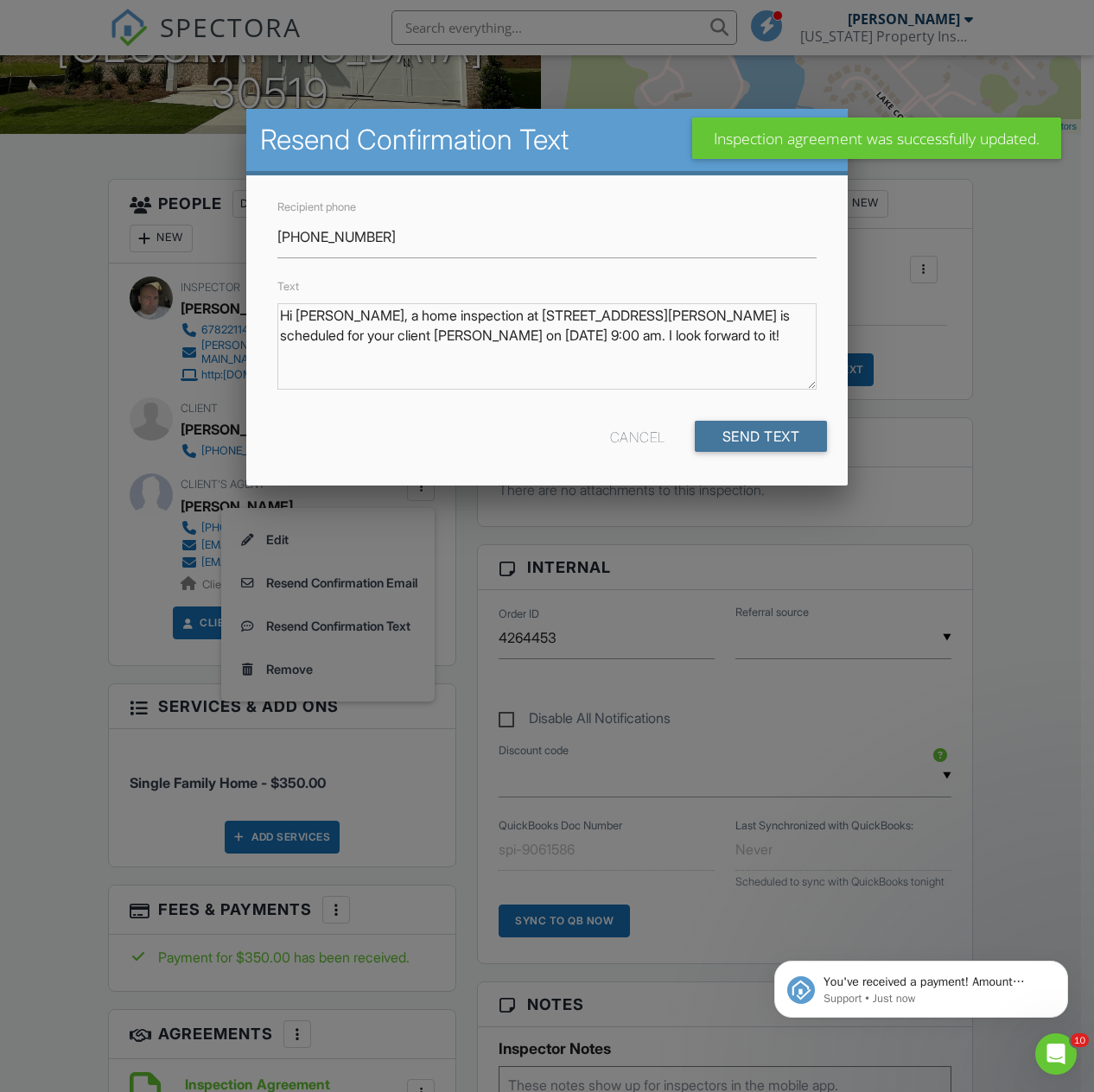 drag, startPoint x: 754, startPoint y: 438, endPoint x: 83, endPoint y: 594, distance: 688.89549 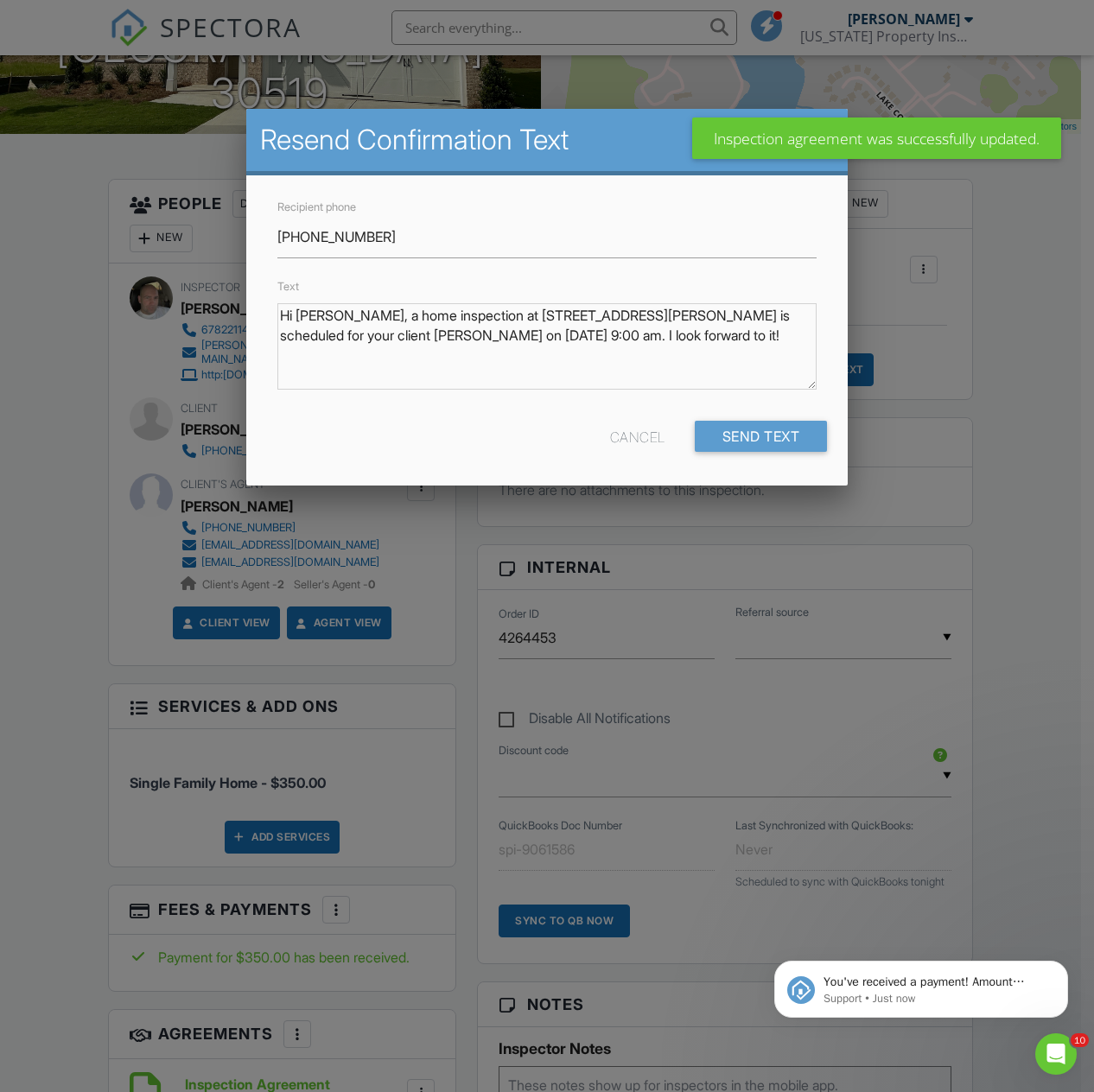 click at bounding box center [547, 596] 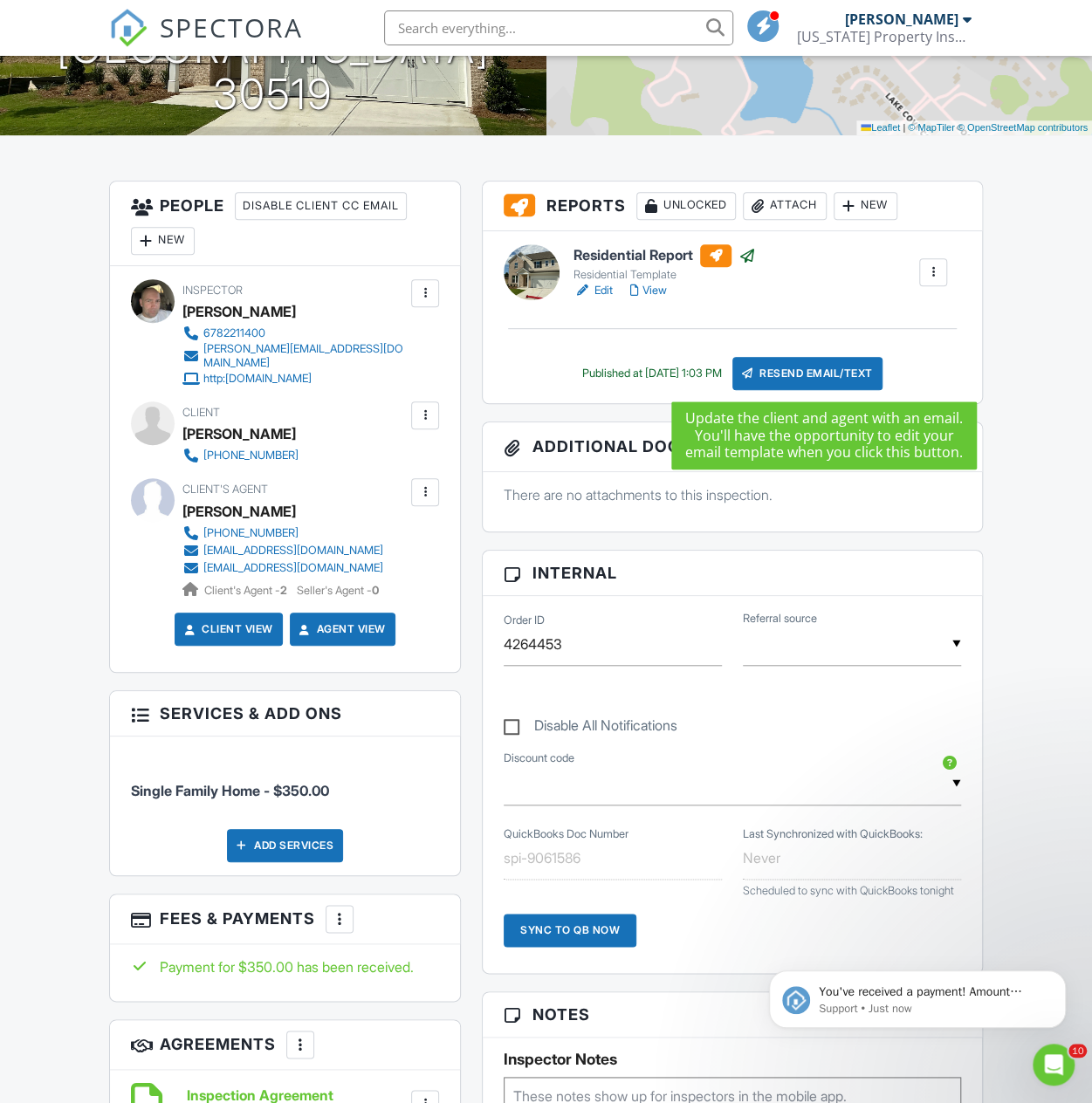 click on "Resend Email/Text" at bounding box center [807, 373] 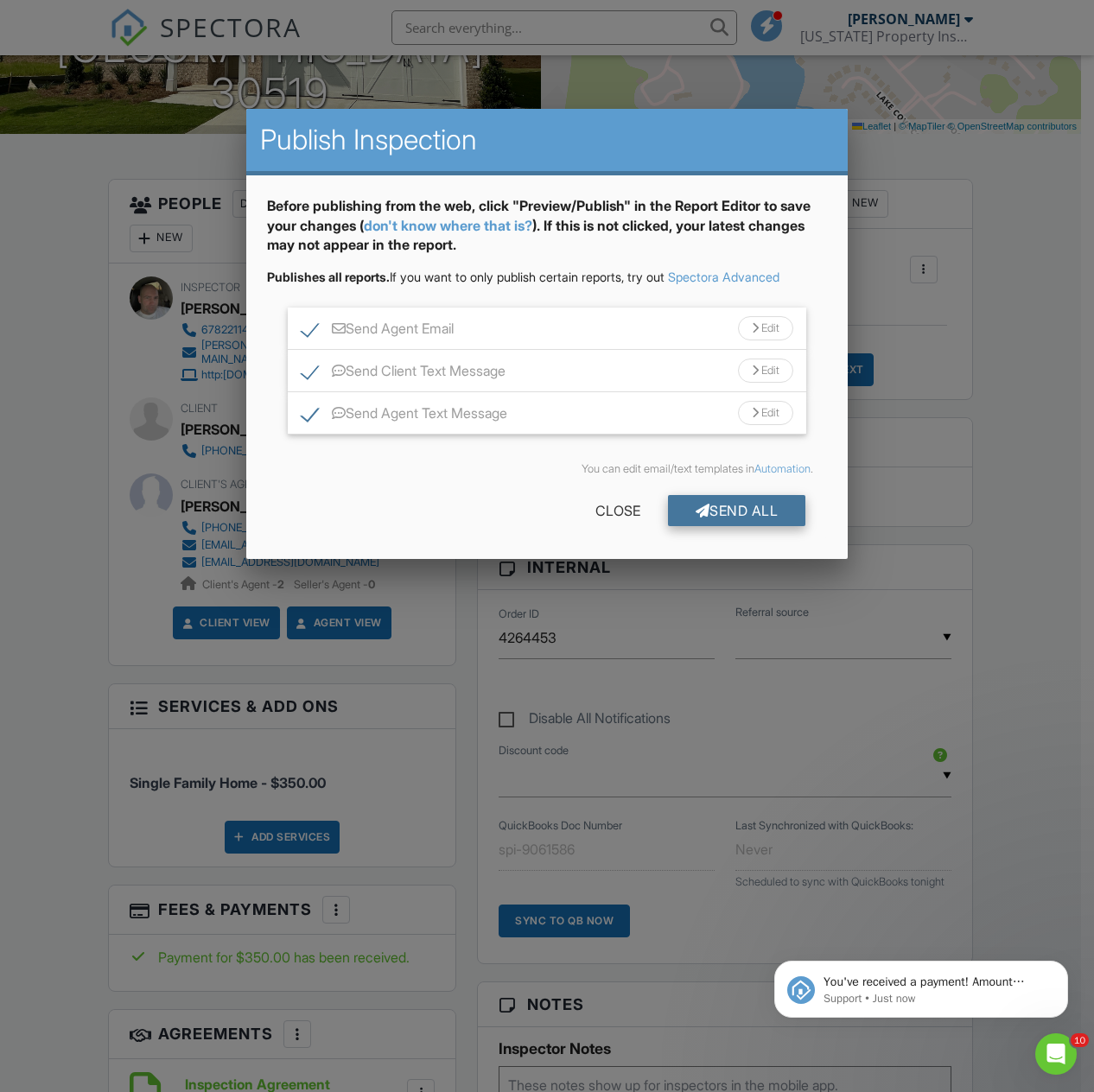 click on "Send All" at bounding box center [737, 511] 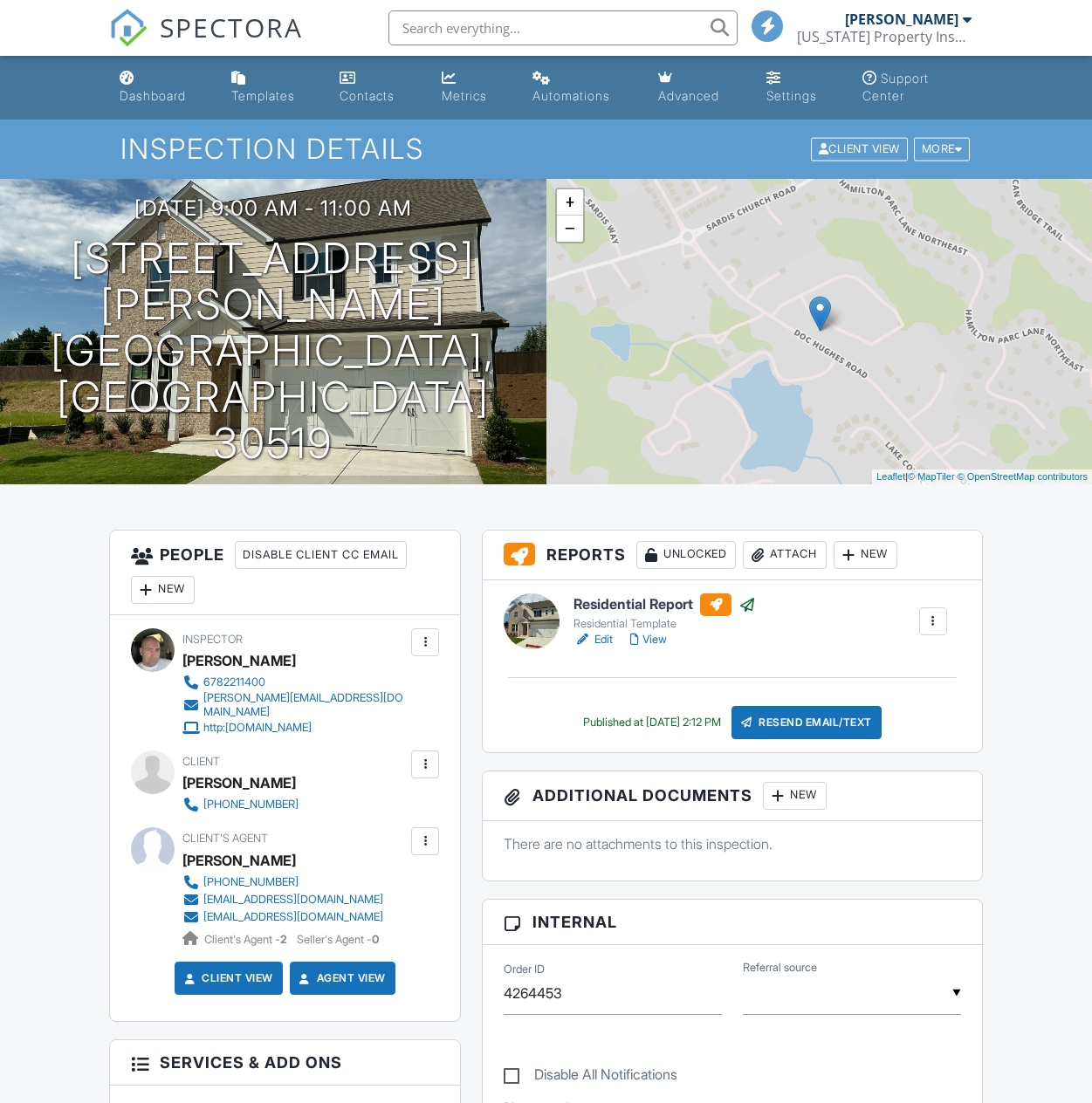 scroll, scrollTop: 351, scrollLeft: 0, axis: vertical 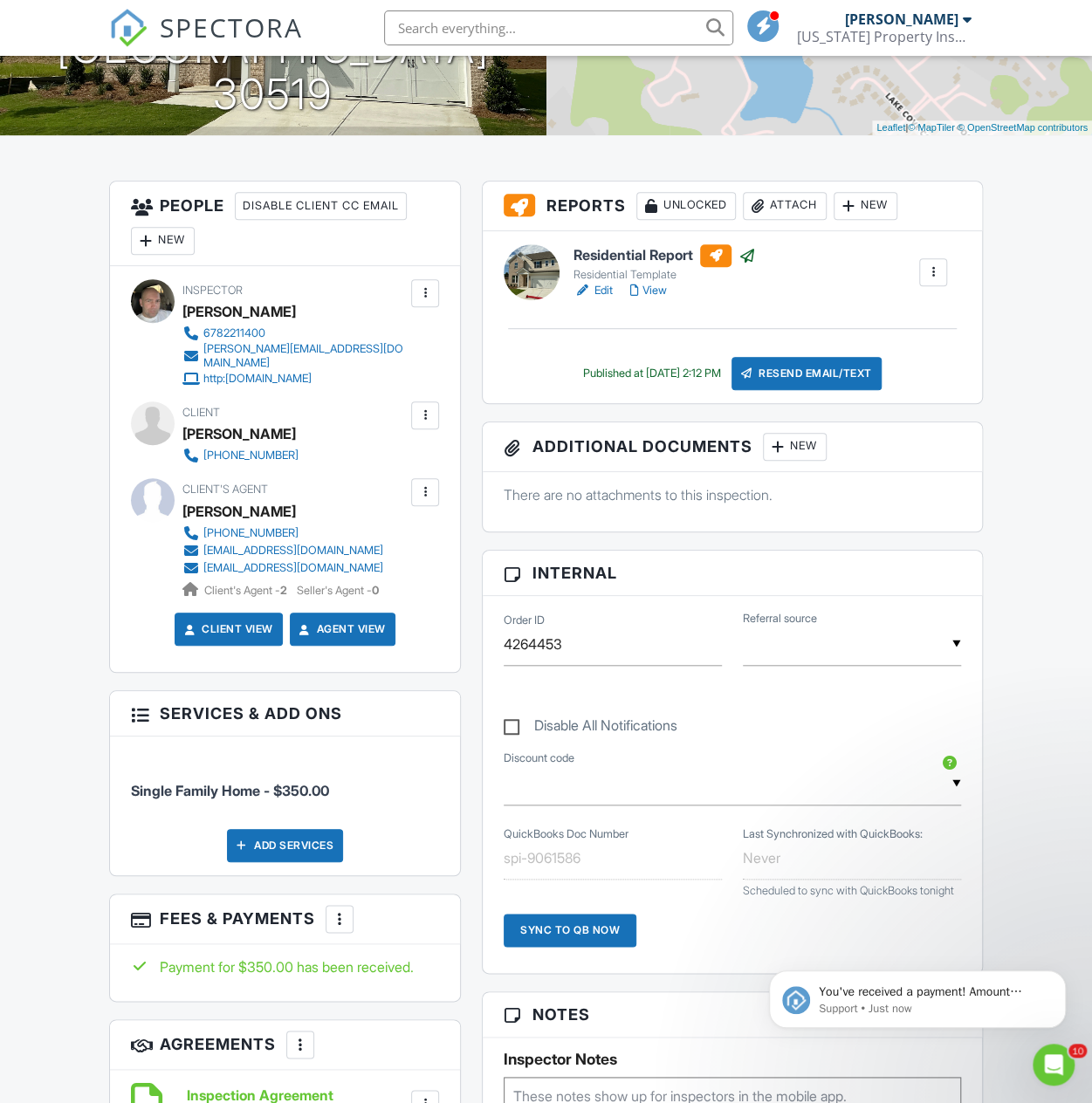 click at bounding box center (425, 492) 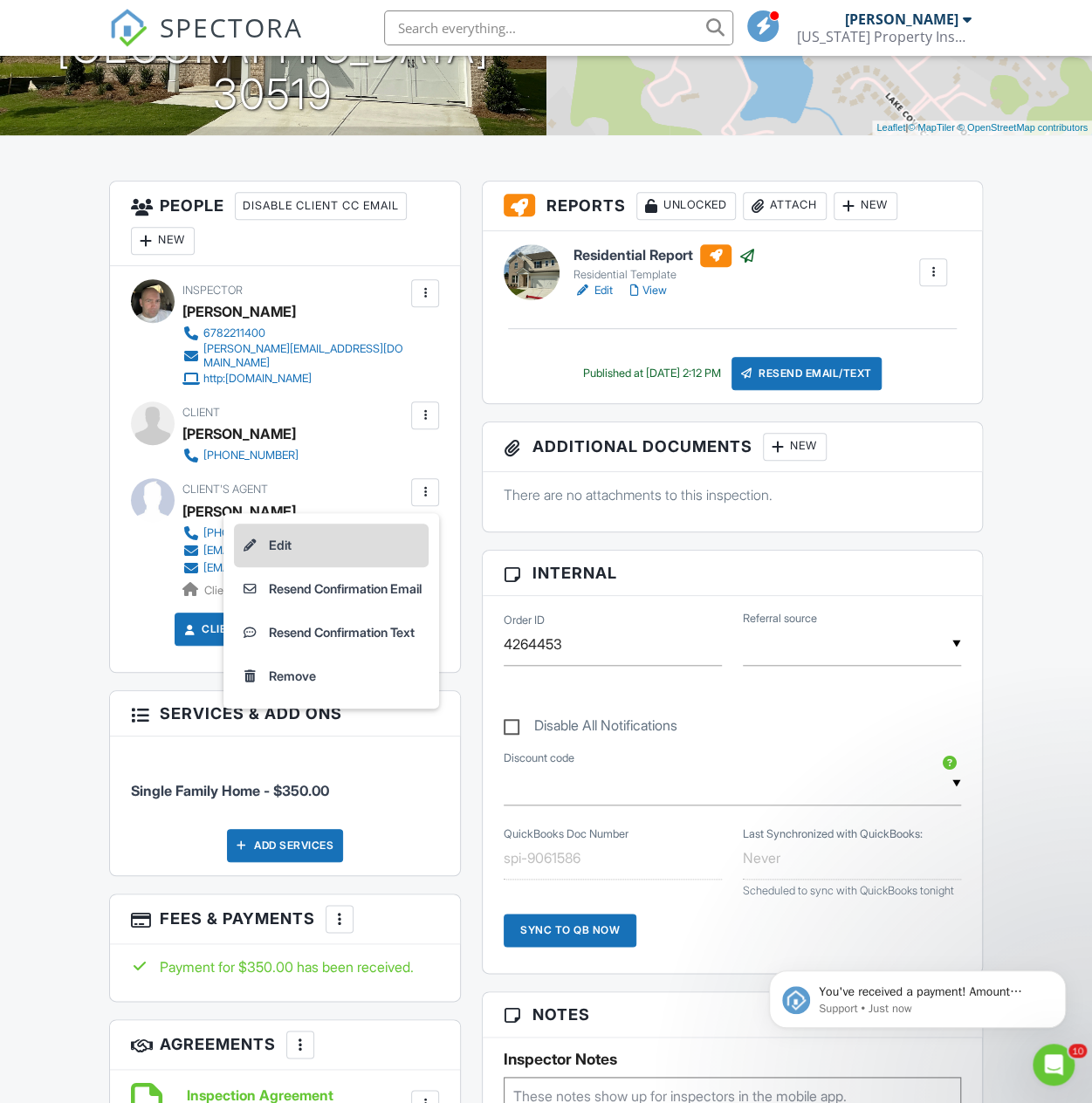 click on "Edit" at bounding box center (331, 545) 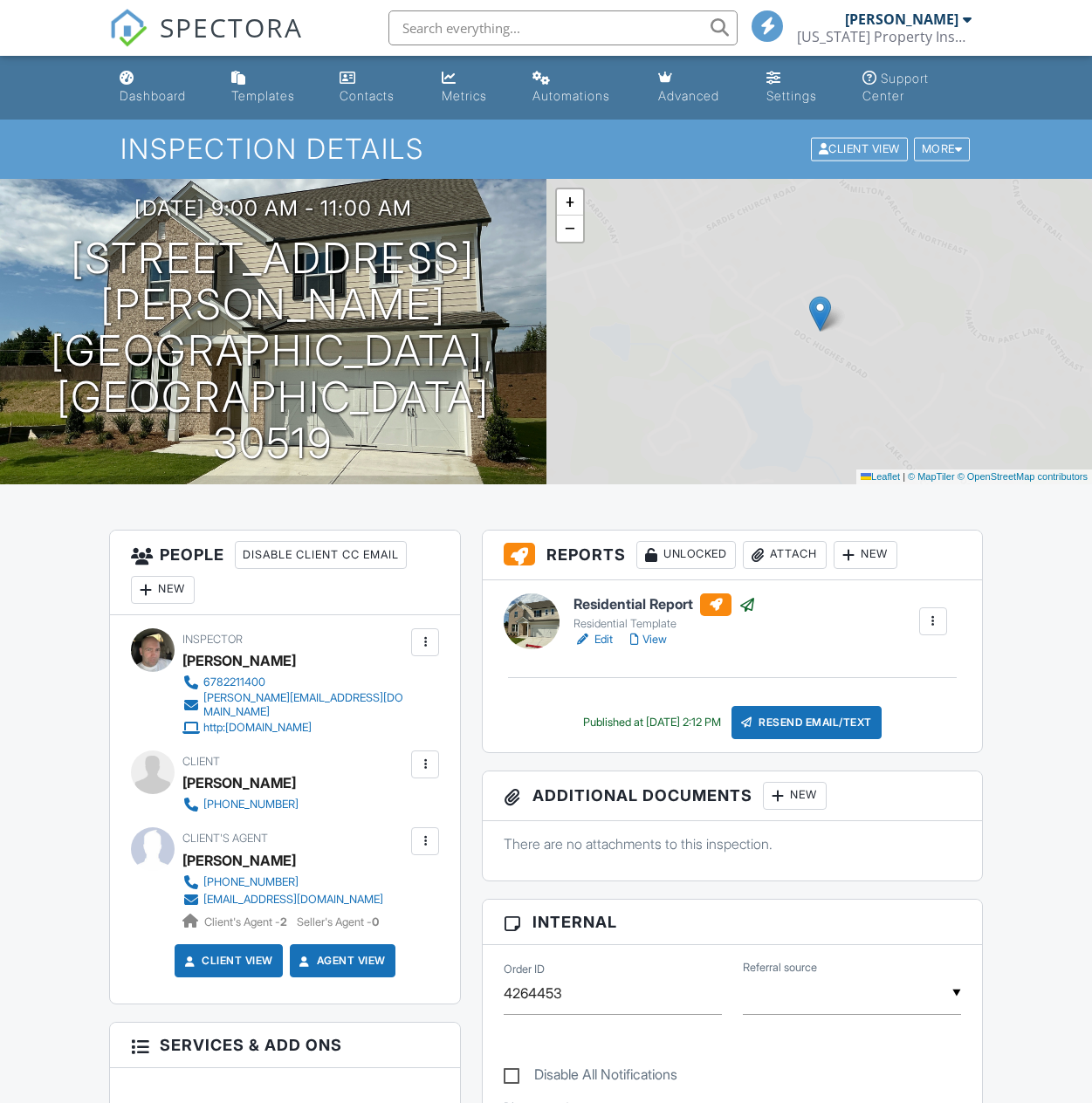 scroll, scrollTop: 351, scrollLeft: 0, axis: vertical 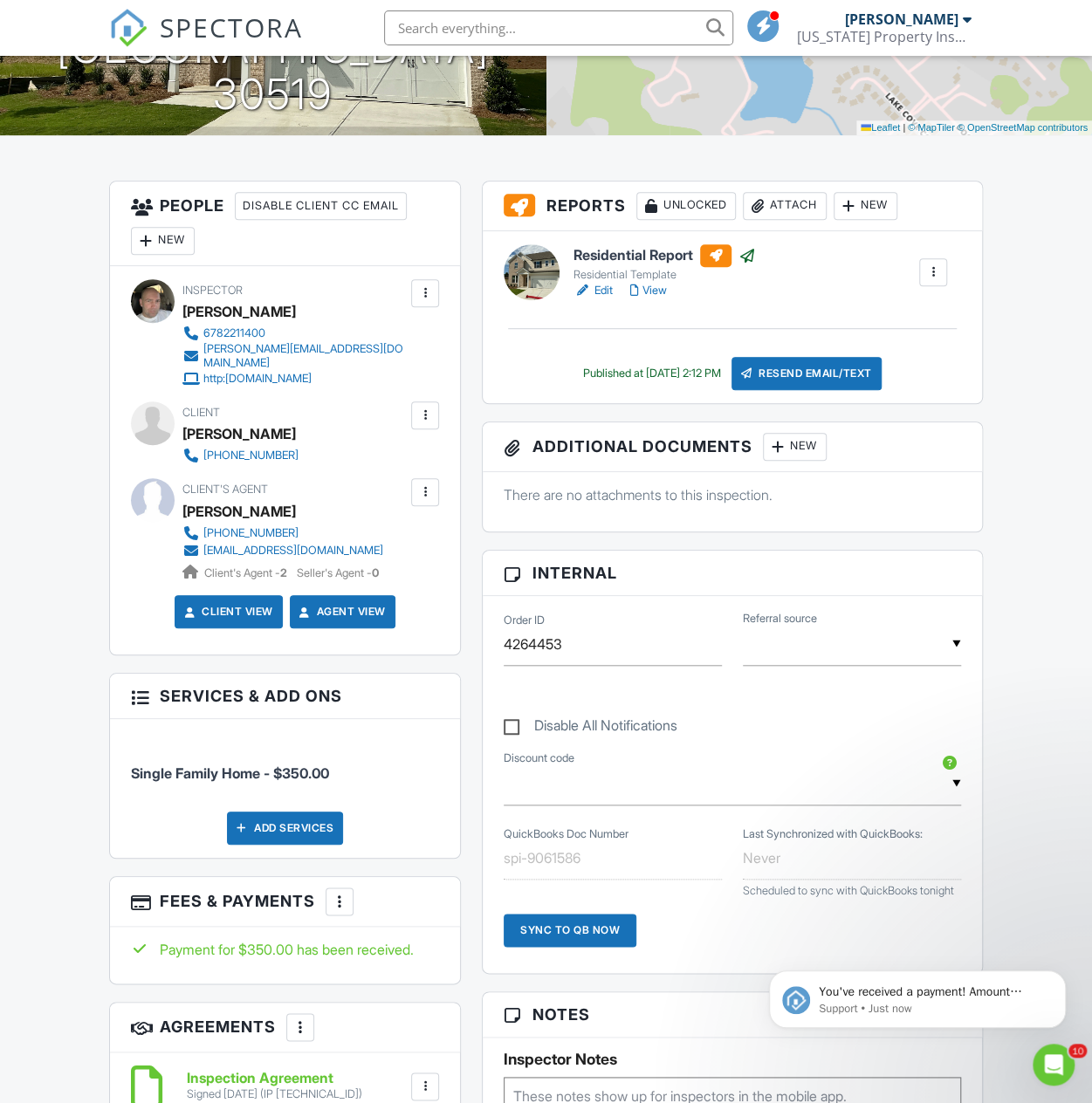 click at bounding box center (425, 492) 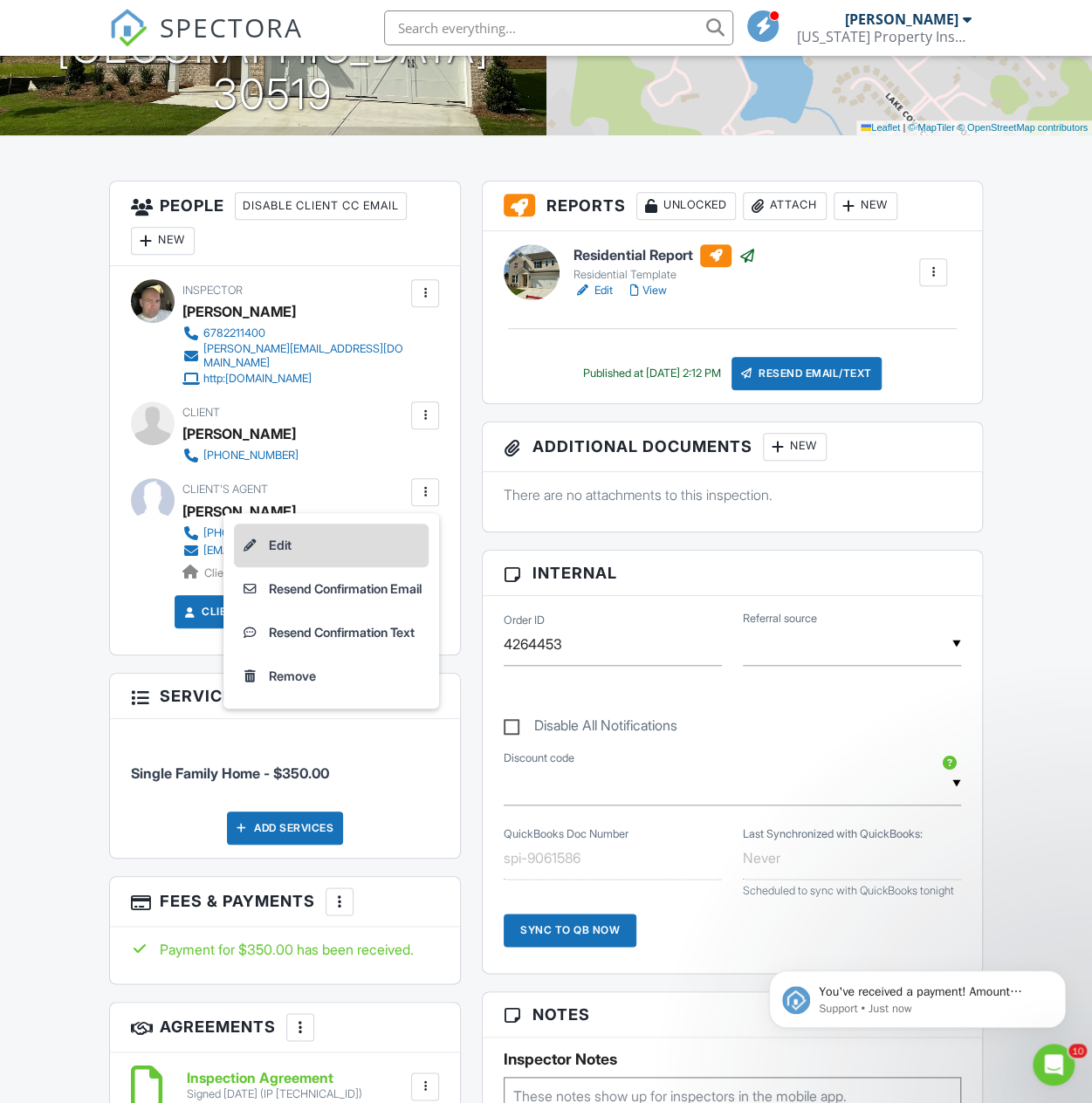 click on "Edit" at bounding box center (331, 545) 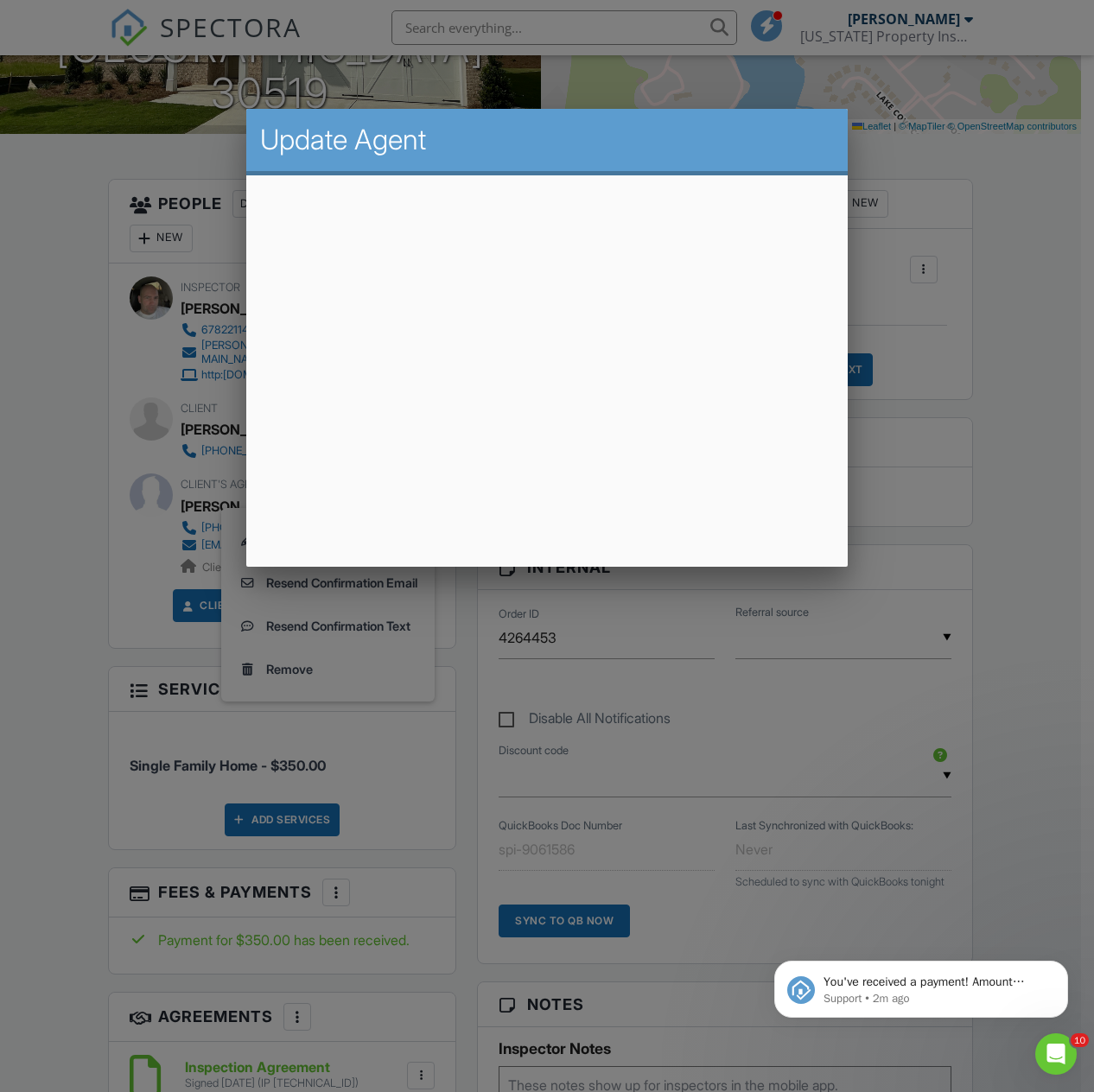 click at bounding box center (547, 596) 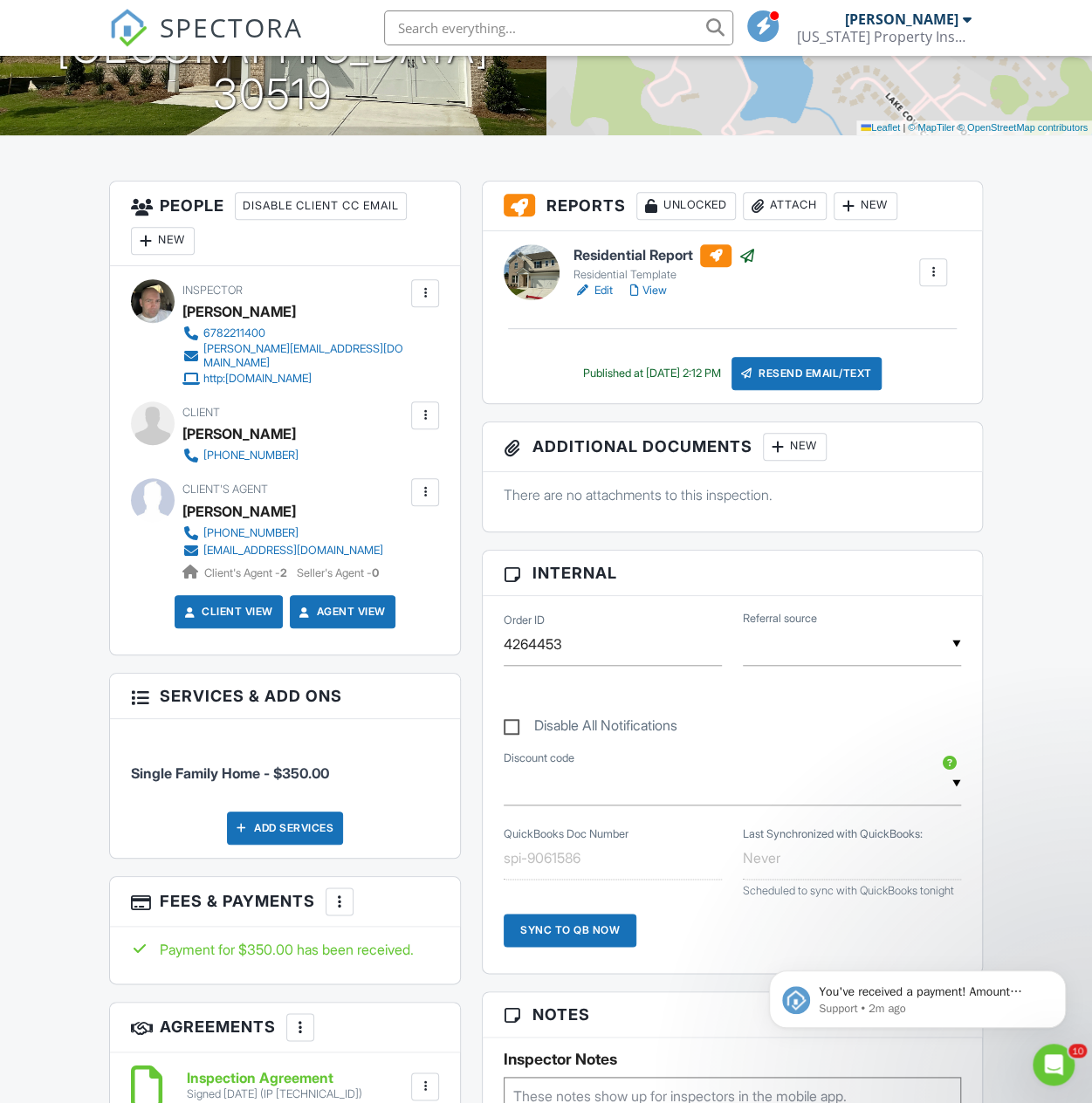 click at bounding box center (425, 415) 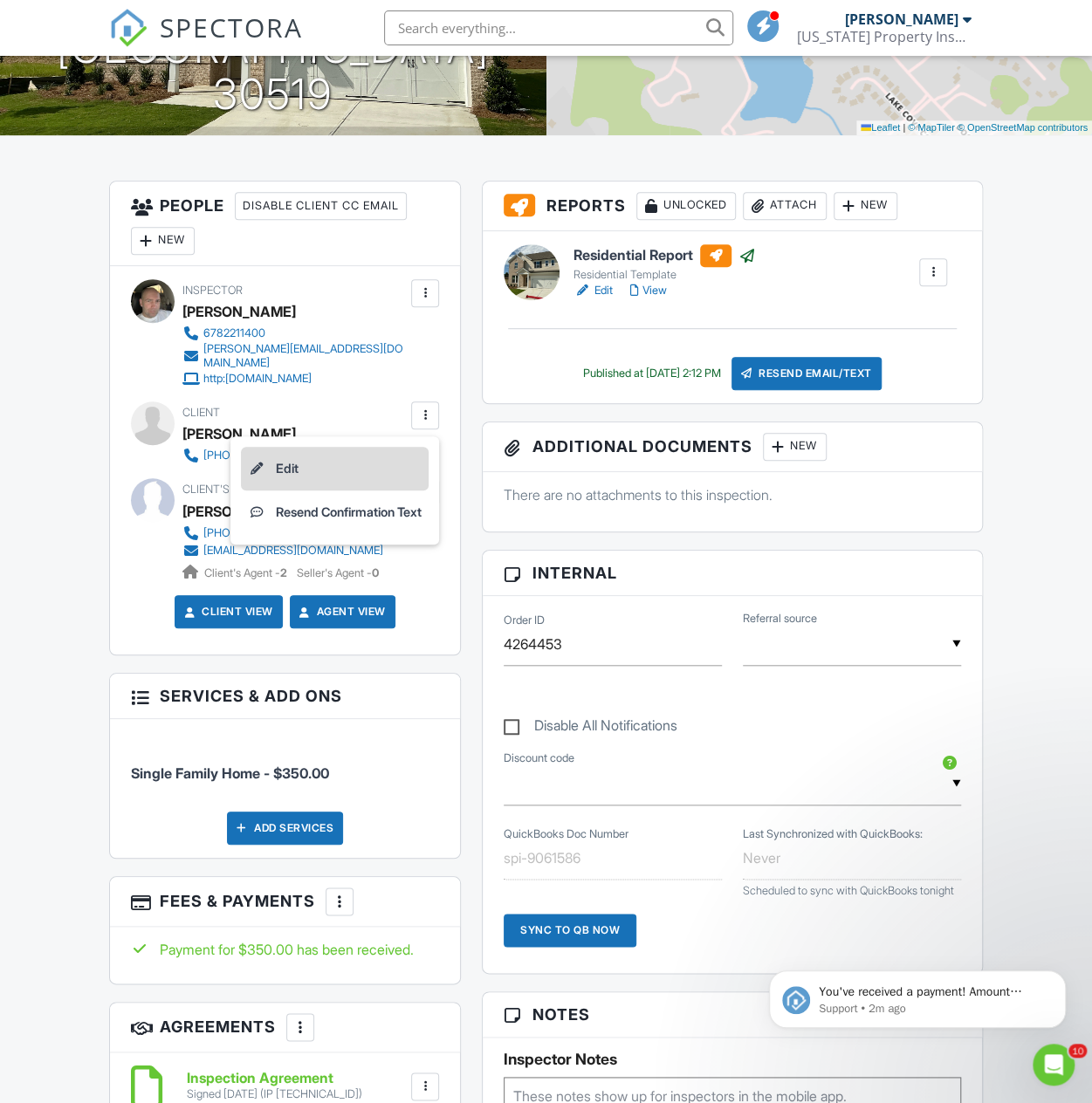 click on "Edit" at bounding box center [334, 469] 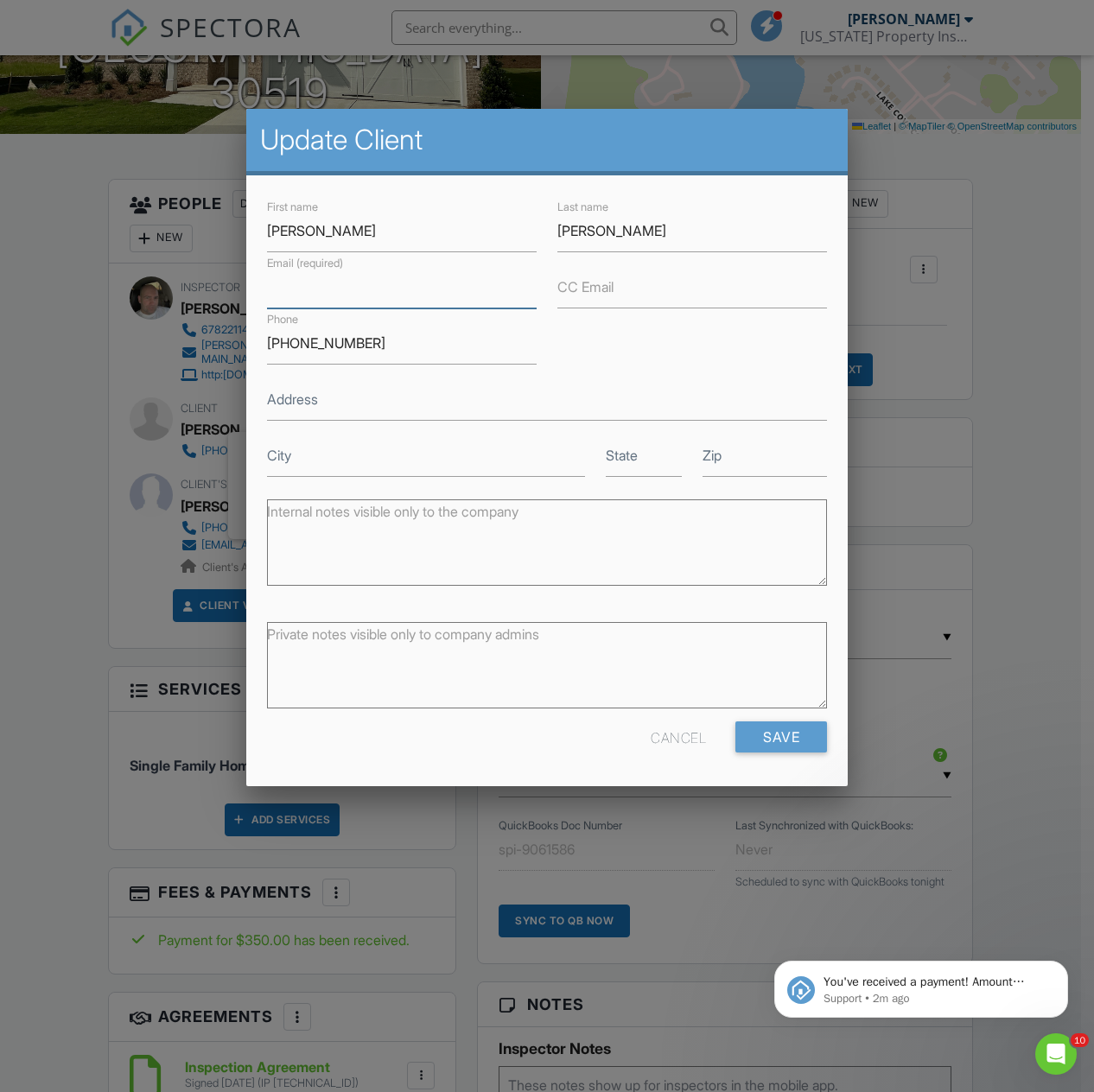 drag, startPoint x: 295, startPoint y: 286, endPoint x: 275, endPoint y: 298, distance: 23.323808 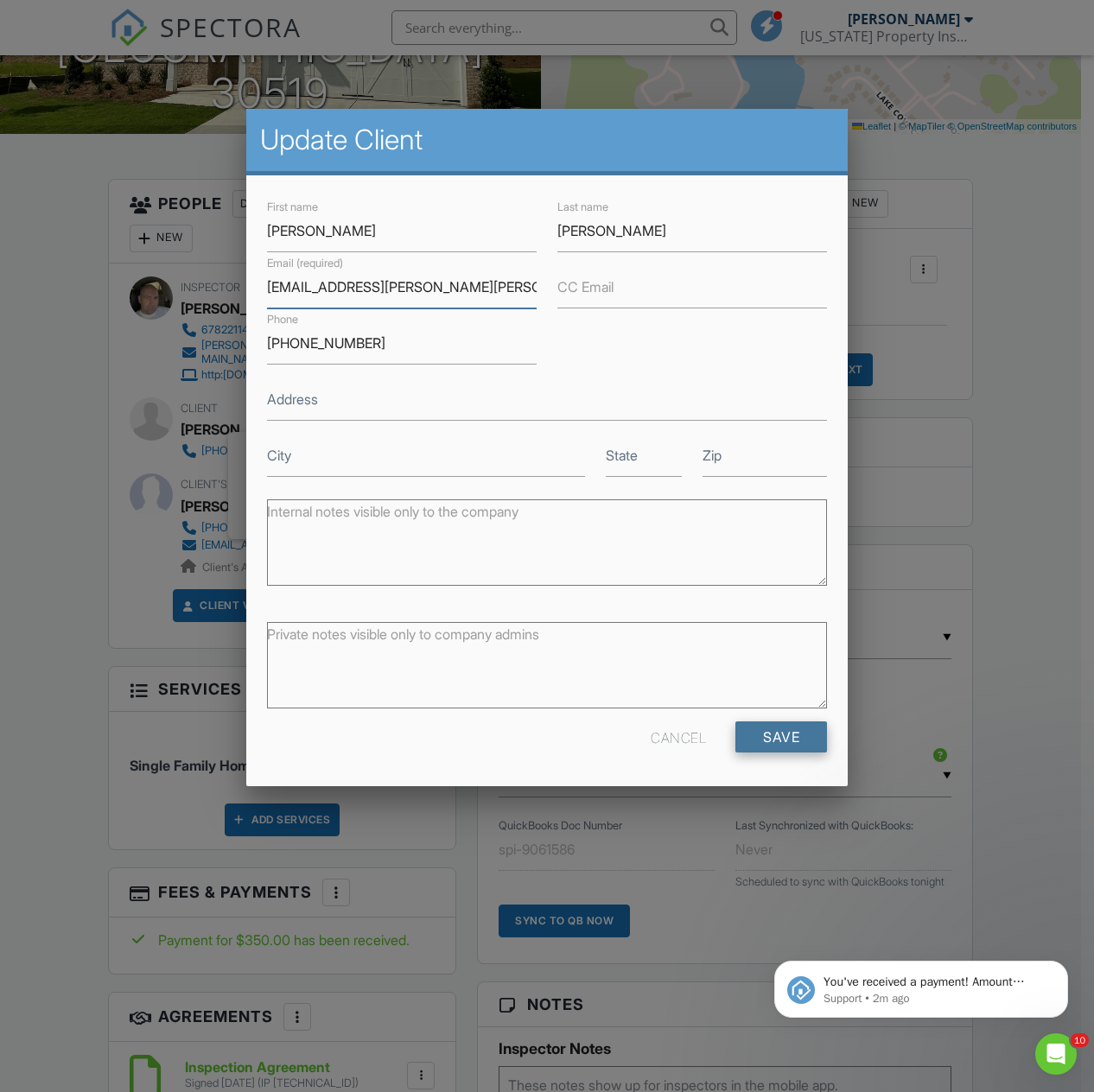 type on "[EMAIL_ADDRESS][PERSON_NAME][PERSON_NAME][DOMAIN_NAME]" 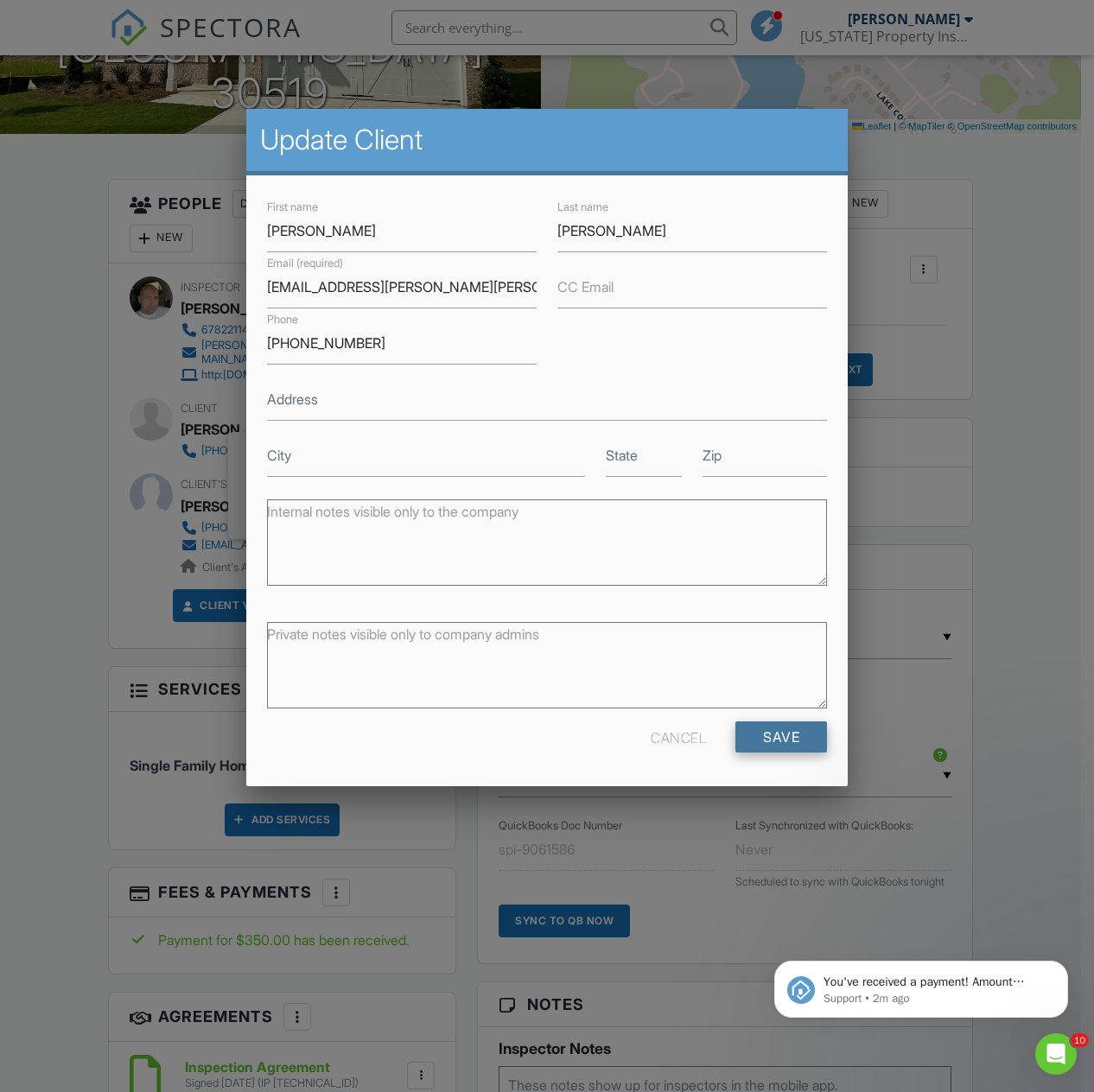 click on "Save" at bounding box center [781, 737] 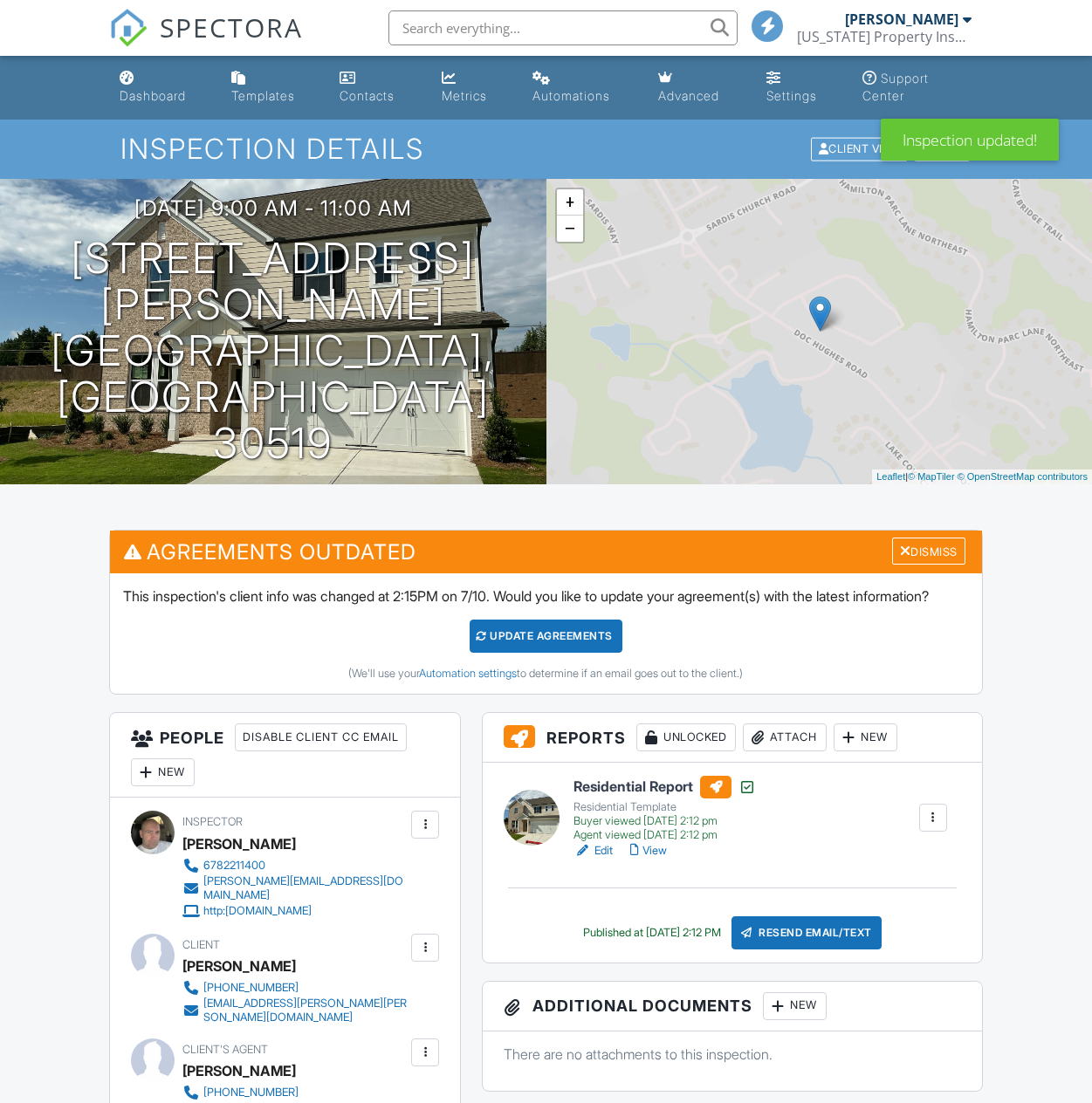 scroll, scrollTop: 0, scrollLeft: 0, axis: both 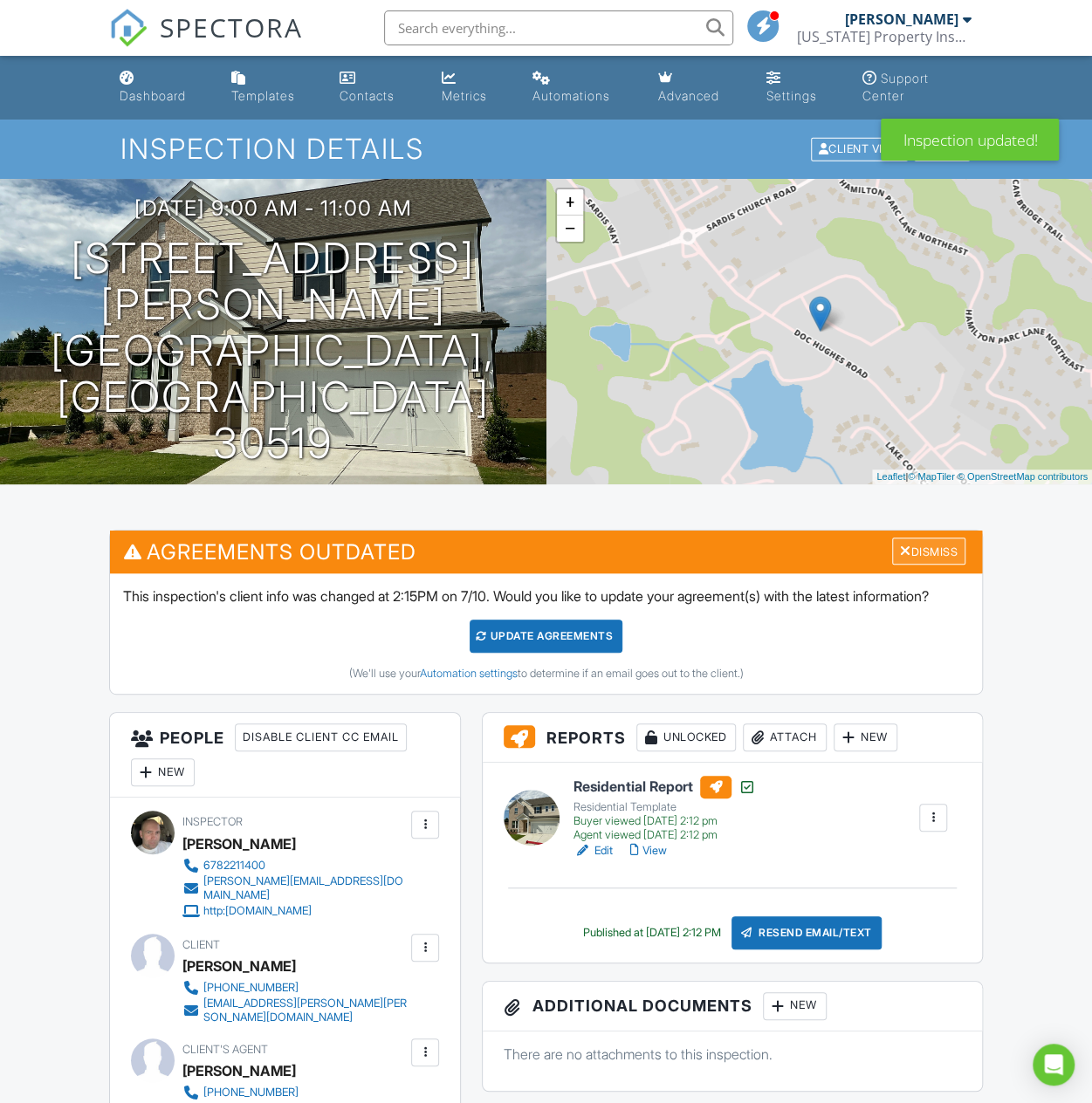 click on "Dismiss" at bounding box center (929, 551) 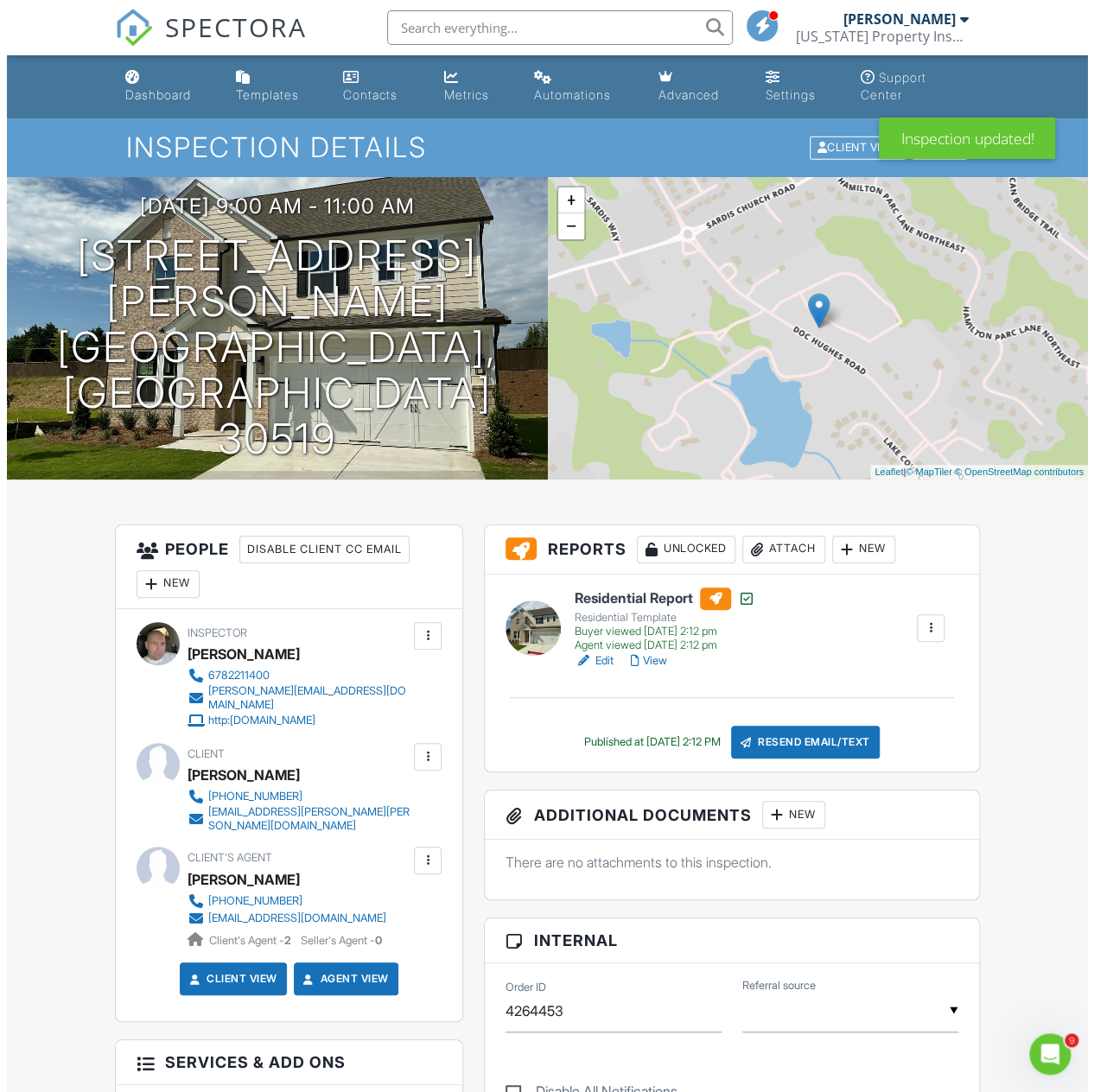 scroll, scrollTop: 0, scrollLeft: 0, axis: both 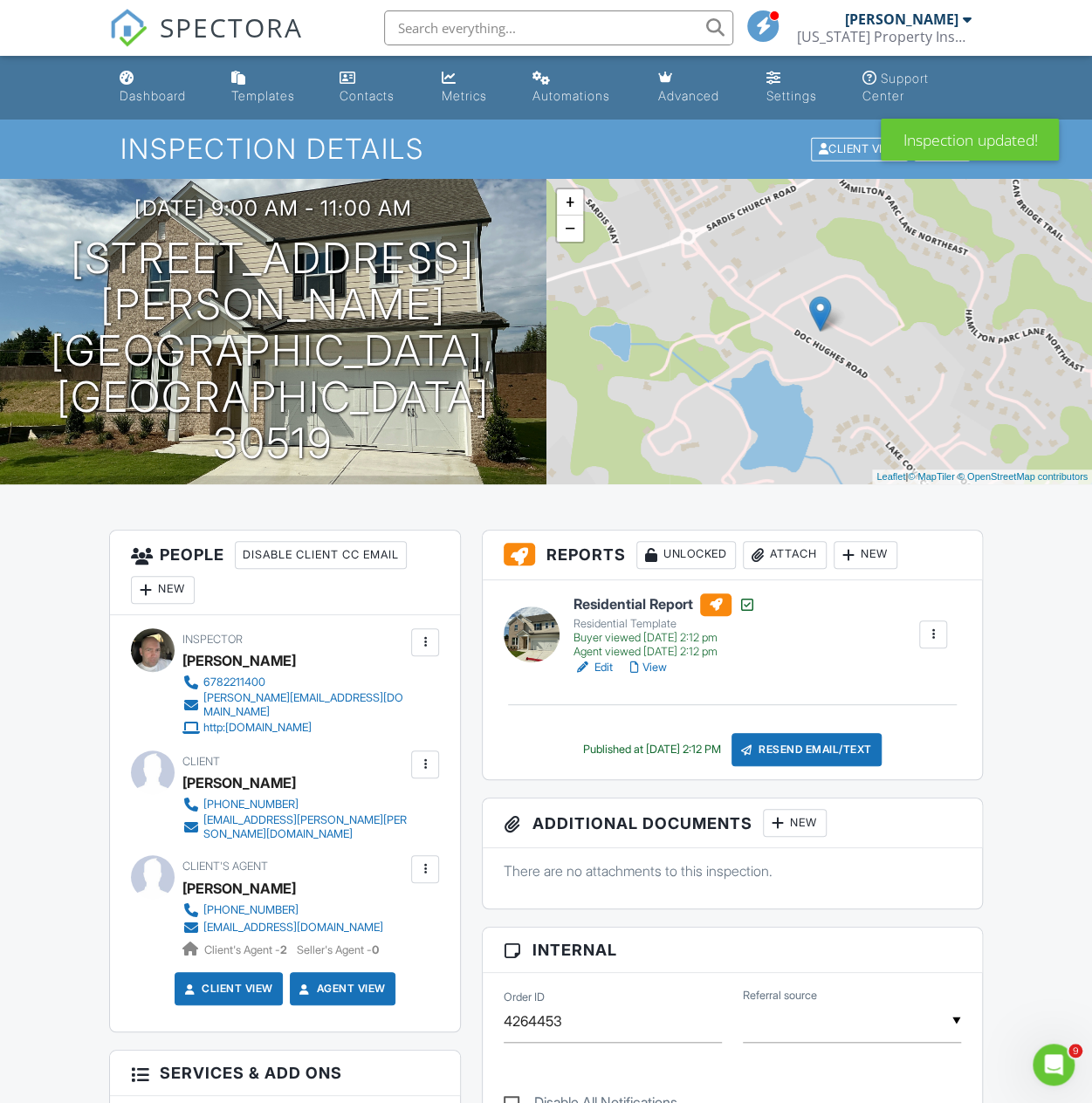 click on "Resend Email/Text" at bounding box center [807, 750] 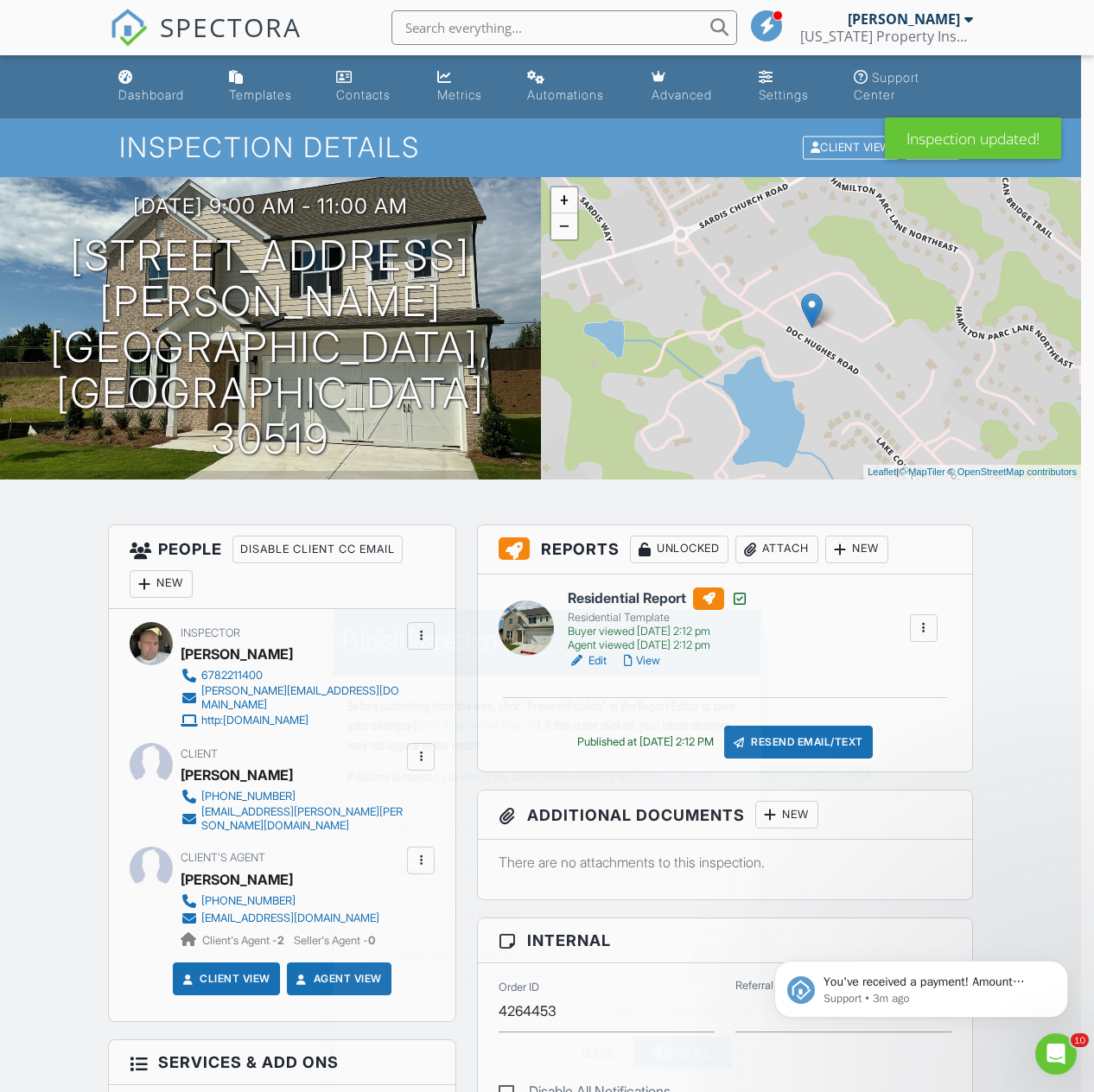 scroll, scrollTop: 0, scrollLeft: 0, axis: both 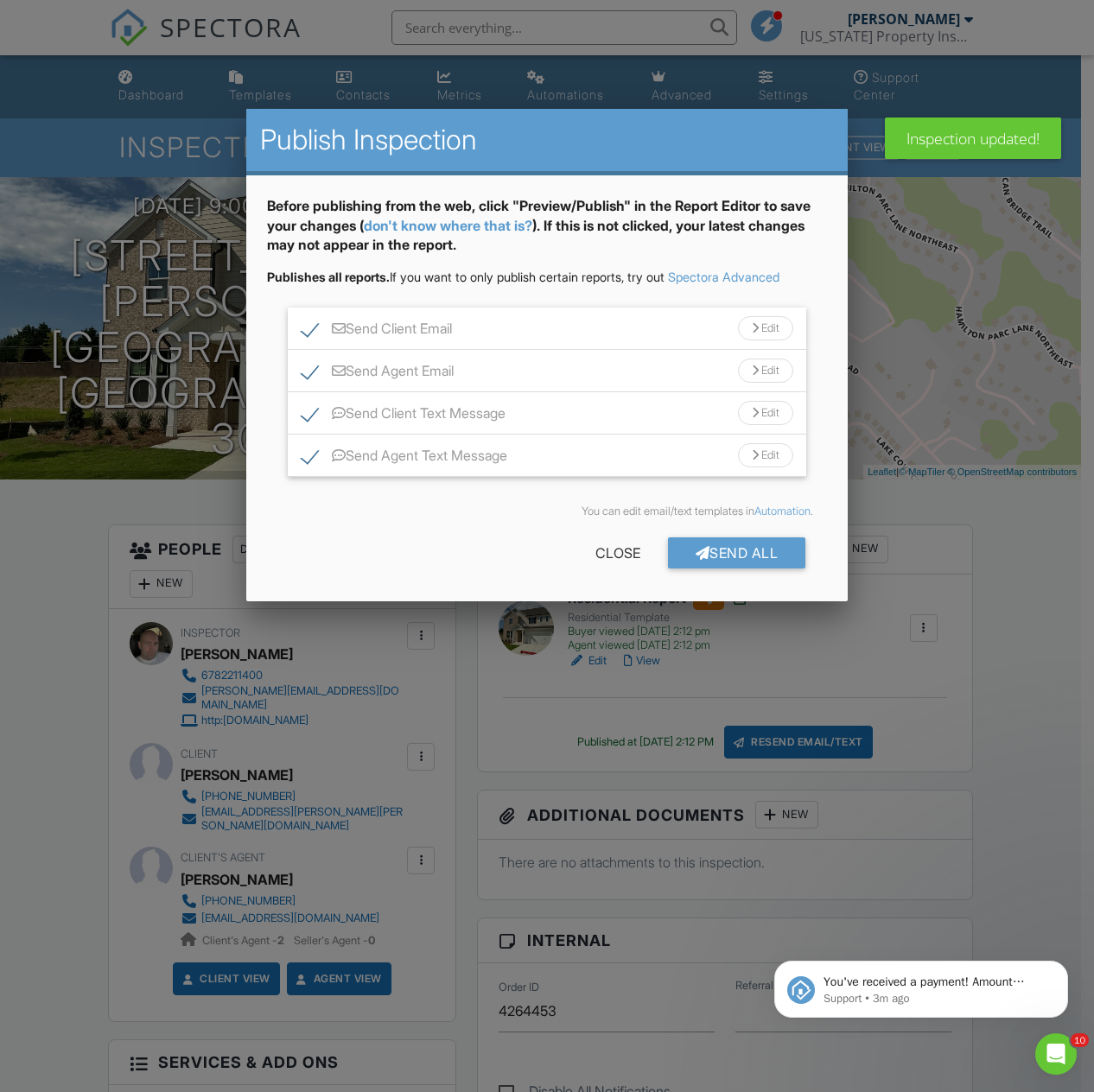 drag, startPoint x: 318, startPoint y: 366, endPoint x: 316, endPoint y: 378, distance: 12.165525 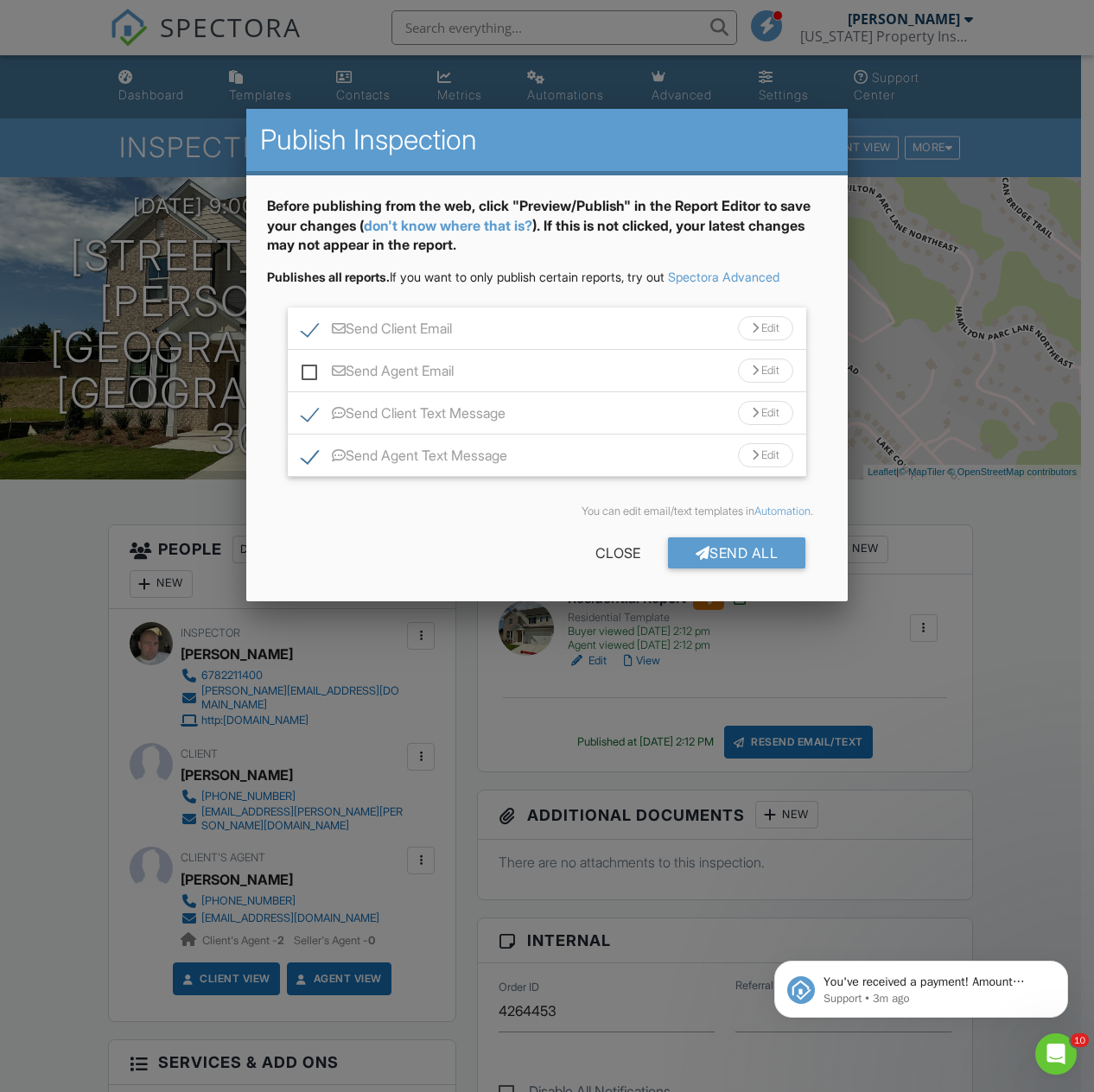 click on "Send Client Text Message" at bounding box center (404, 416) 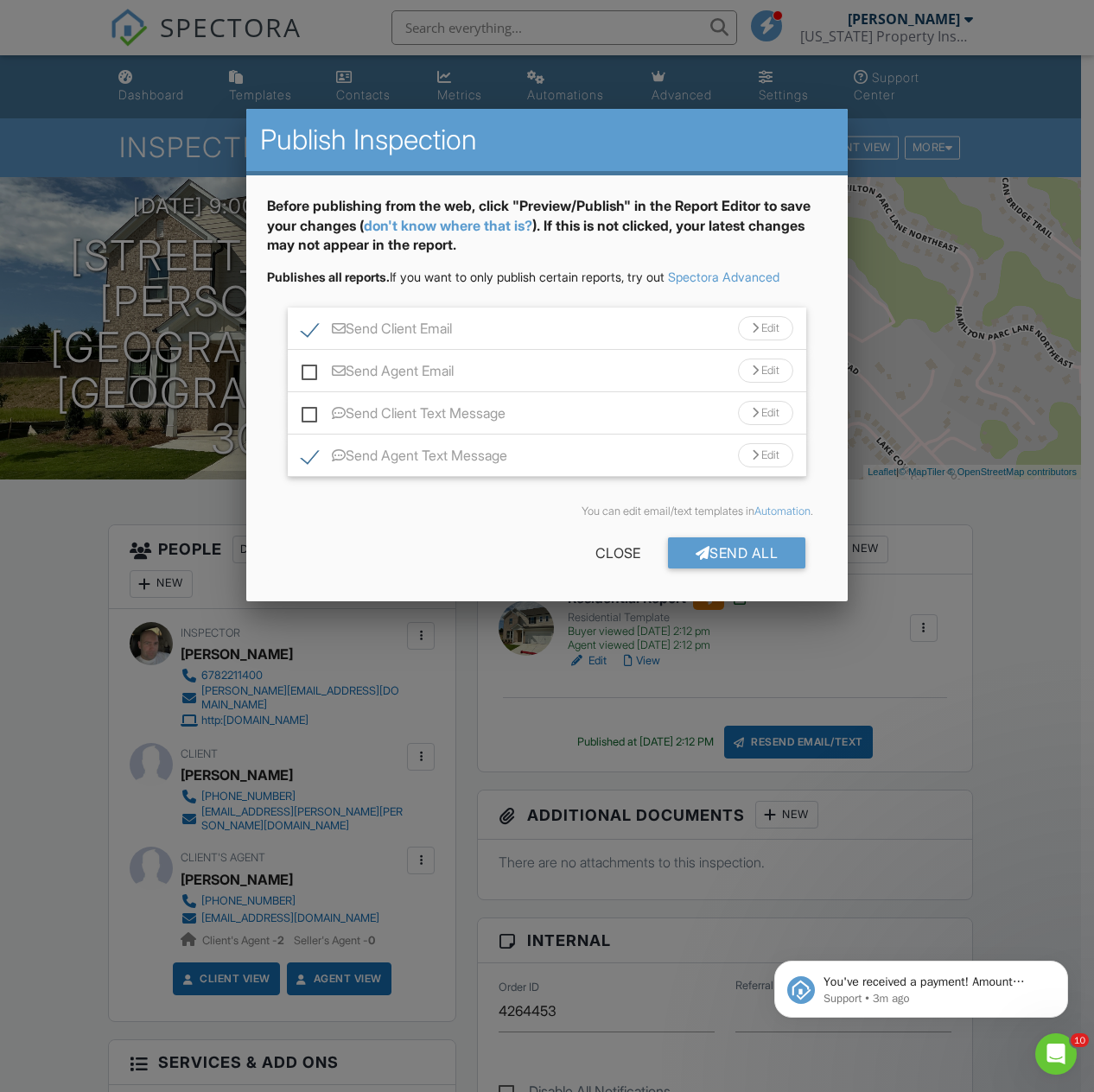 click on "Send Agent Text Message" at bounding box center (404, 458) 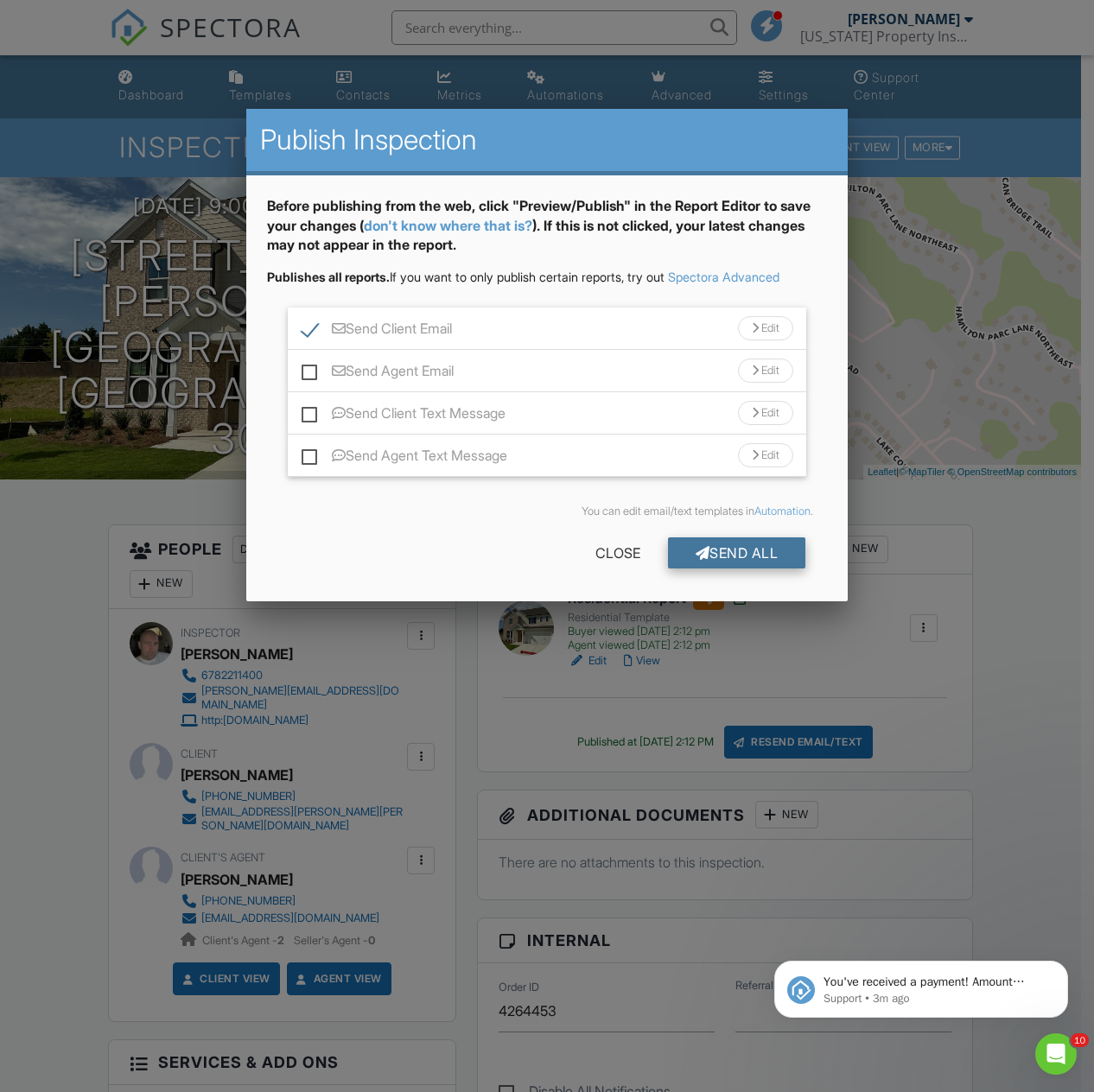 click on "Send All" at bounding box center [737, 553] 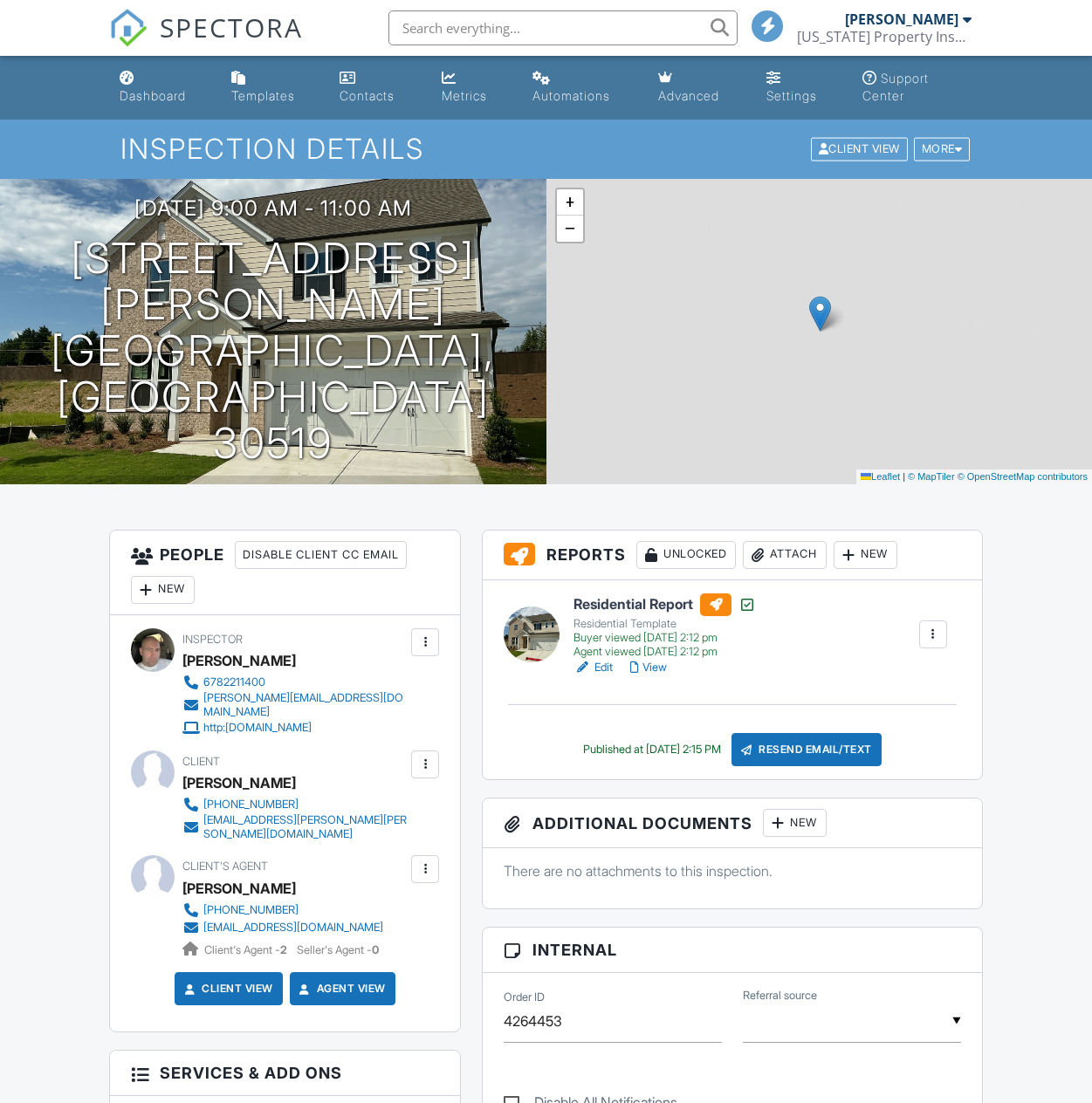 scroll, scrollTop: 0, scrollLeft: 0, axis: both 